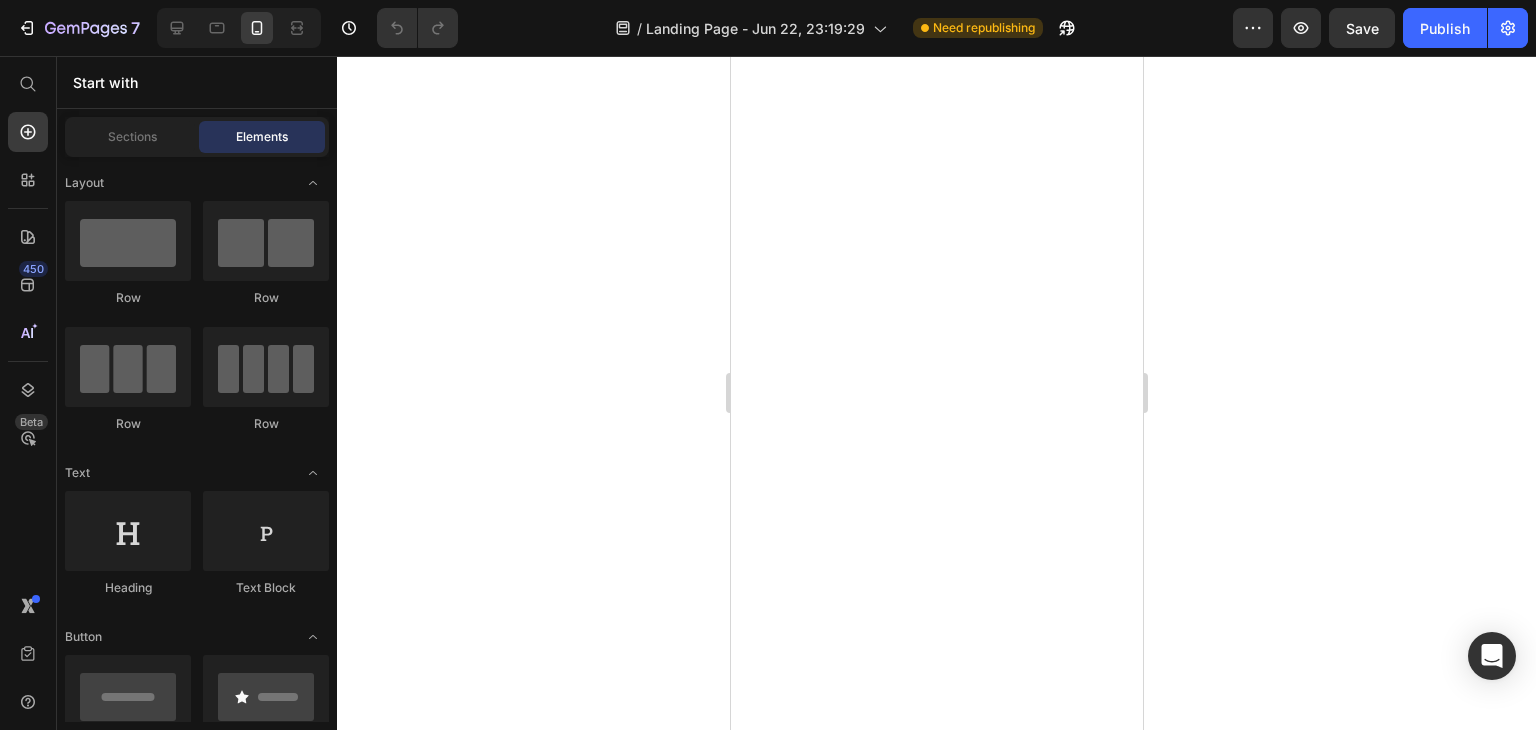 scroll, scrollTop: 0, scrollLeft: 0, axis: both 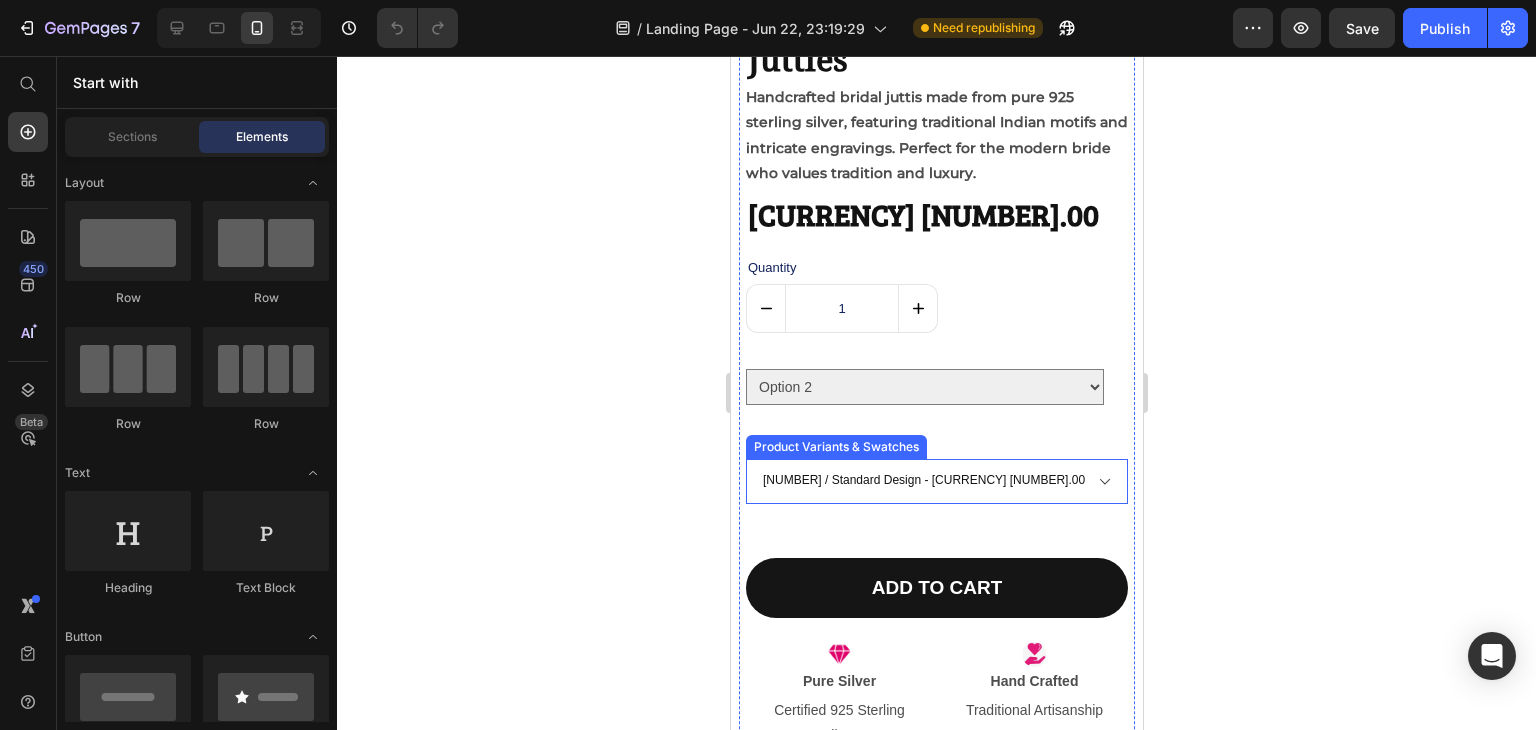 click on "[NUMBER] / Standard Design - [CURRENCY] [NUMBER].00  [NUMBER] / Add Name Engraving (+[CURRENCY][NUMBER]) - [CURRENCY] [NUMBER].00  [NUMBER] / Standard Design - [CURRENCY] [NUMBER].00  [NUMBER] / Add Name Engraving (+[CURRENCY][NUMBER]) - [CURRENCY] [NUMBER].00  [NUMBER] / Standard Design - [CURRENCY] [NUMBER].00  [NUMBER] / Add Name Engraving (+[CURRENCY][NUMBER]) - [CURRENCY] [NUMBER].00  [NUMBER] / Standard Design - [CURRENCY] [NUMBER].00  [NUMBER] / Add Name Engraving (+[CURRENCY][NUMBER]) - [CURRENCY] [NUMBER].00  [NUMBER] / Standard Design - [CURRENCY] [NUMBER].00  [NUMBER] / Add Name Engraving (+[CURRENCY][NUMBER]) - [CURRENCY] [NUMBER].00" at bounding box center (936, 481) 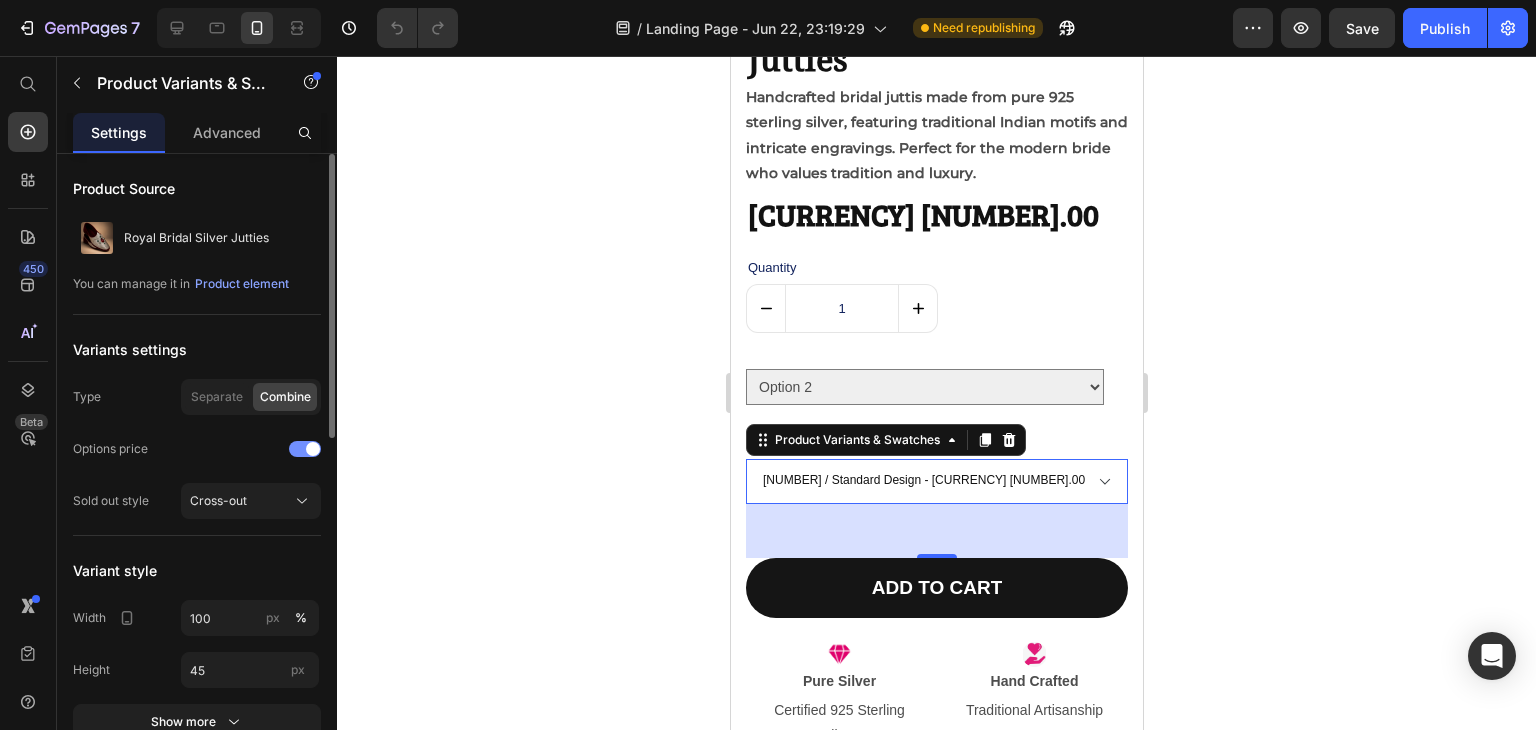 click at bounding box center [313, 449] 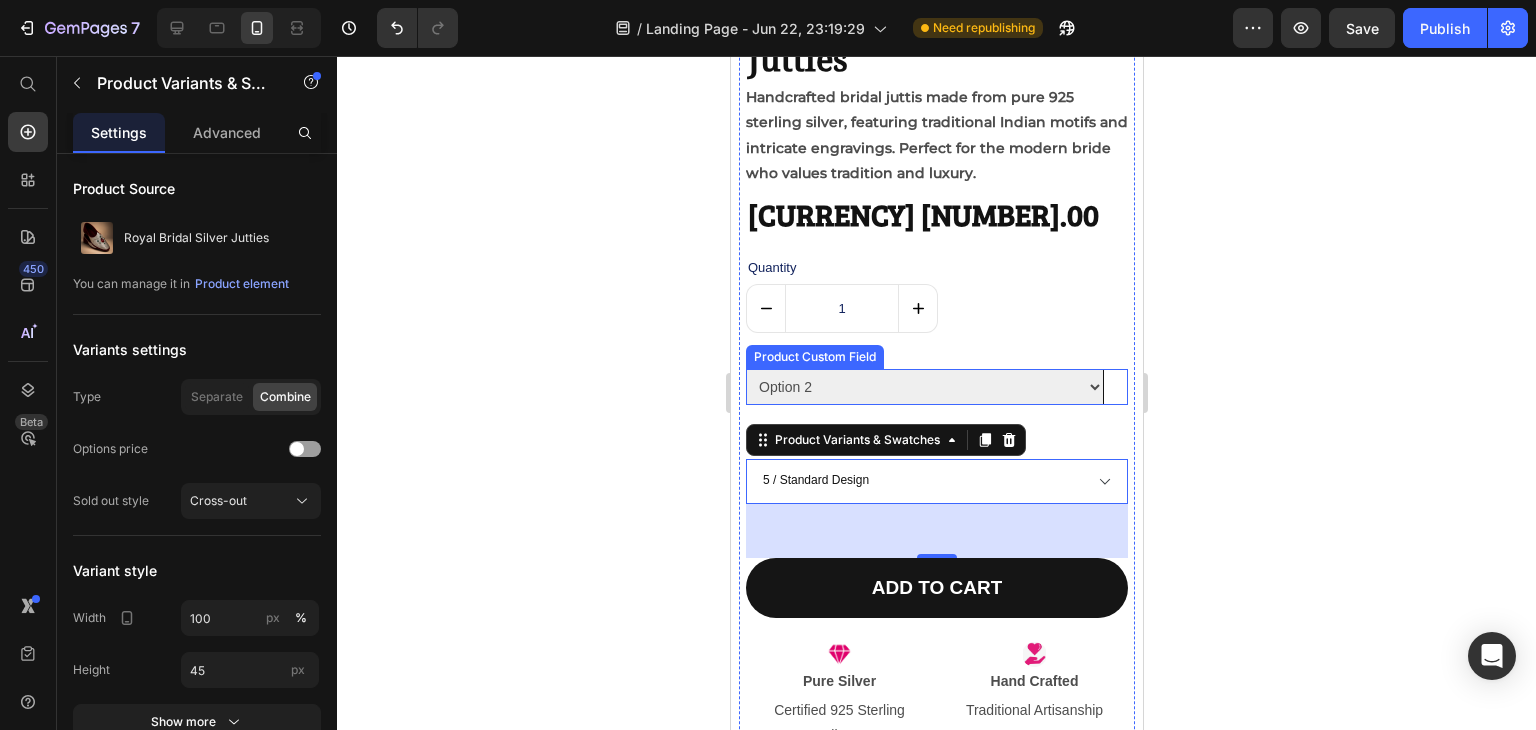 click on "Option 2 Option 3 Option 4" at bounding box center [924, 387] 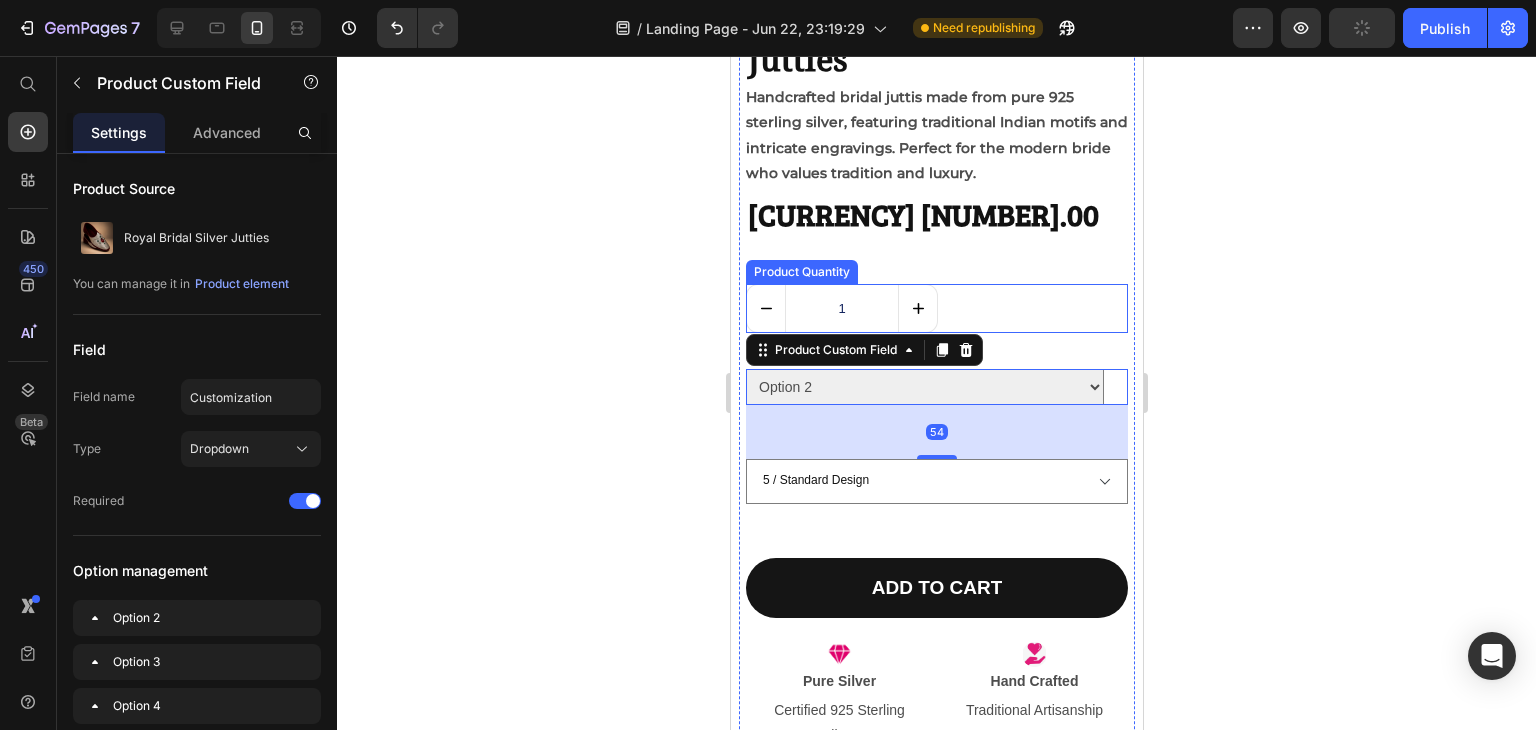 click on "1" at bounding box center [936, 308] 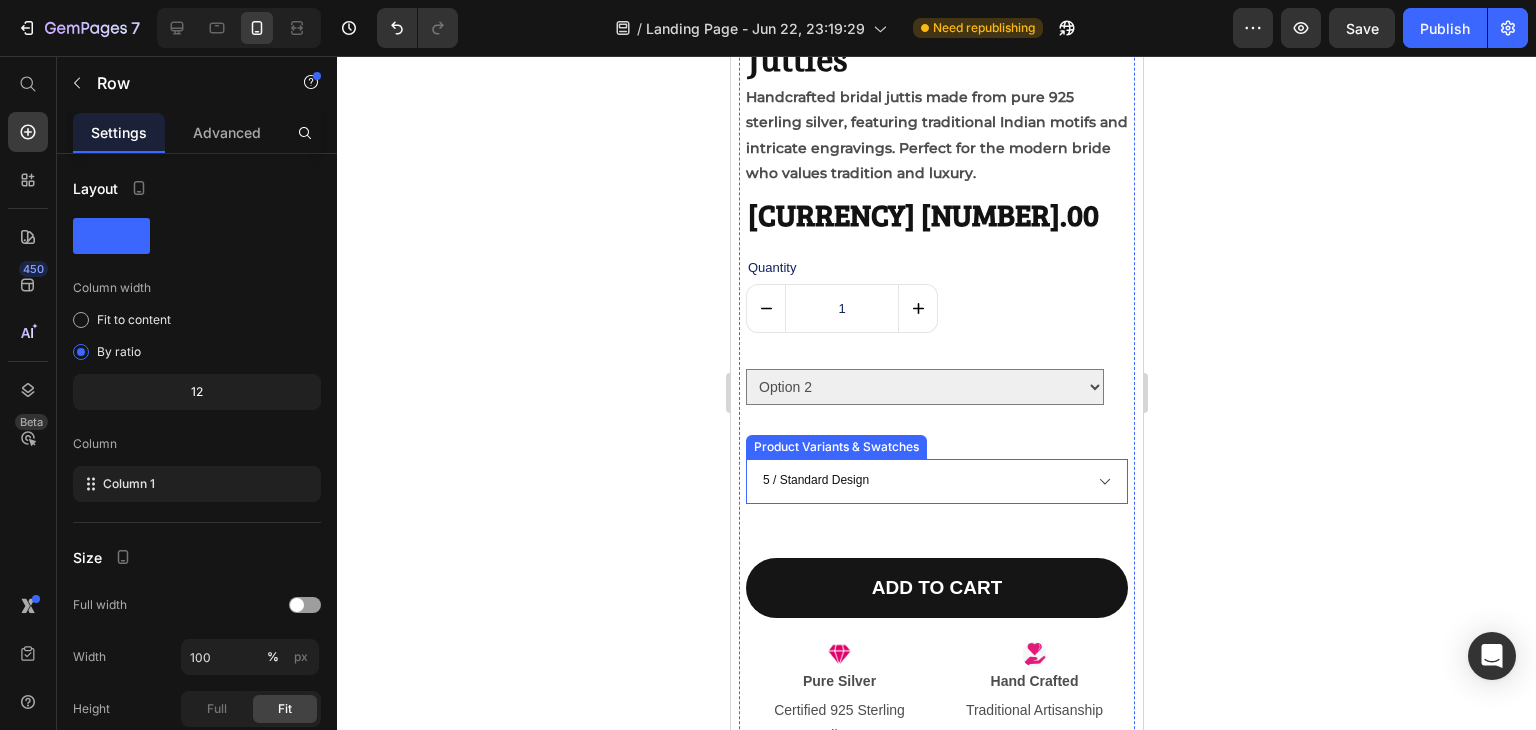 click on "[NUMBER] / Standard Design  [NUMBER] / Add Name Engraving (+[CURRENCY][NUMBER])  [NUMBER] / Standard Design  [NUMBER] / Add Name Engraving (+[CURRENCY][NUMBER])  [NUMBER] / Standard Design  [NUMBER] / Add Name Engraving (+[CURRENCY][NUMBER])  [NUMBER] / Standard Design  [NUMBER] / Add Name Engraving (+[CURRENCY][NUMBER])  [NUMBER] / Standard Design  [NUMBER] / Add Name Engraving (+[CURRENCY][NUMBER])" at bounding box center [936, 481] 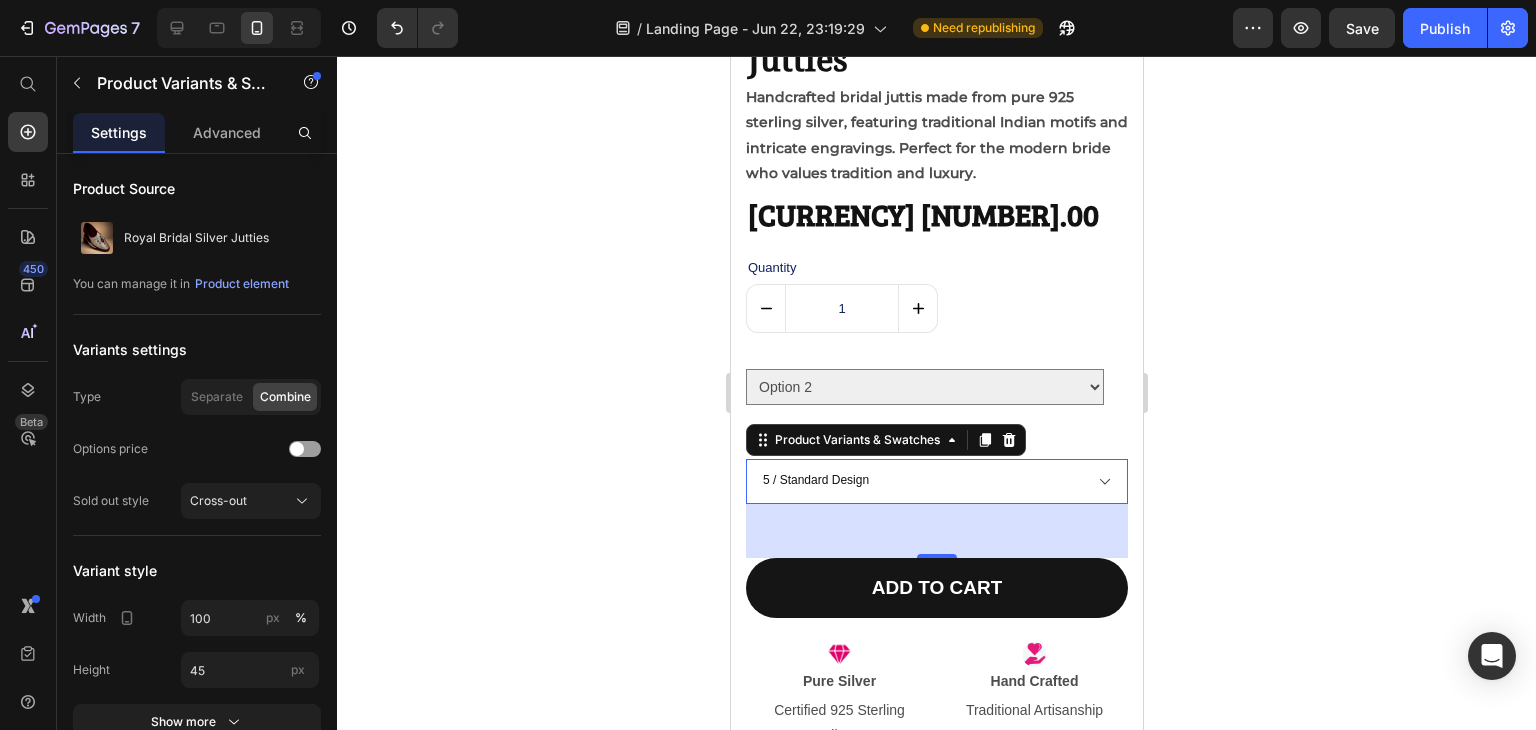 click 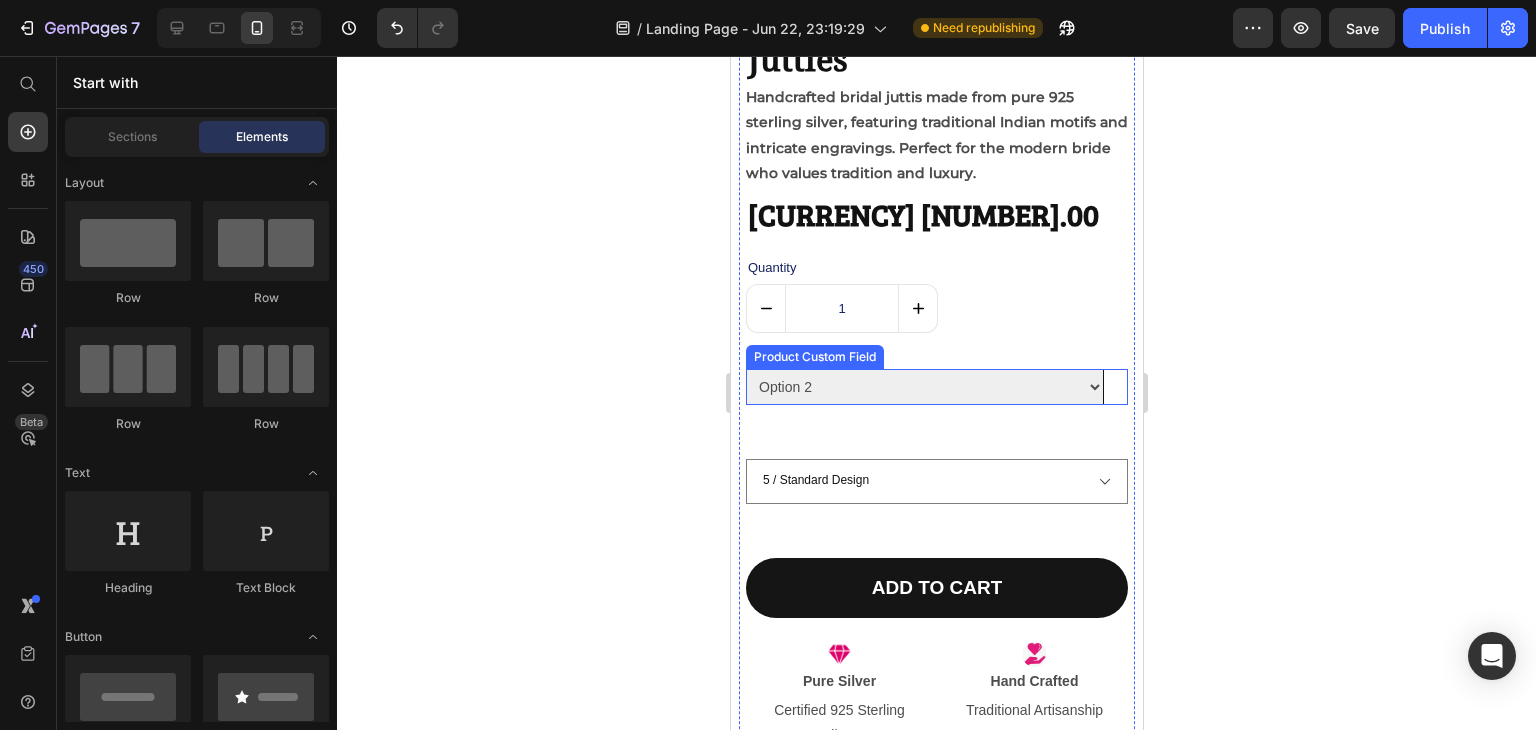 click on "Option 2 Option 3 Option 4" at bounding box center (924, 387) 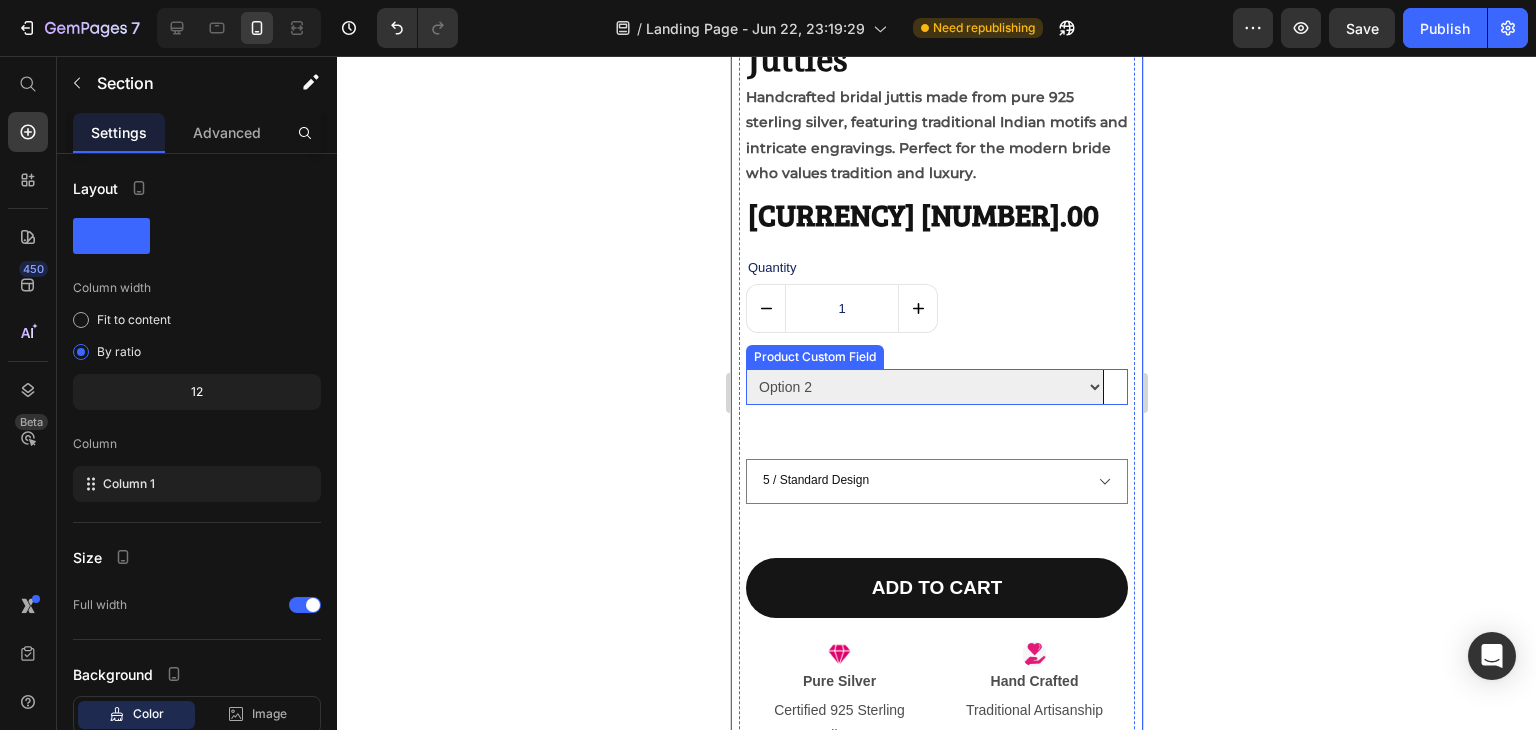 click on "Option 2 Option 3 Option 4" at bounding box center [924, 387] 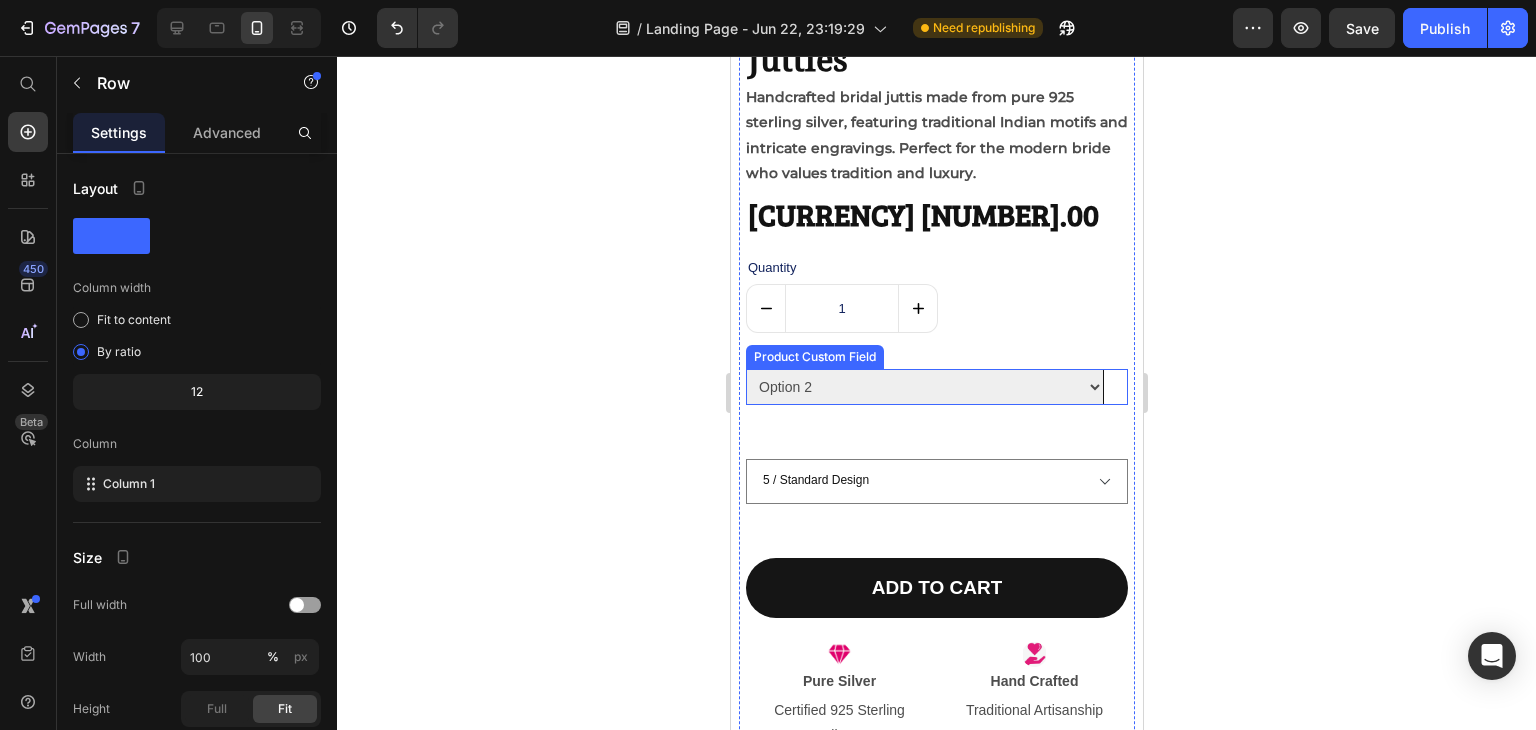 click on "Option 2 Option 3 Option 4" at bounding box center [924, 387] 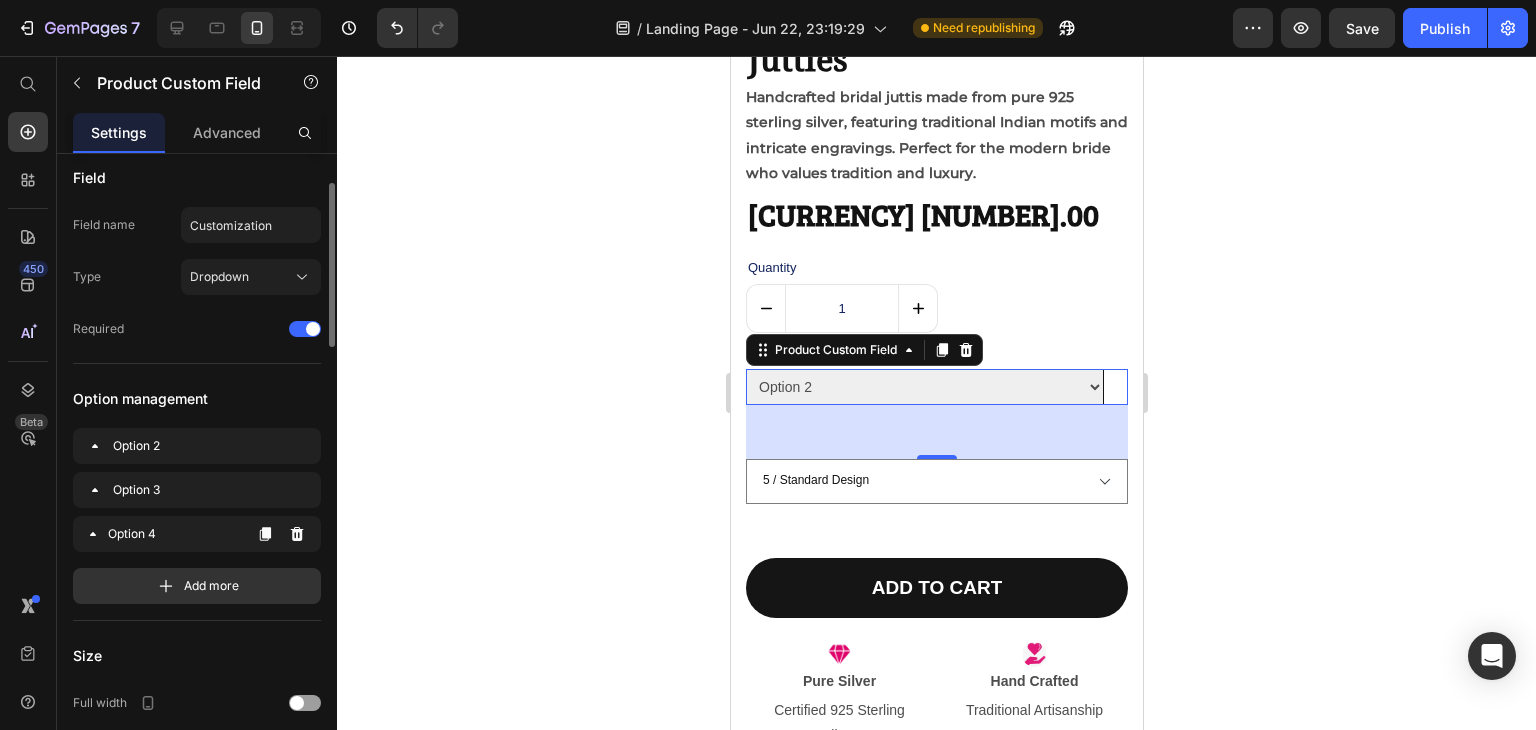 scroll, scrollTop: 173, scrollLeft: 0, axis: vertical 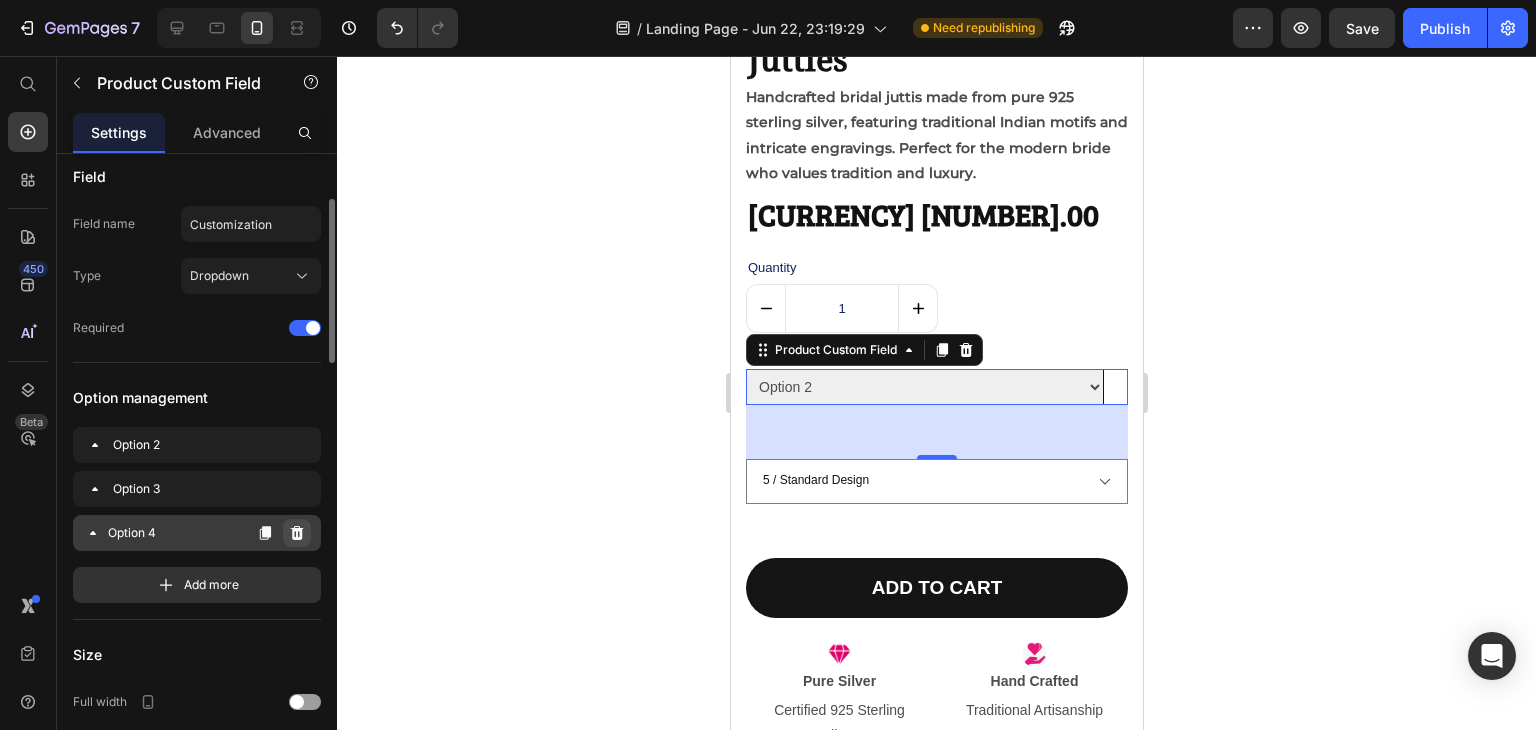 click 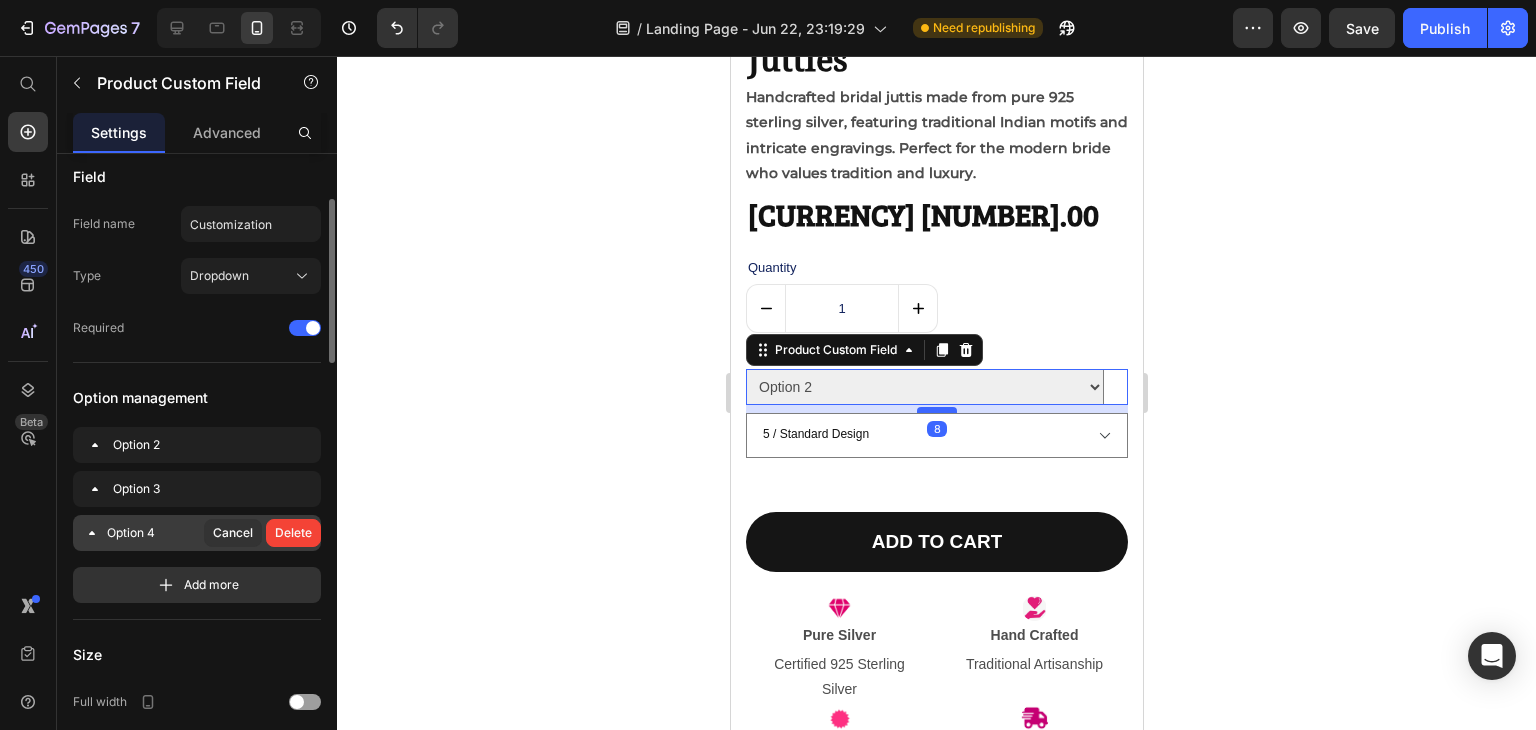 drag, startPoint x: 925, startPoint y: 440, endPoint x: 927, endPoint y: 394, distance: 46.043457 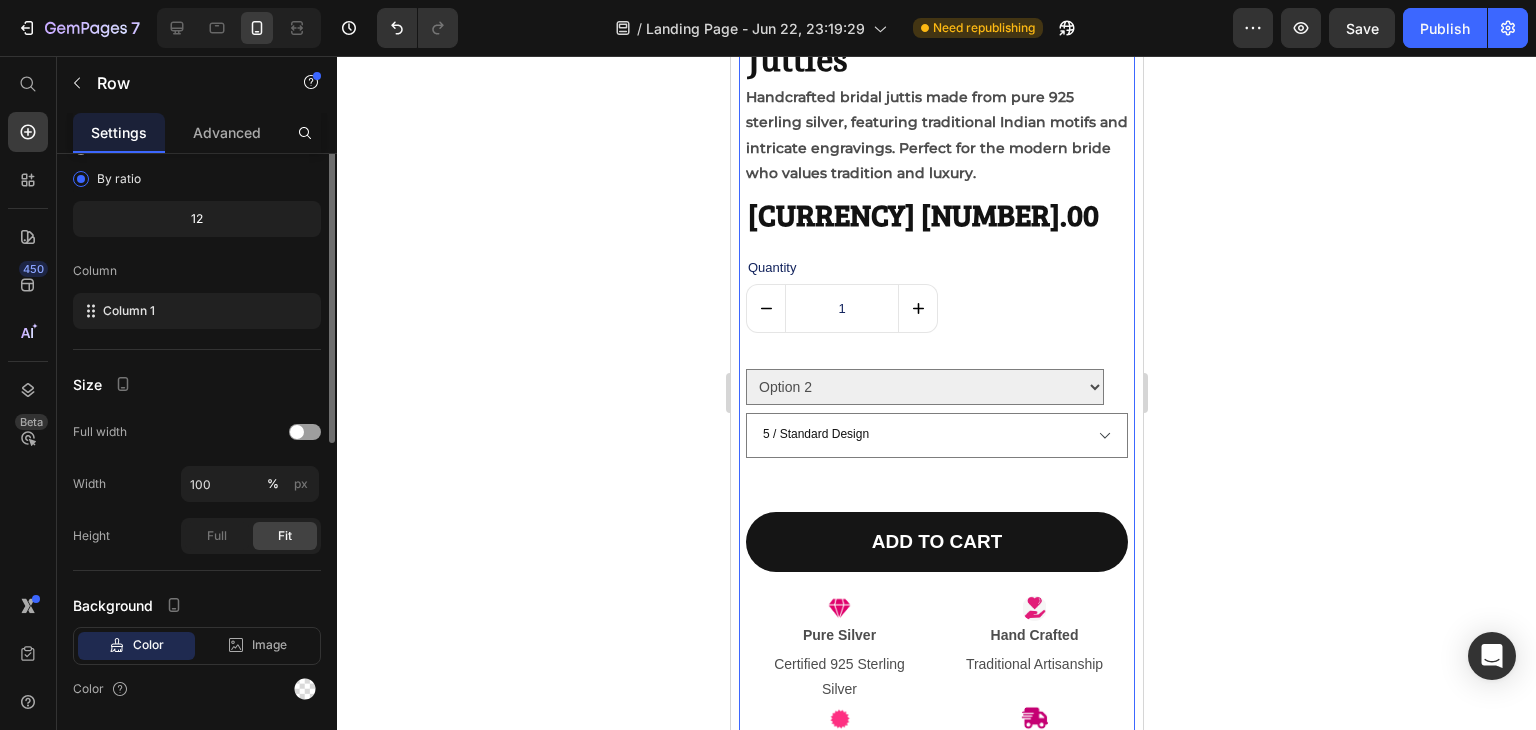 scroll, scrollTop: 0, scrollLeft: 0, axis: both 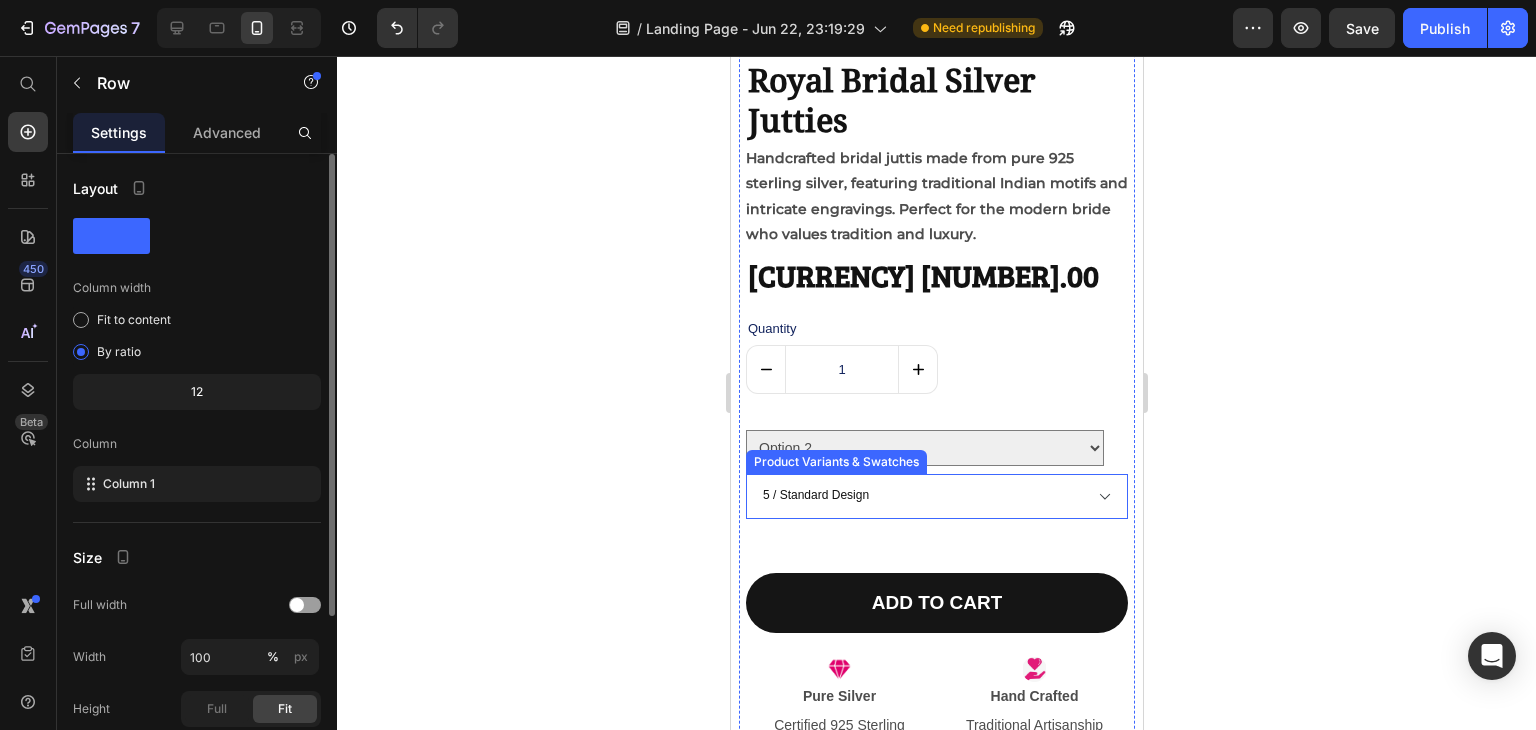 click on "[NUMBER] / Standard Design  [NUMBER] / Add Name Engraving (+[CURRENCY][NUMBER])  [NUMBER] / Standard Design  [NUMBER] / Add Name Engraving (+[CURRENCY][NUMBER])  [NUMBER] / Standard Design  [NUMBER] / Add Name Engraving (+[CURRENCY][NUMBER])  [NUMBER] / Standard Design  [NUMBER] / Add Name Engraving (+[CURRENCY][NUMBER])  [NUMBER] / Standard Design  [NUMBER] / Add Name Engraving (+[CURRENCY][NUMBER])" at bounding box center [936, 496] 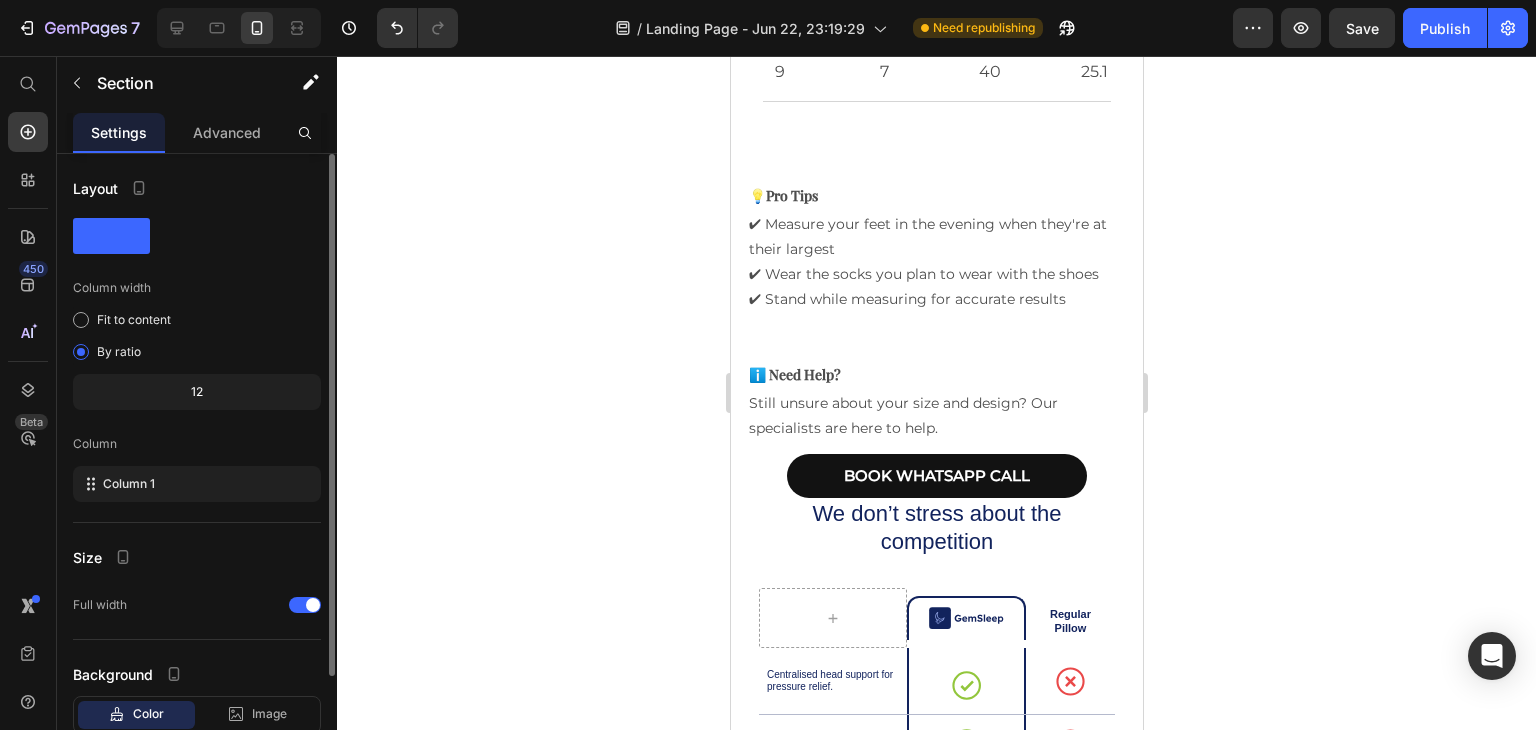 scroll, scrollTop: 4751, scrollLeft: 0, axis: vertical 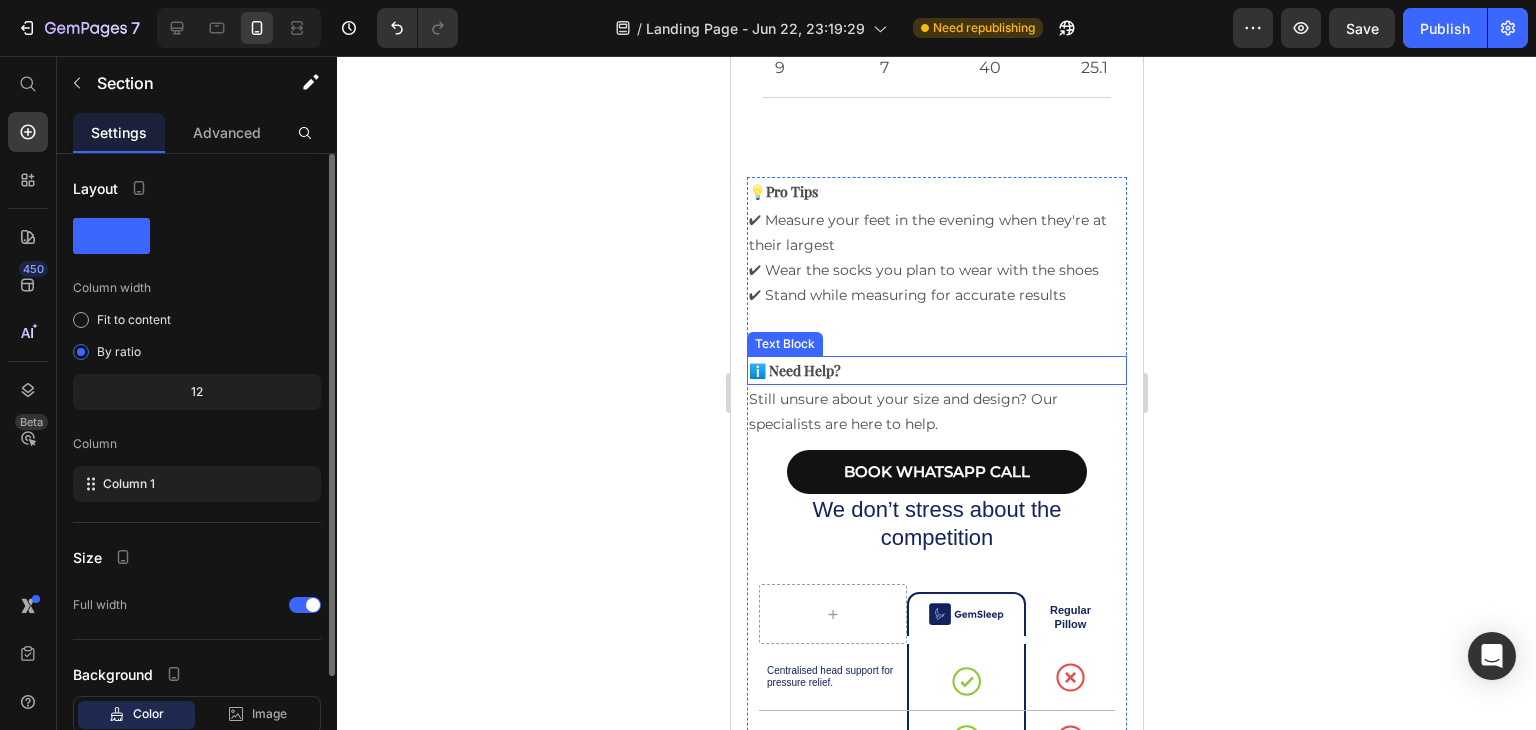 click on "ℹ️ Need Help?" at bounding box center [794, 370] 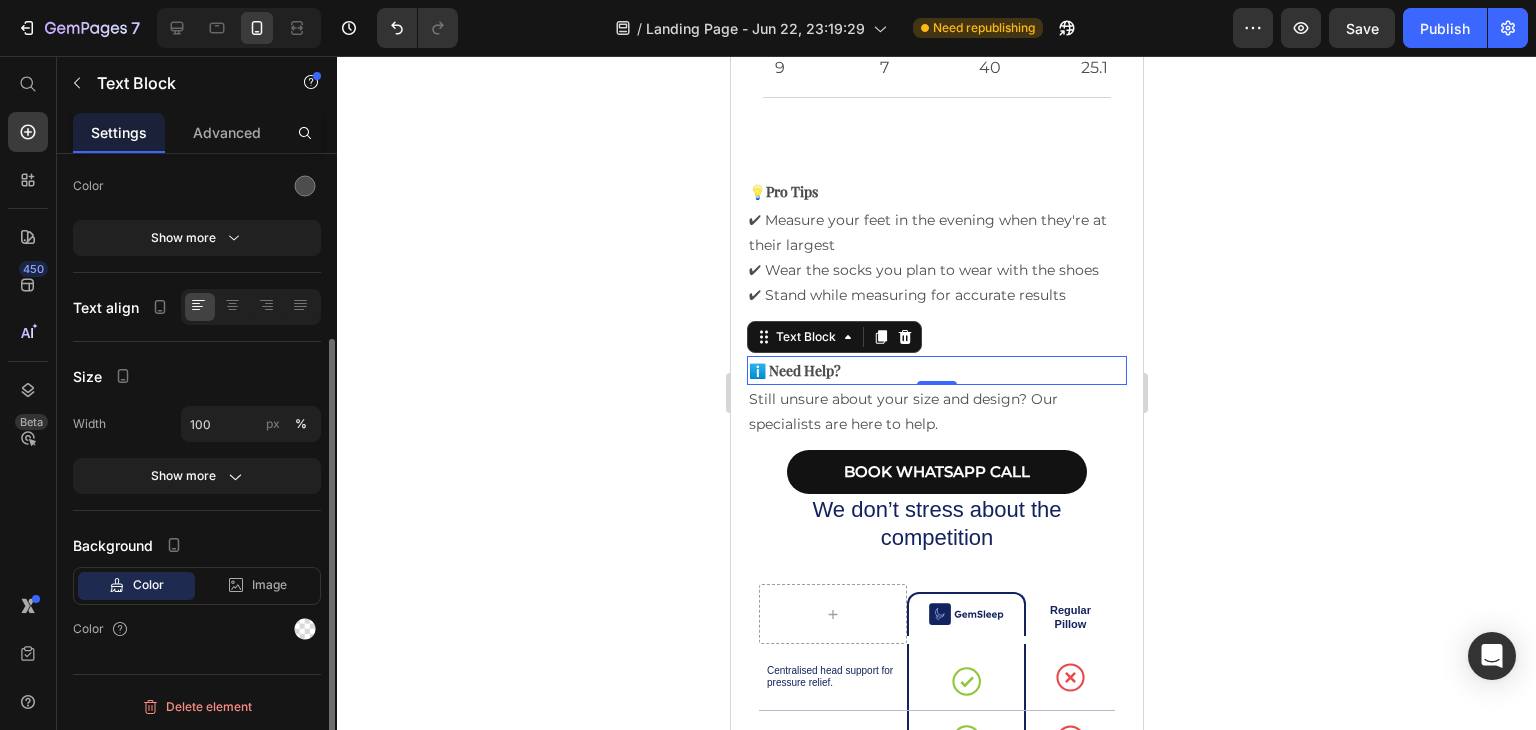 scroll, scrollTop: 0, scrollLeft: 0, axis: both 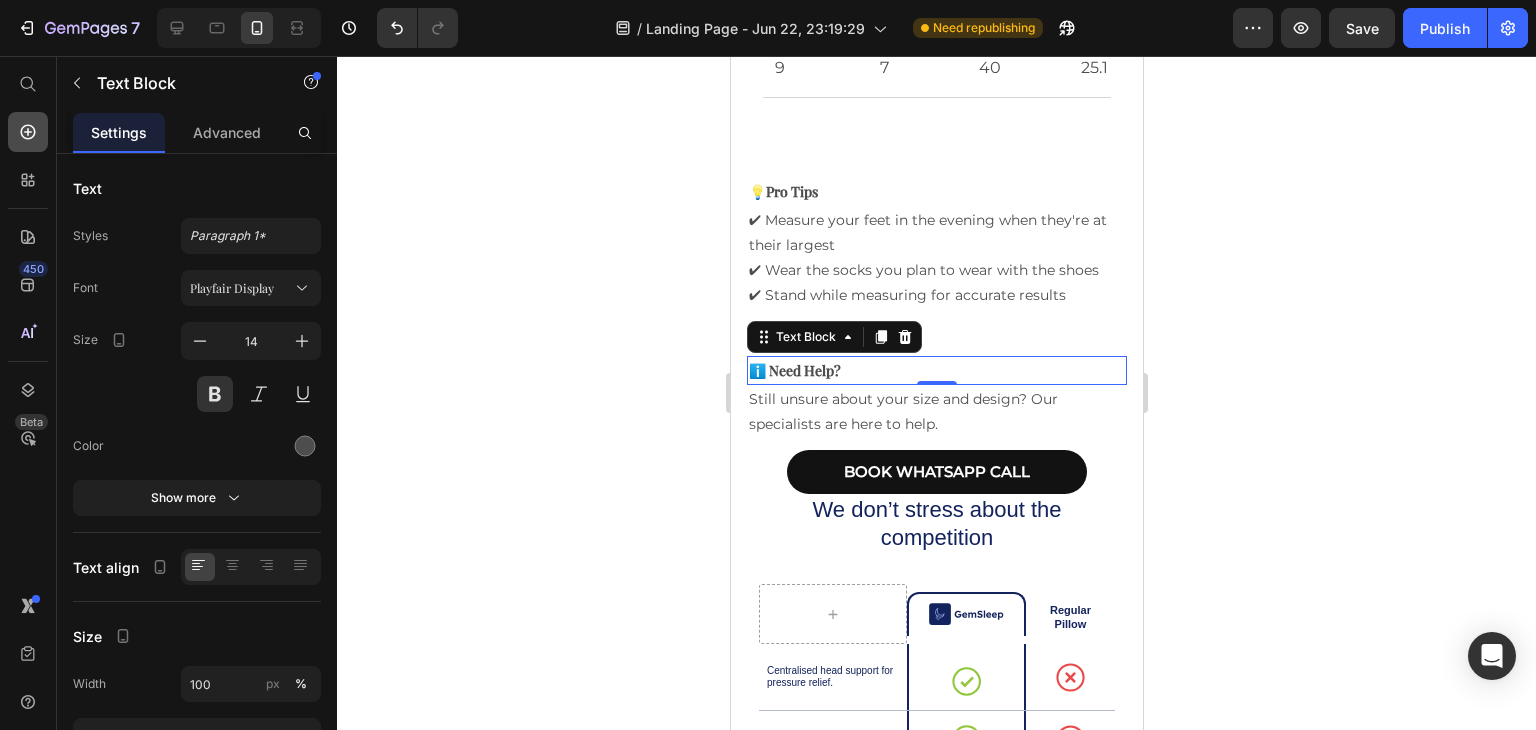 click 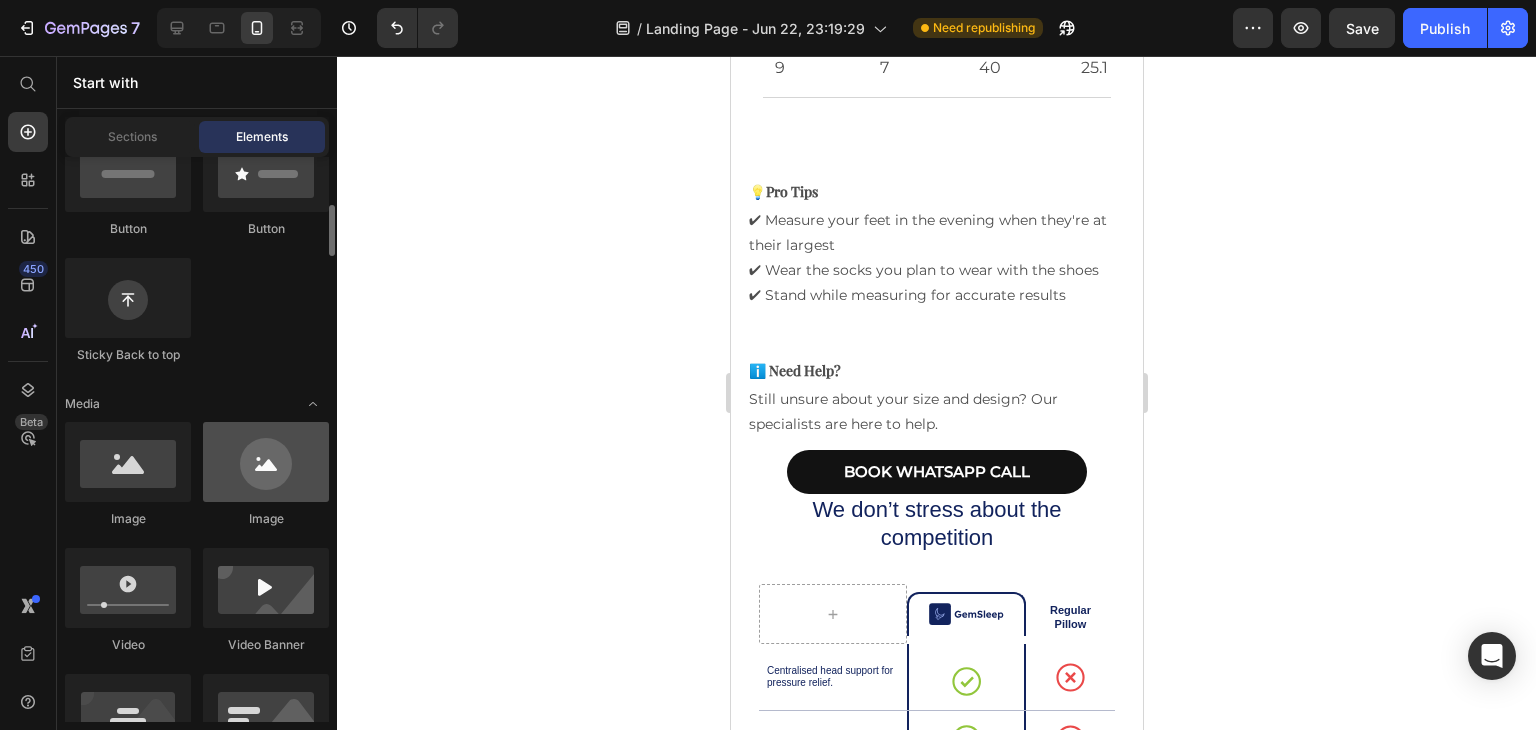 scroll, scrollTop: 524, scrollLeft: 0, axis: vertical 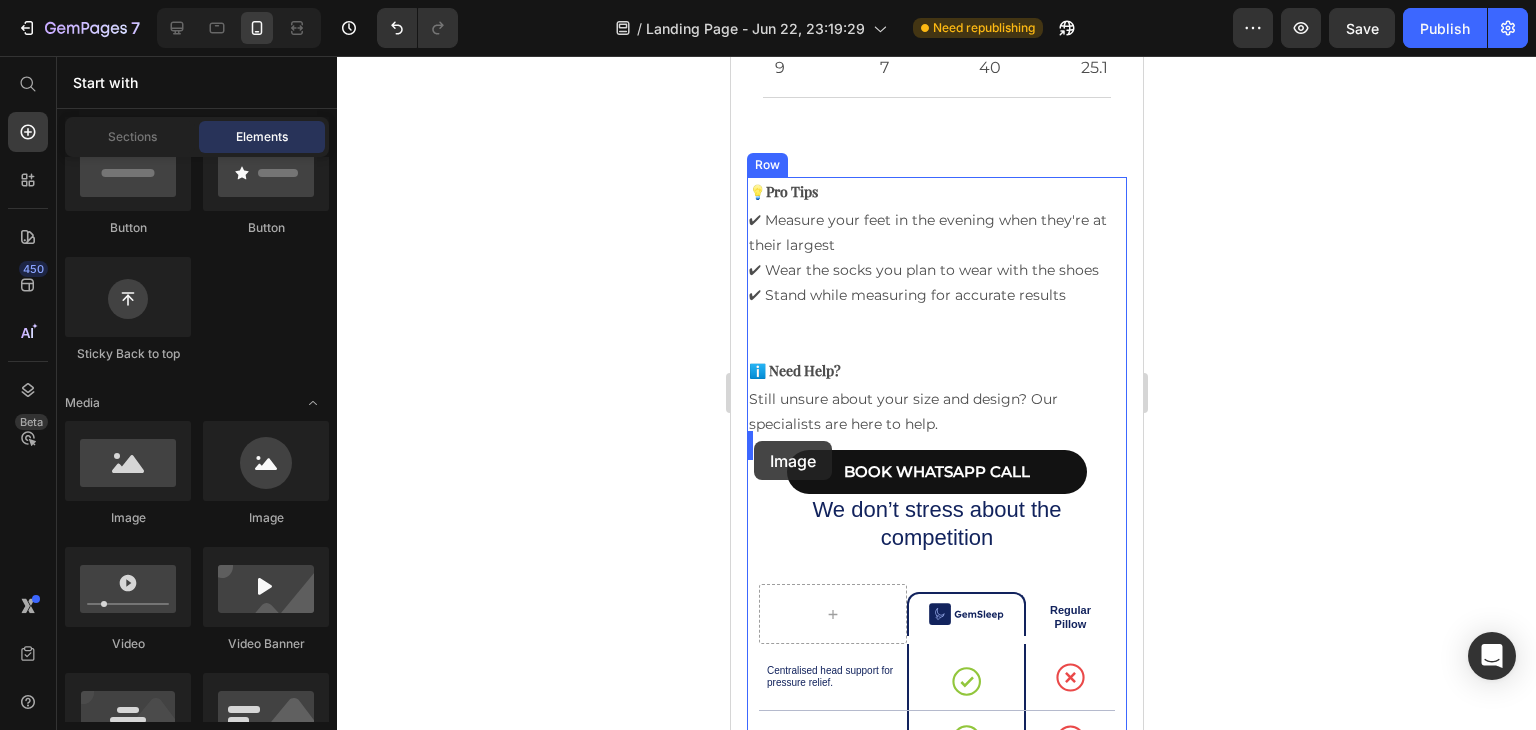 drag, startPoint x: 855, startPoint y: 525, endPoint x: 753, endPoint y: 441, distance: 132.13629 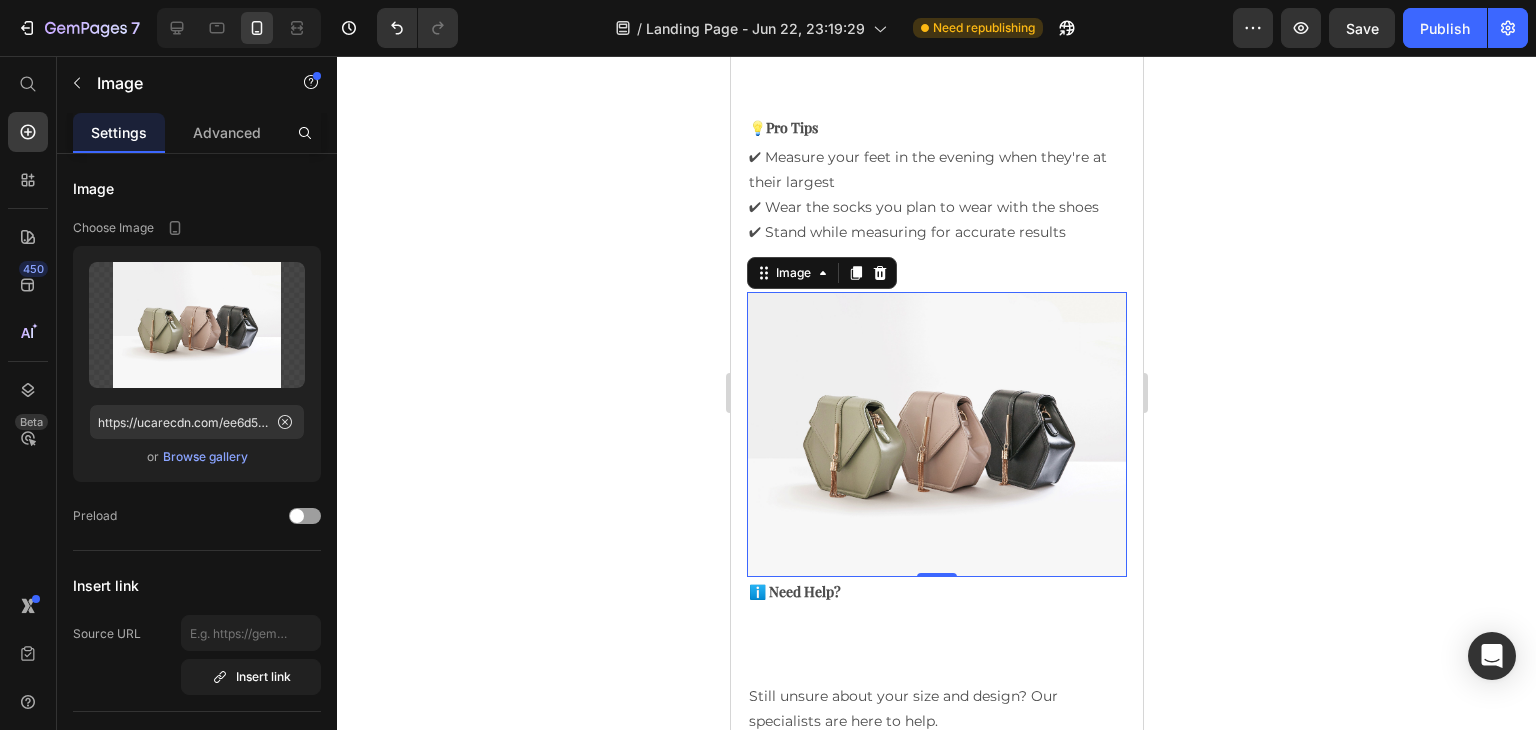 scroll, scrollTop: 4863, scrollLeft: 0, axis: vertical 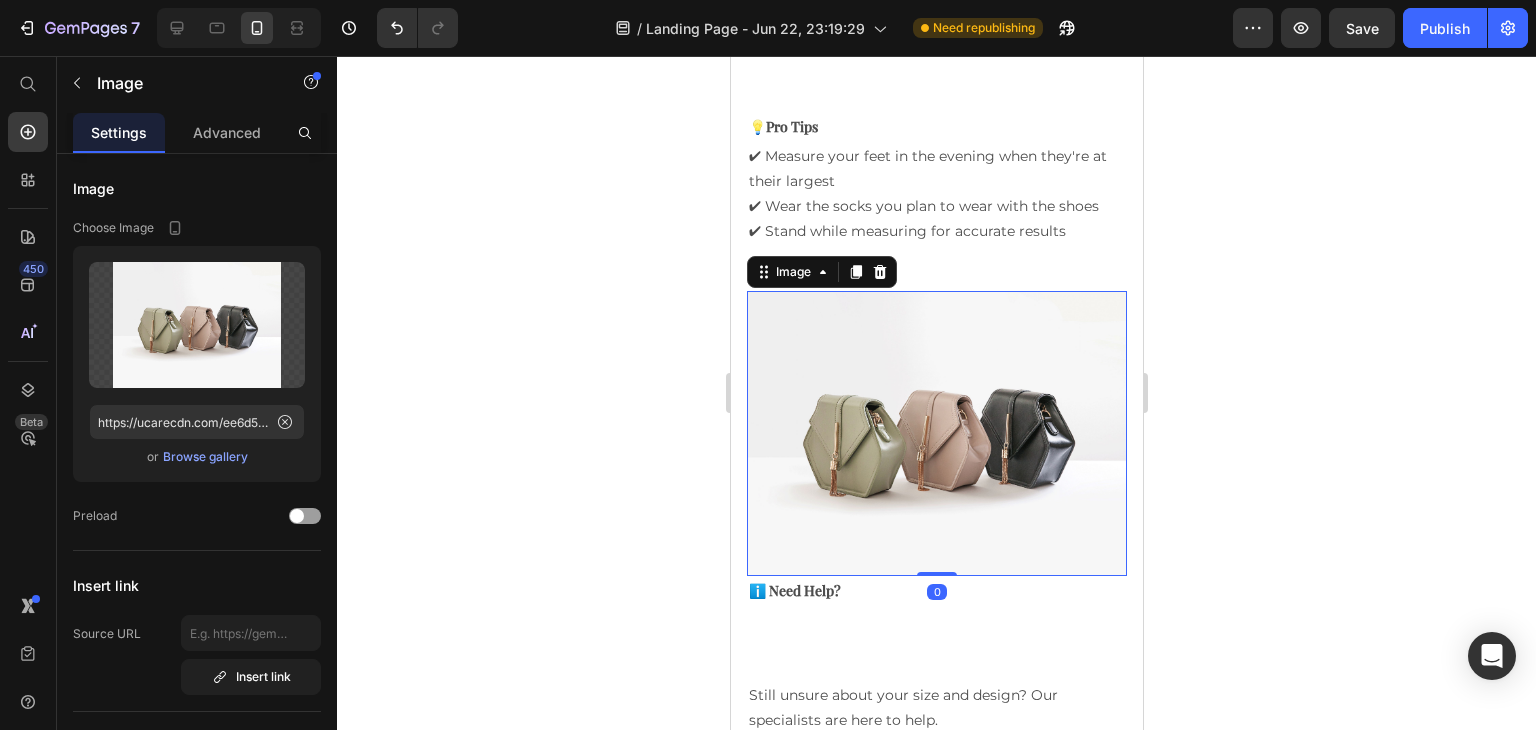 drag, startPoint x: 925, startPoint y: 591, endPoint x: 929, endPoint y: 437, distance: 154.05194 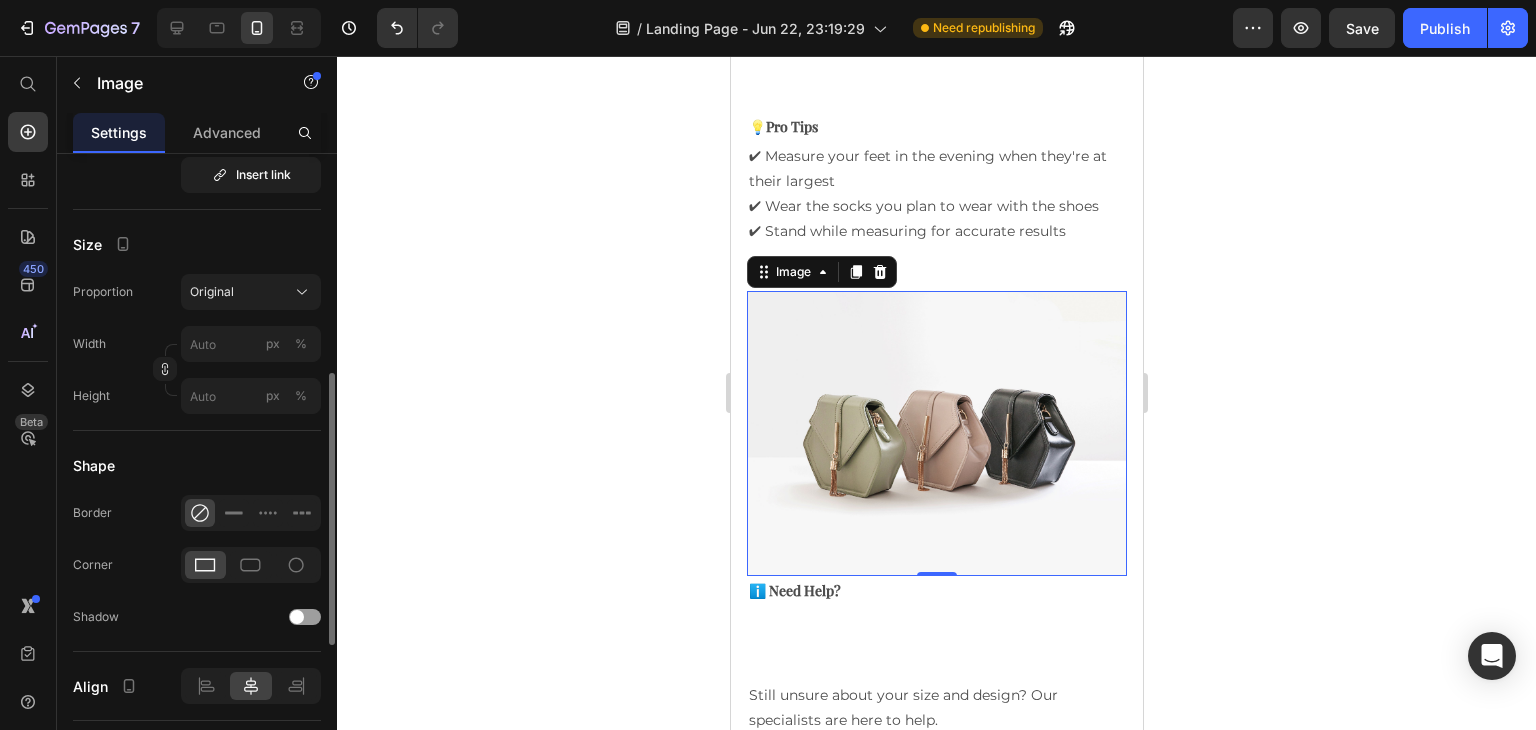 scroll, scrollTop: 504, scrollLeft: 0, axis: vertical 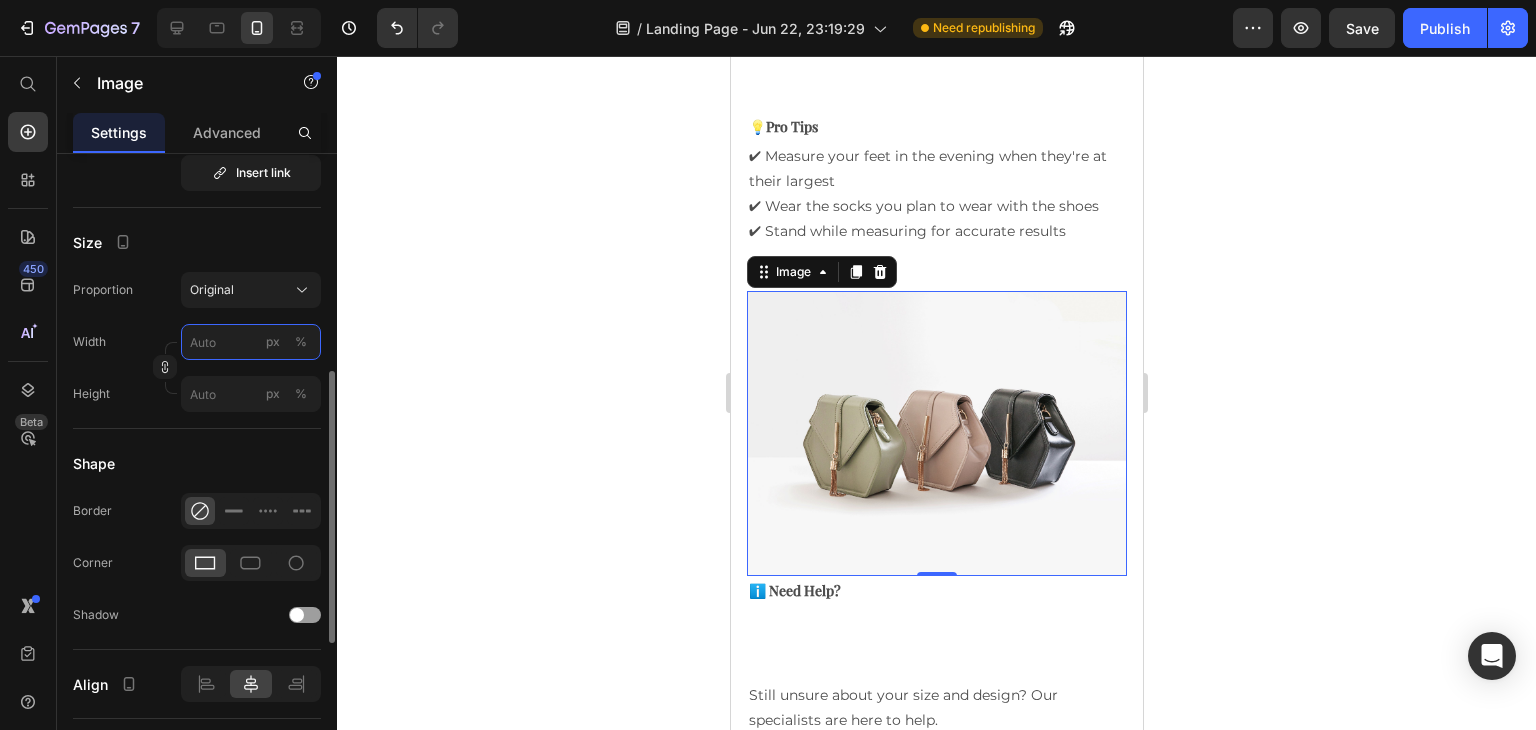 click on "px %" at bounding box center (251, 342) 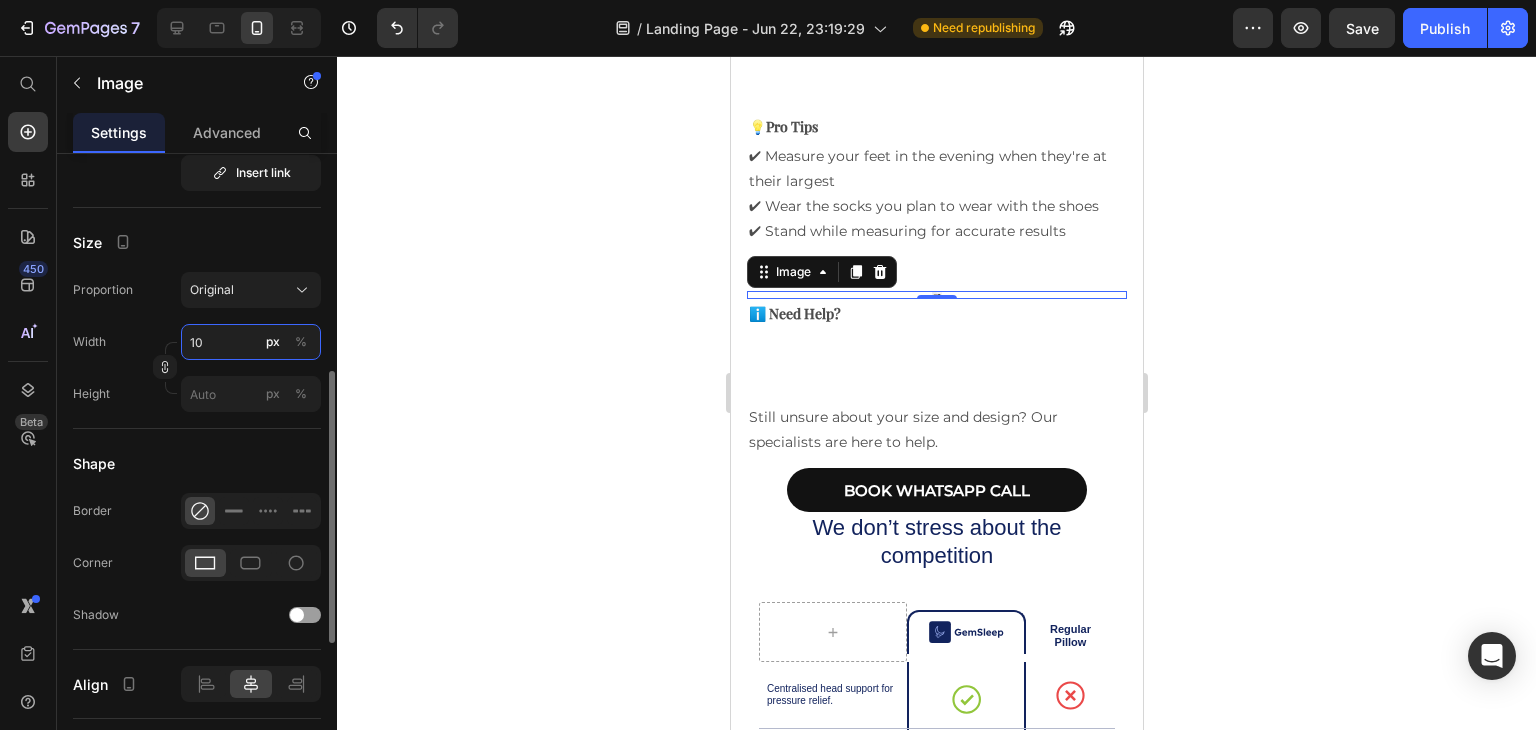 type on "1" 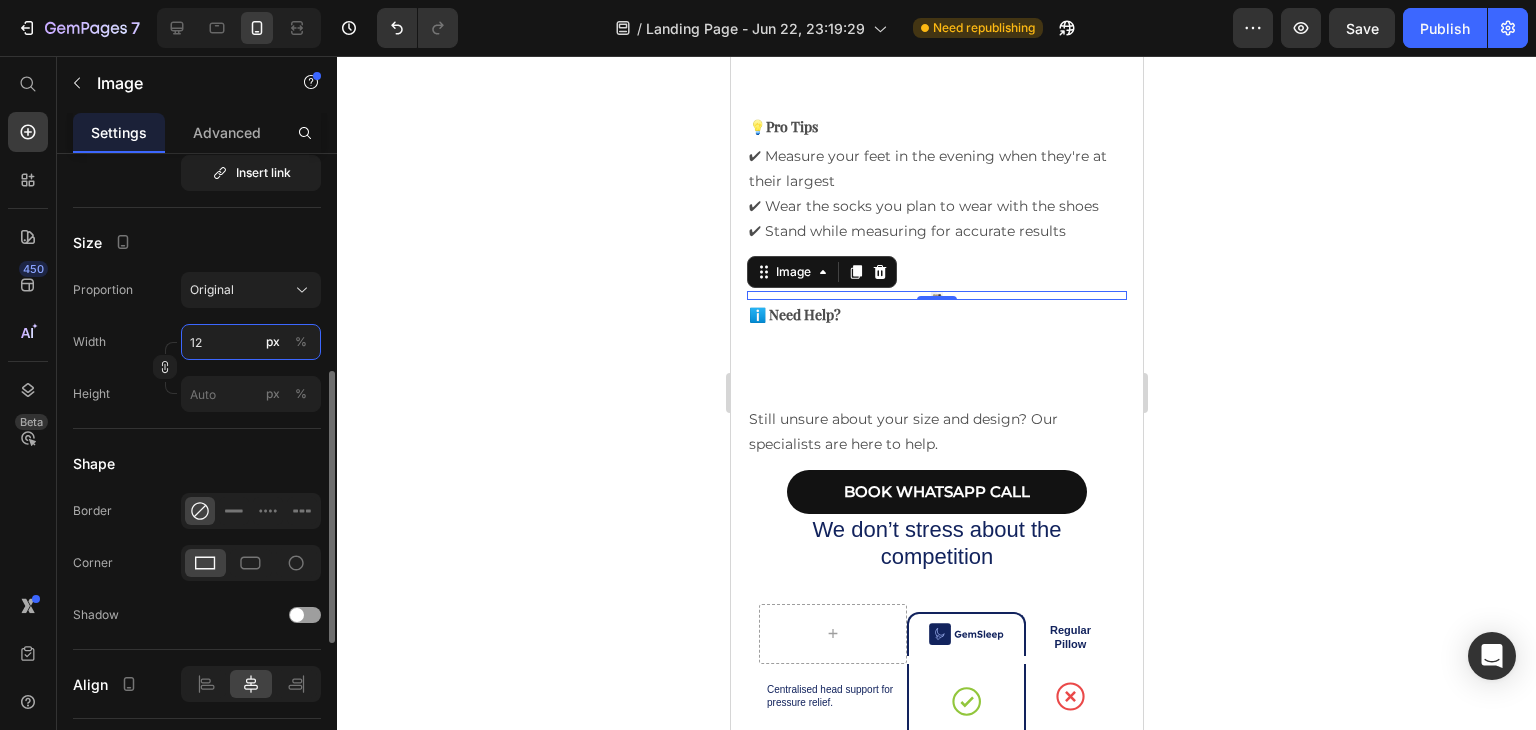 type on "1" 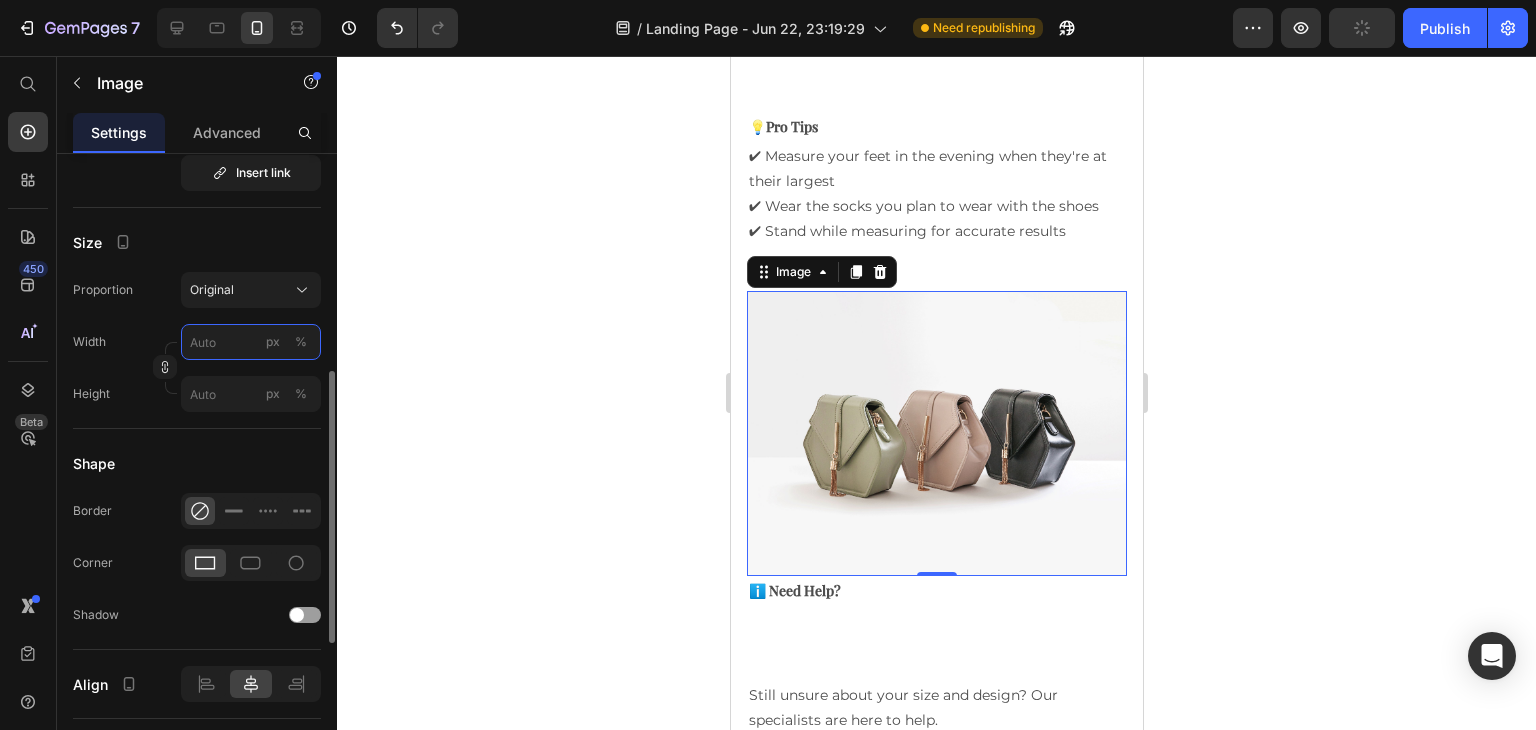 type on "1" 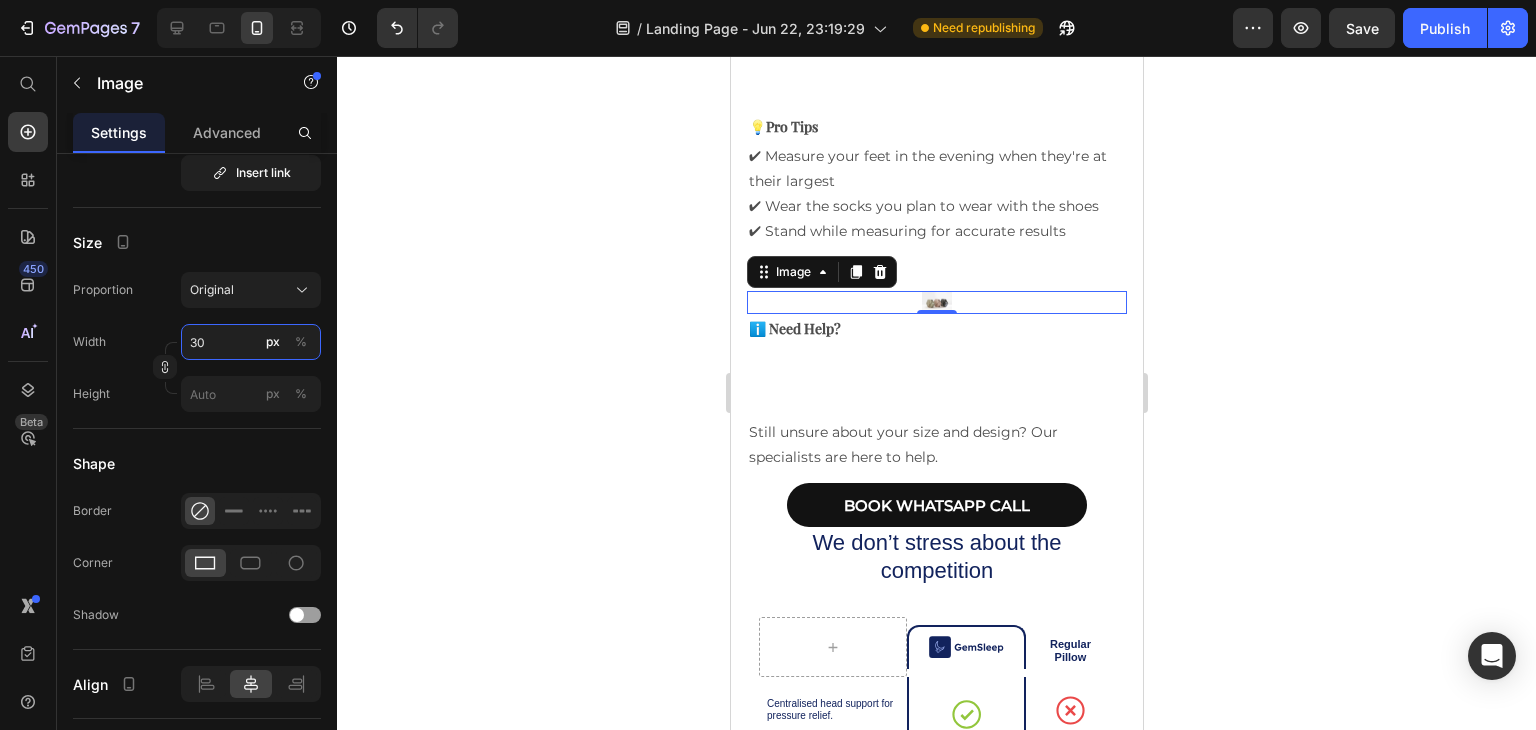 type on "30" 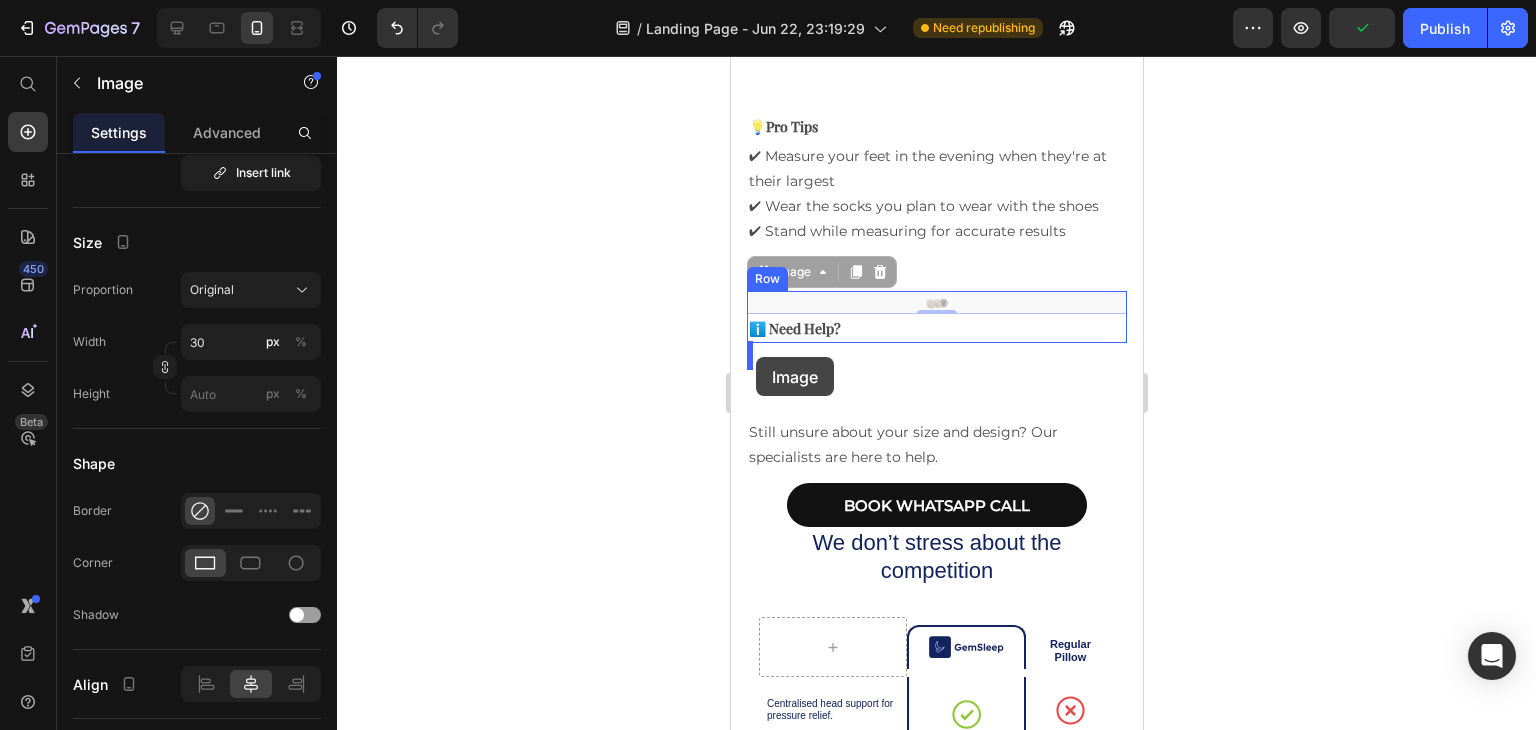 drag, startPoint x: 904, startPoint y: 329, endPoint x: 755, endPoint y: 357, distance: 151.60805 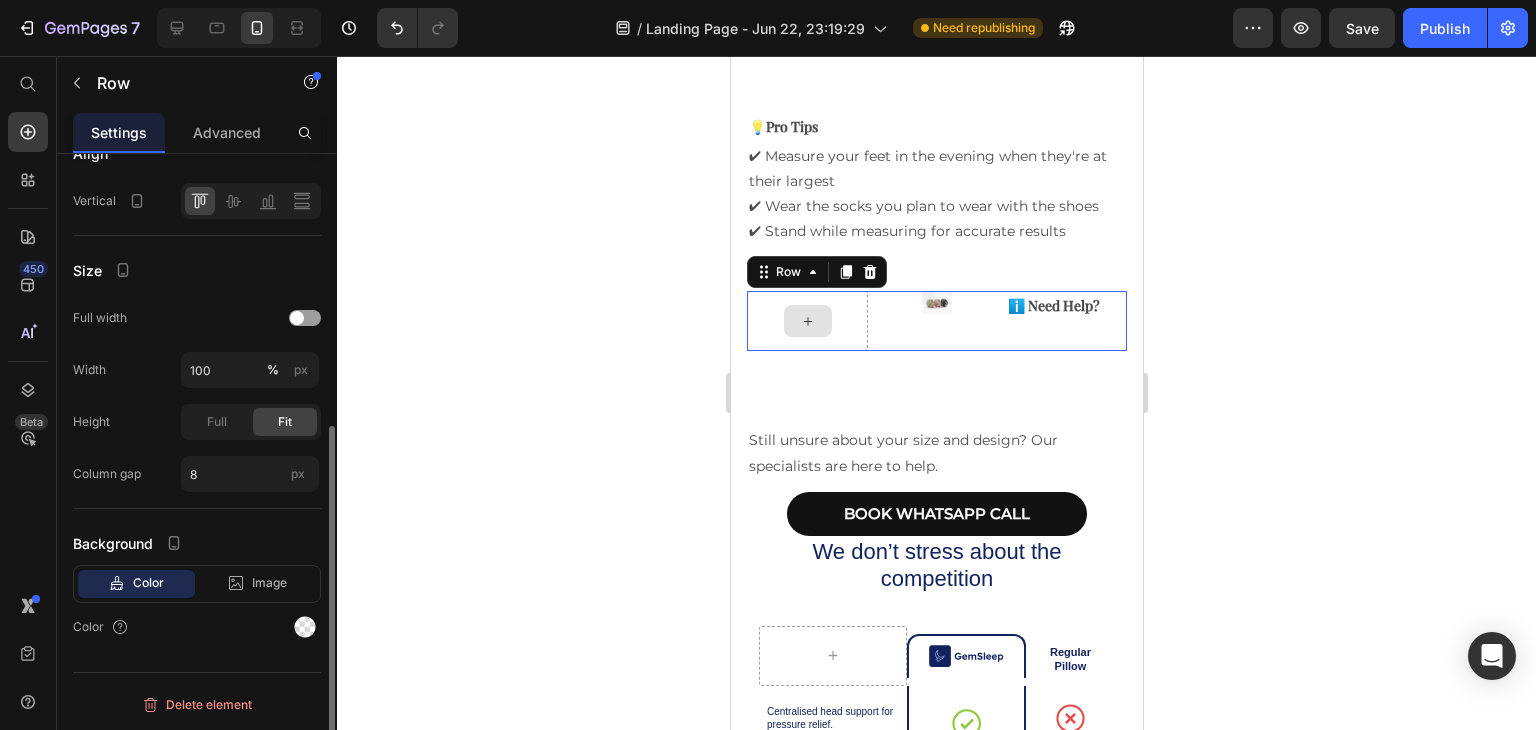 click at bounding box center (806, 321) 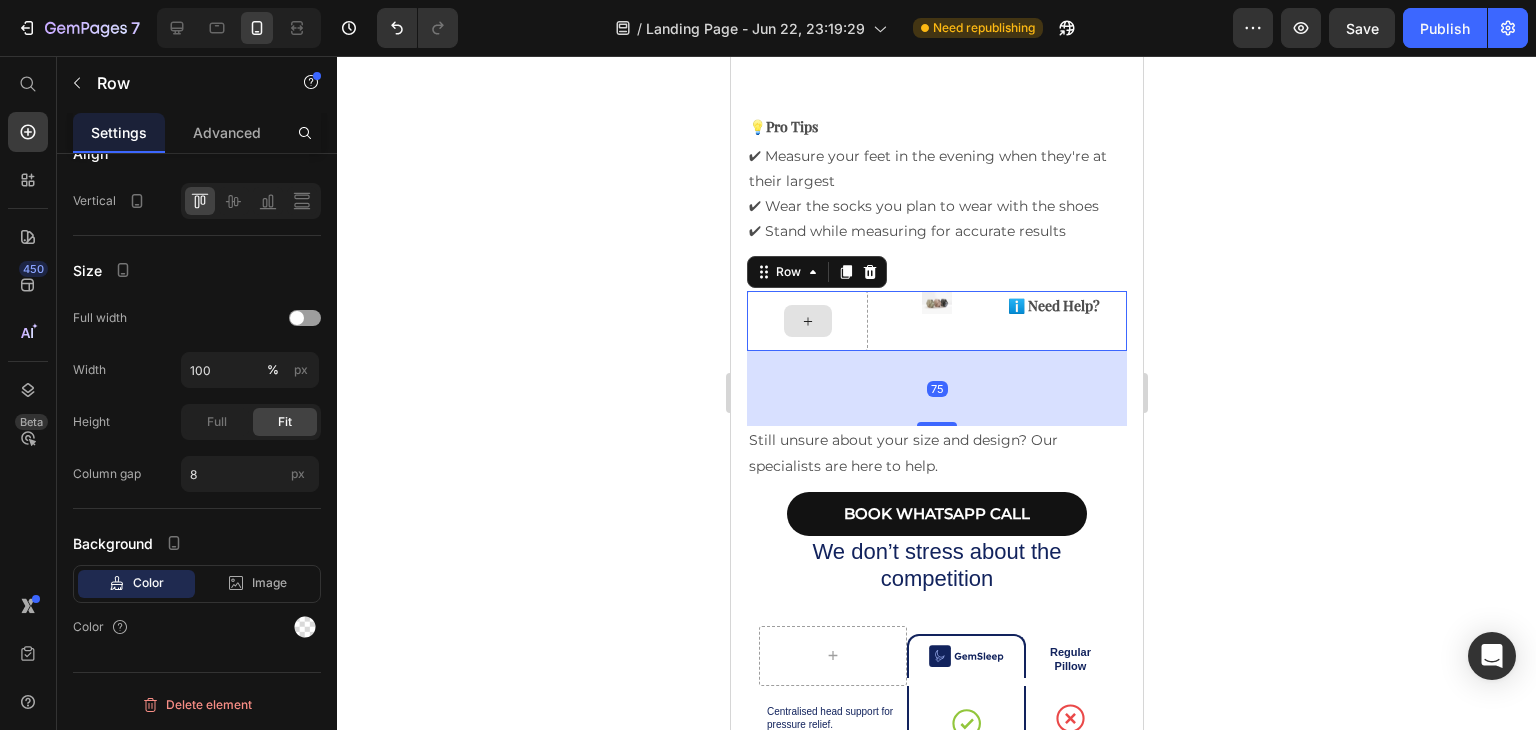 scroll, scrollTop: 0, scrollLeft: 0, axis: both 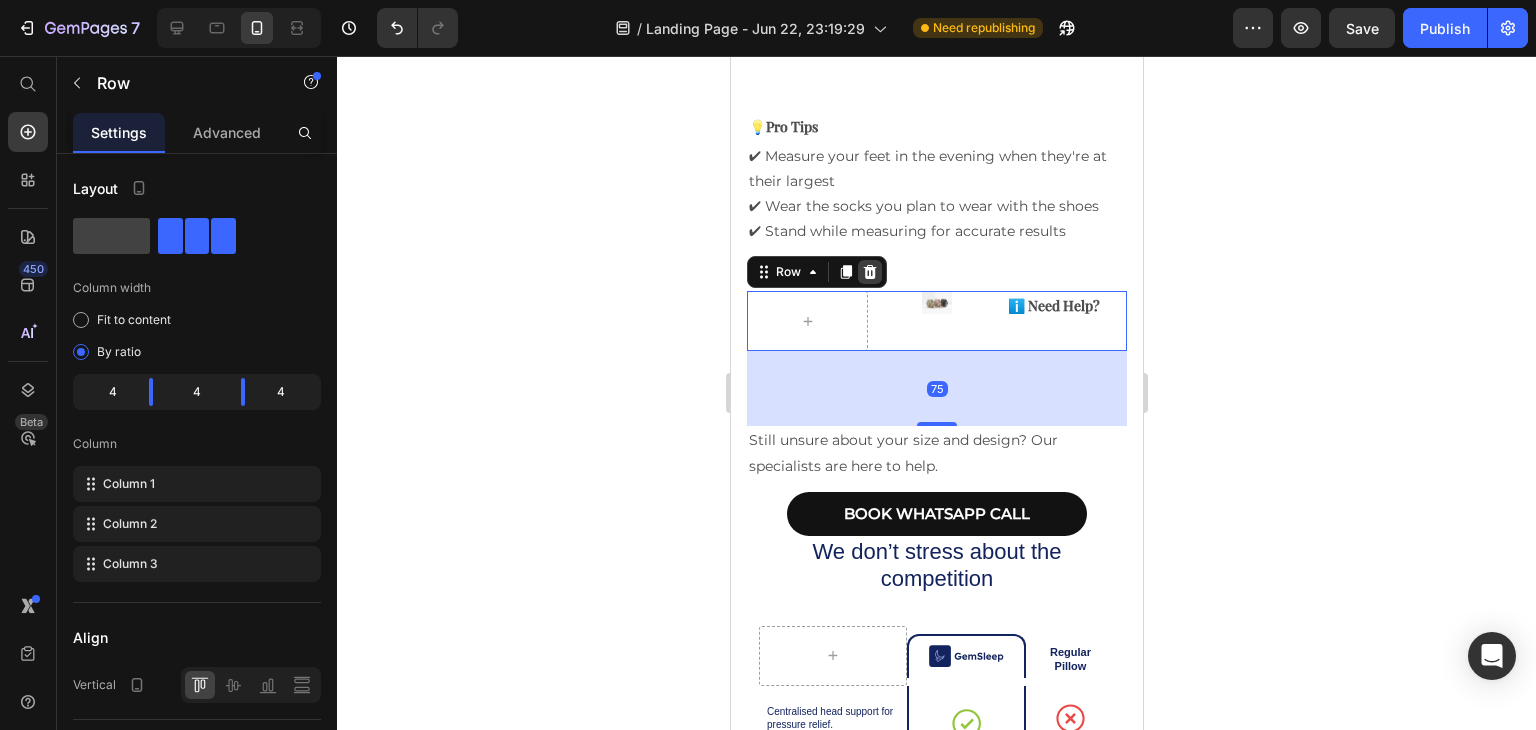 click 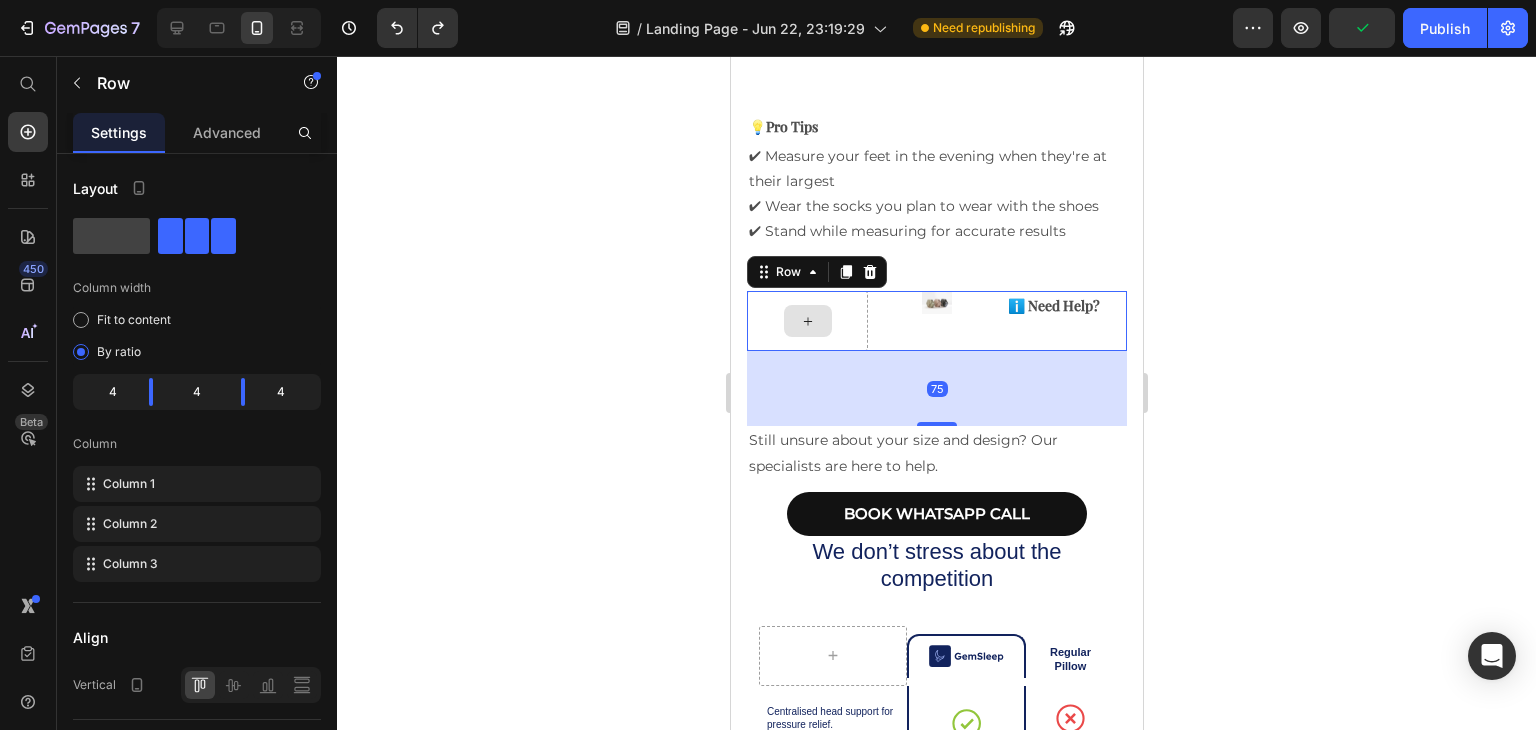 click at bounding box center [806, 321] 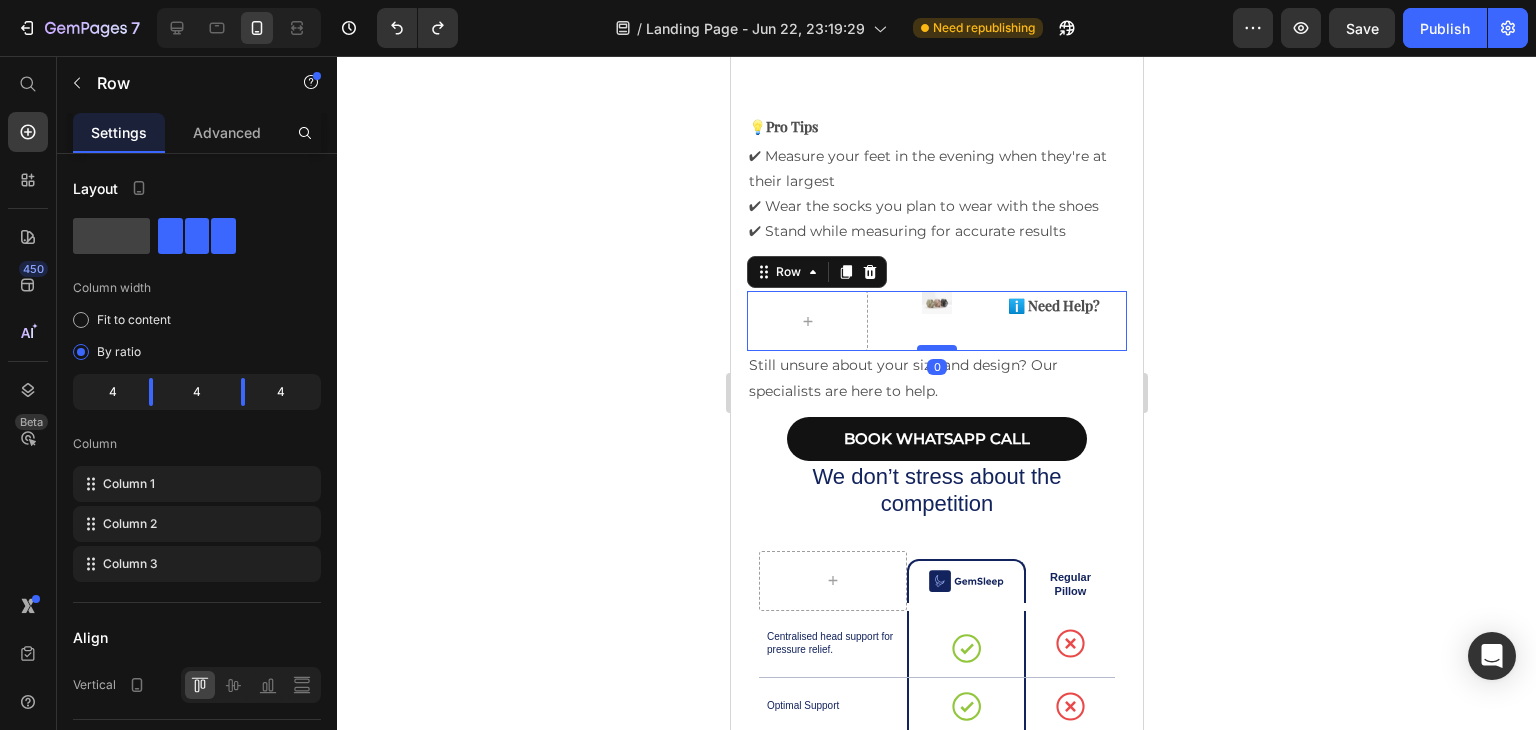 drag, startPoint x: 921, startPoint y: 452, endPoint x: 915, endPoint y: 377, distance: 75.23962 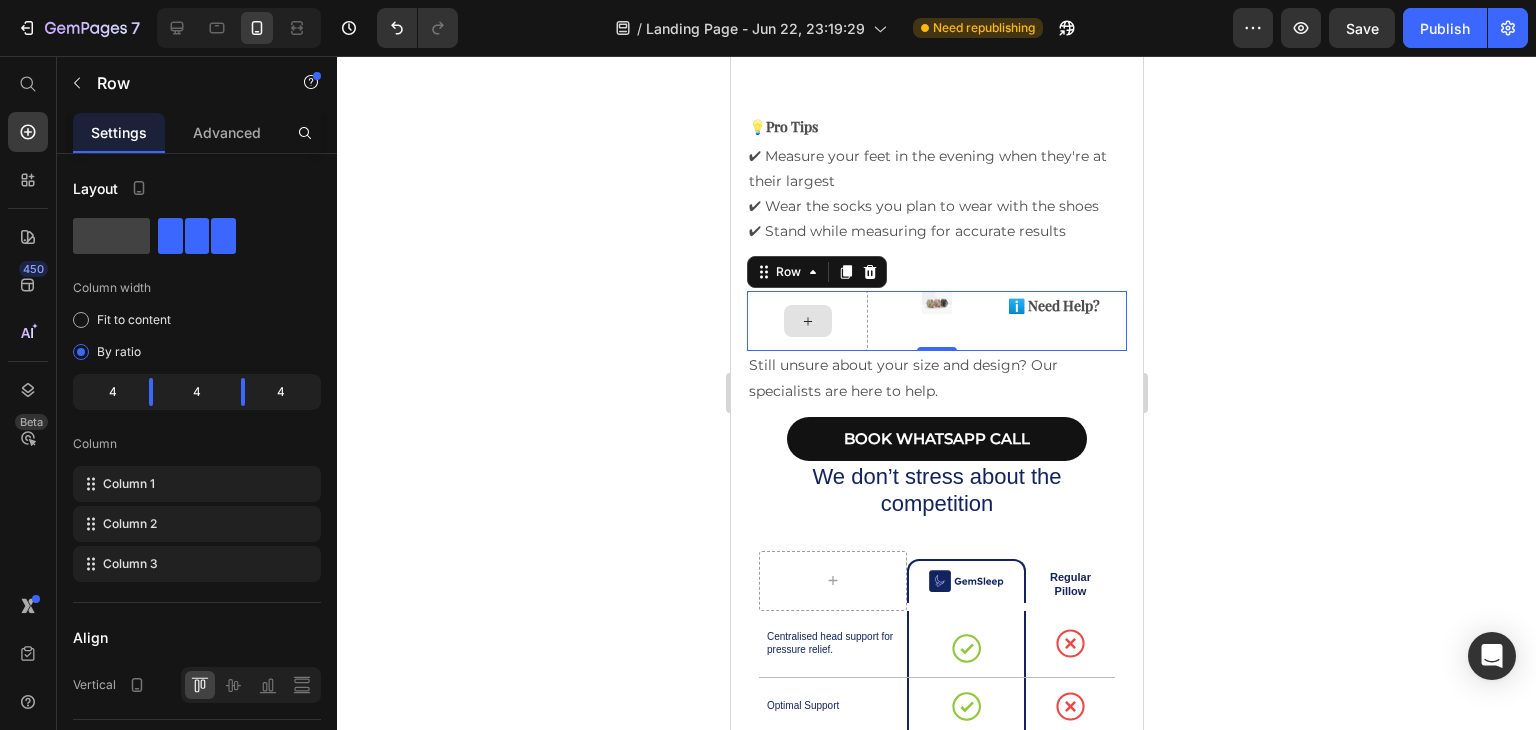 click at bounding box center [806, 321] 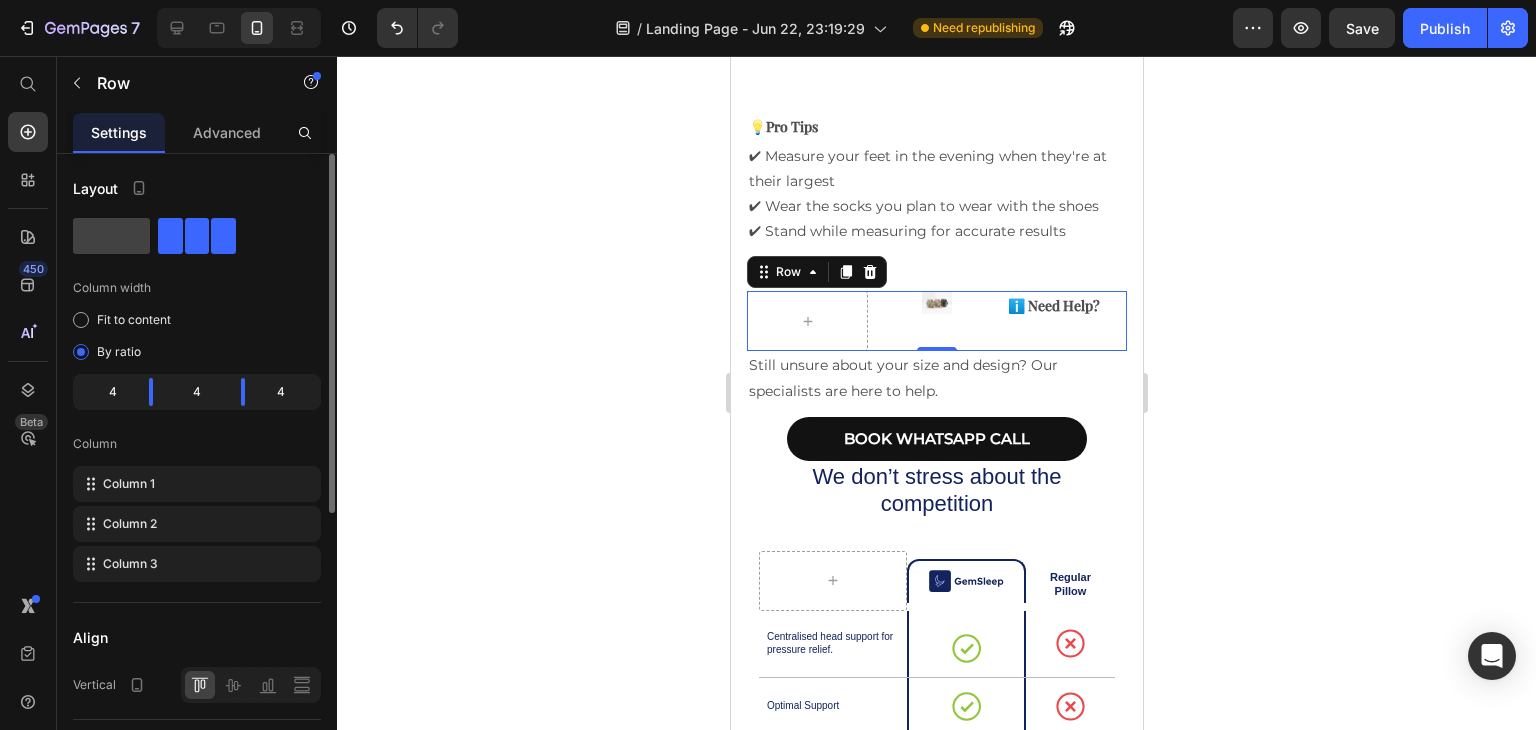 click 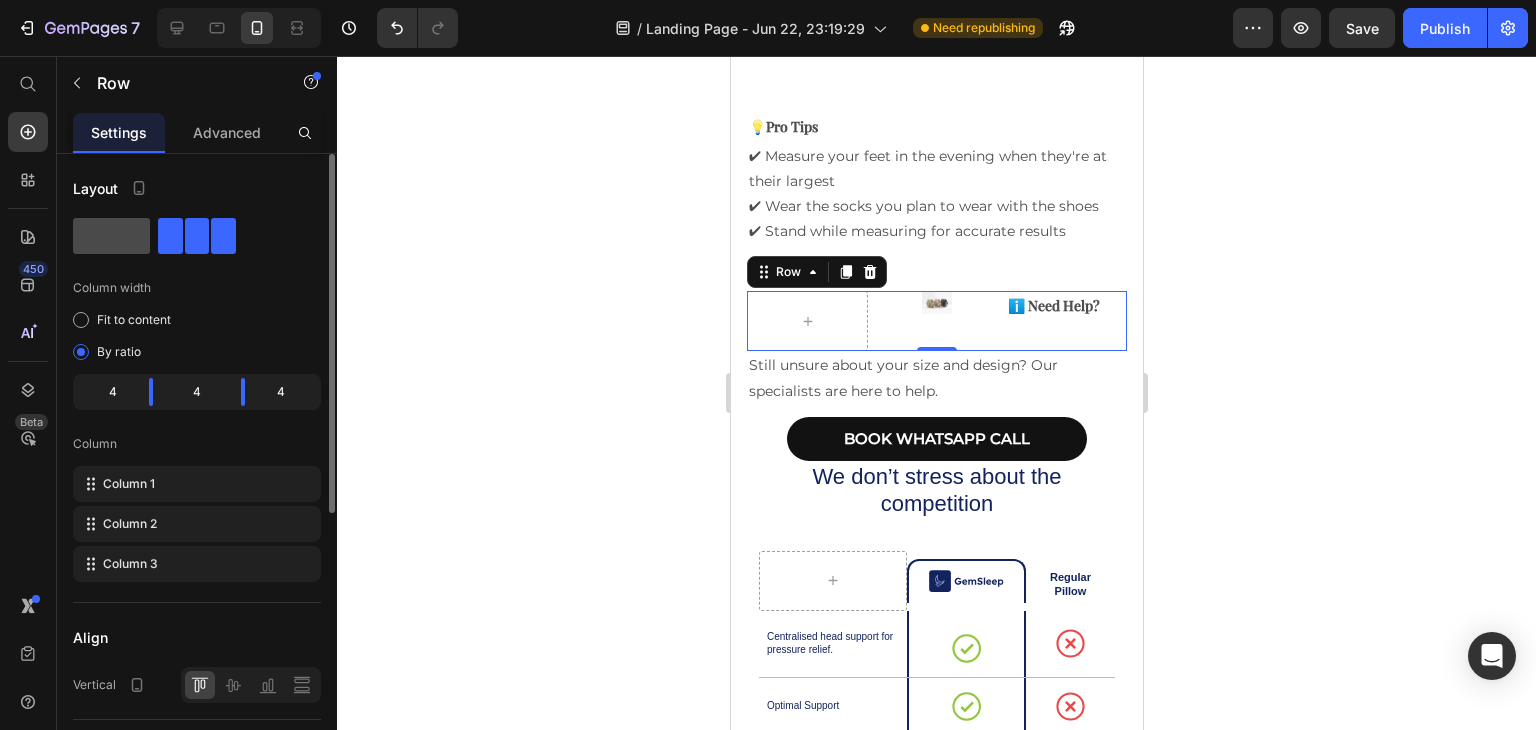 click 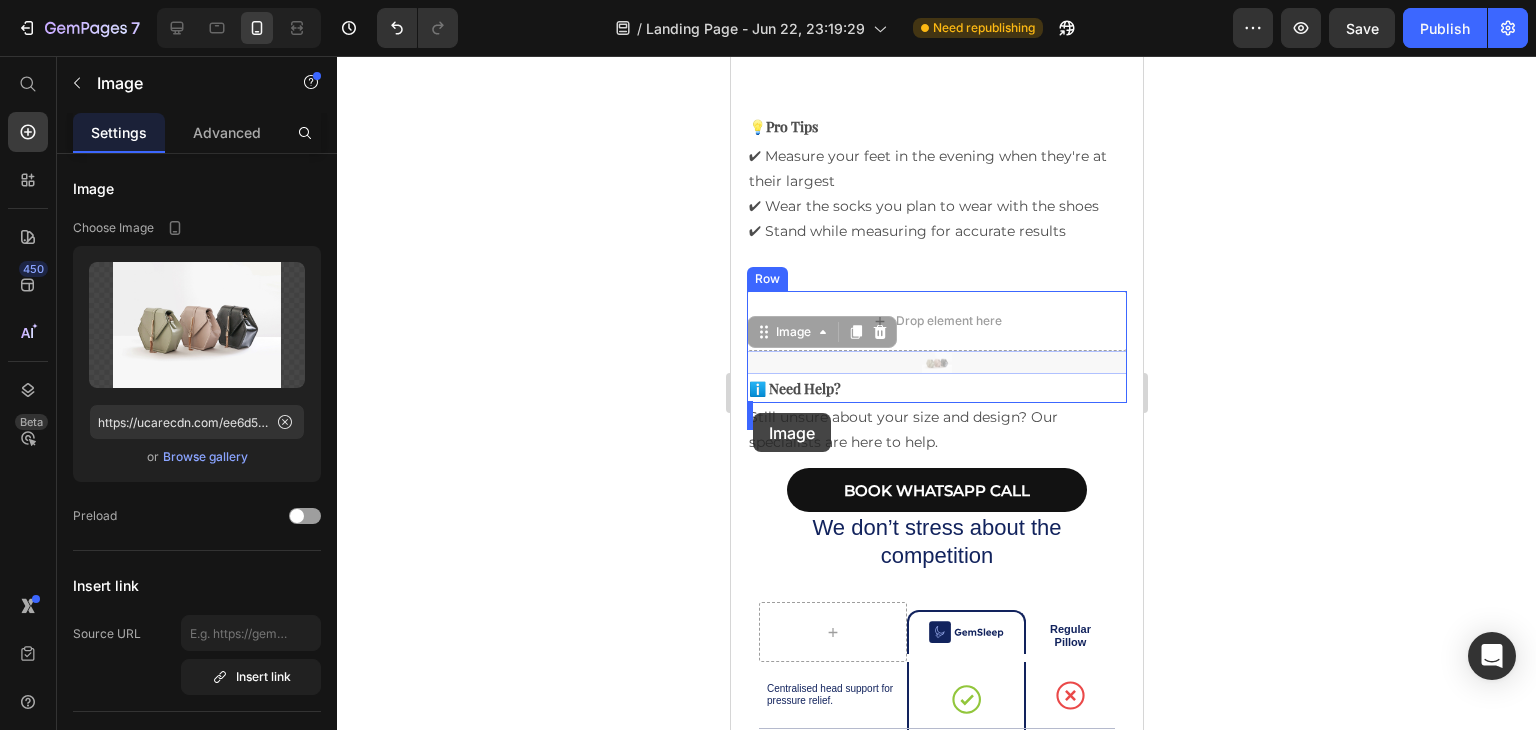 drag, startPoint x: 929, startPoint y: 389, endPoint x: 752, endPoint y: 413, distance: 178.6197 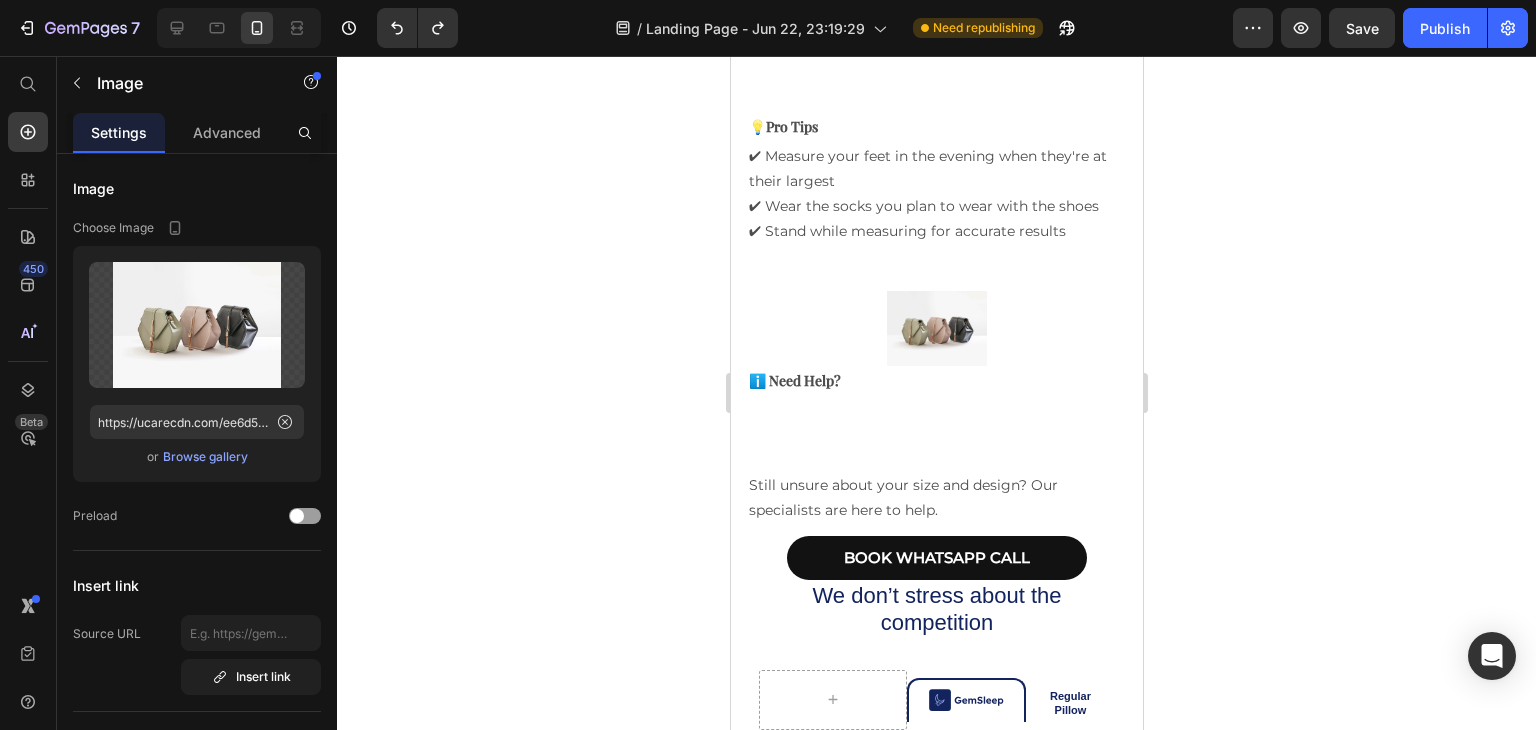 type on "10" 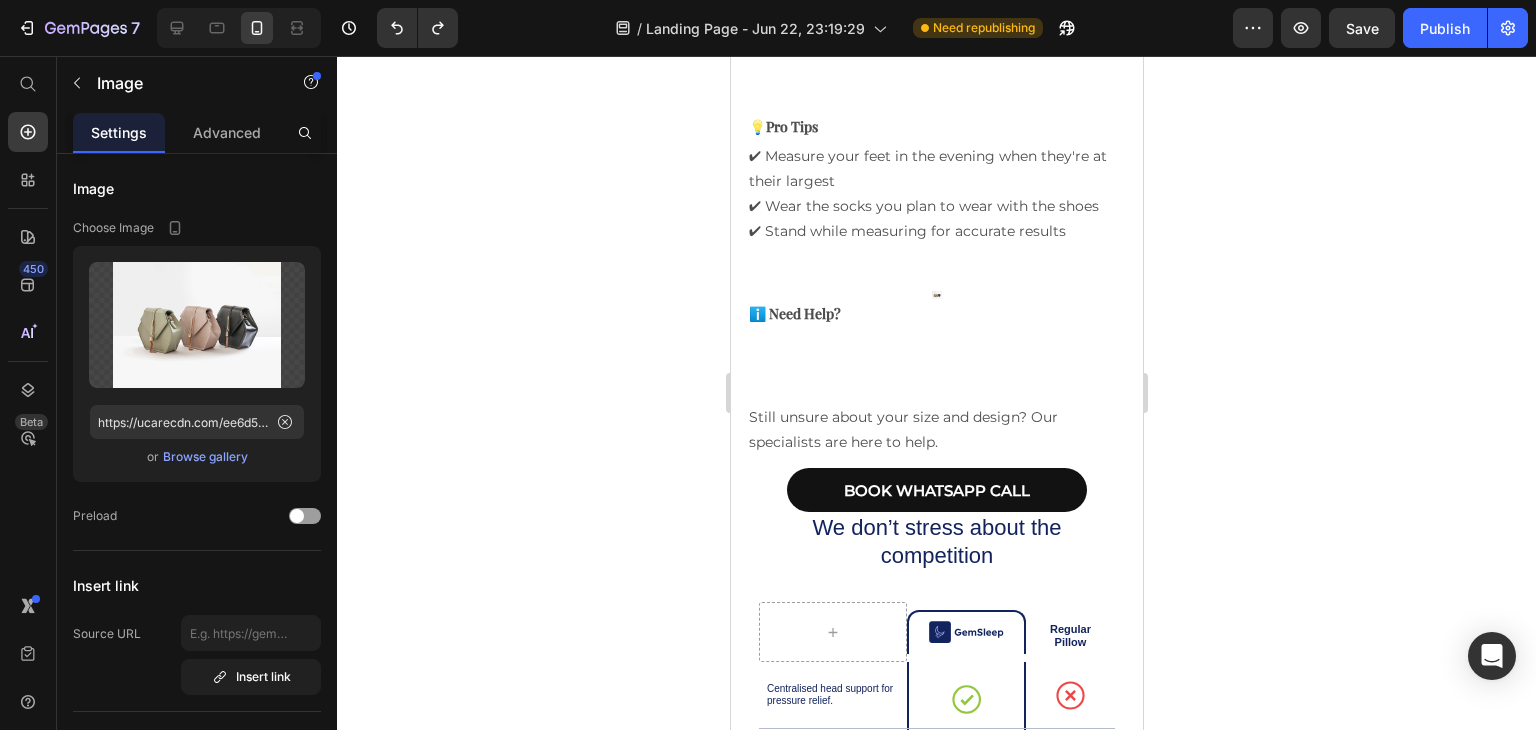 type 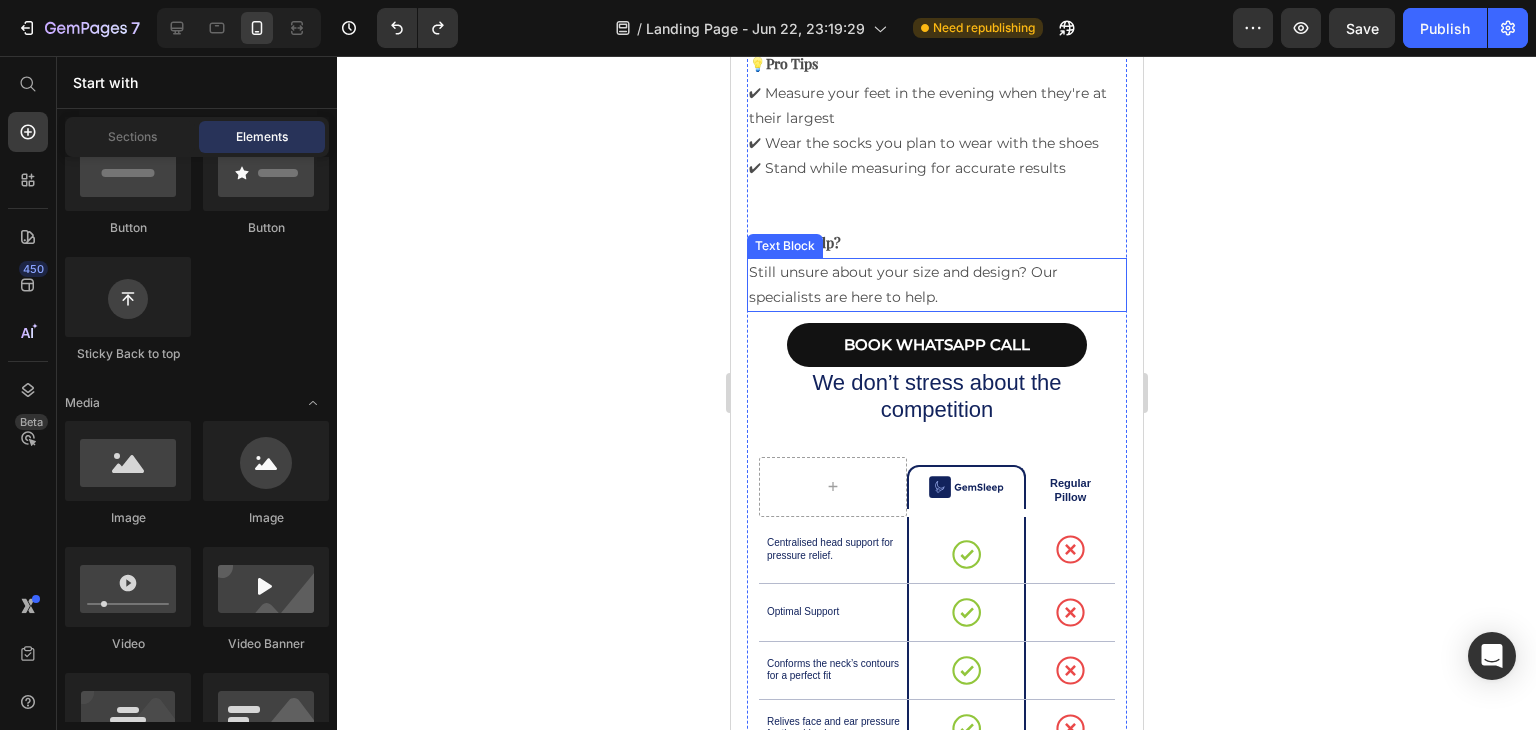 scroll, scrollTop: 4927, scrollLeft: 0, axis: vertical 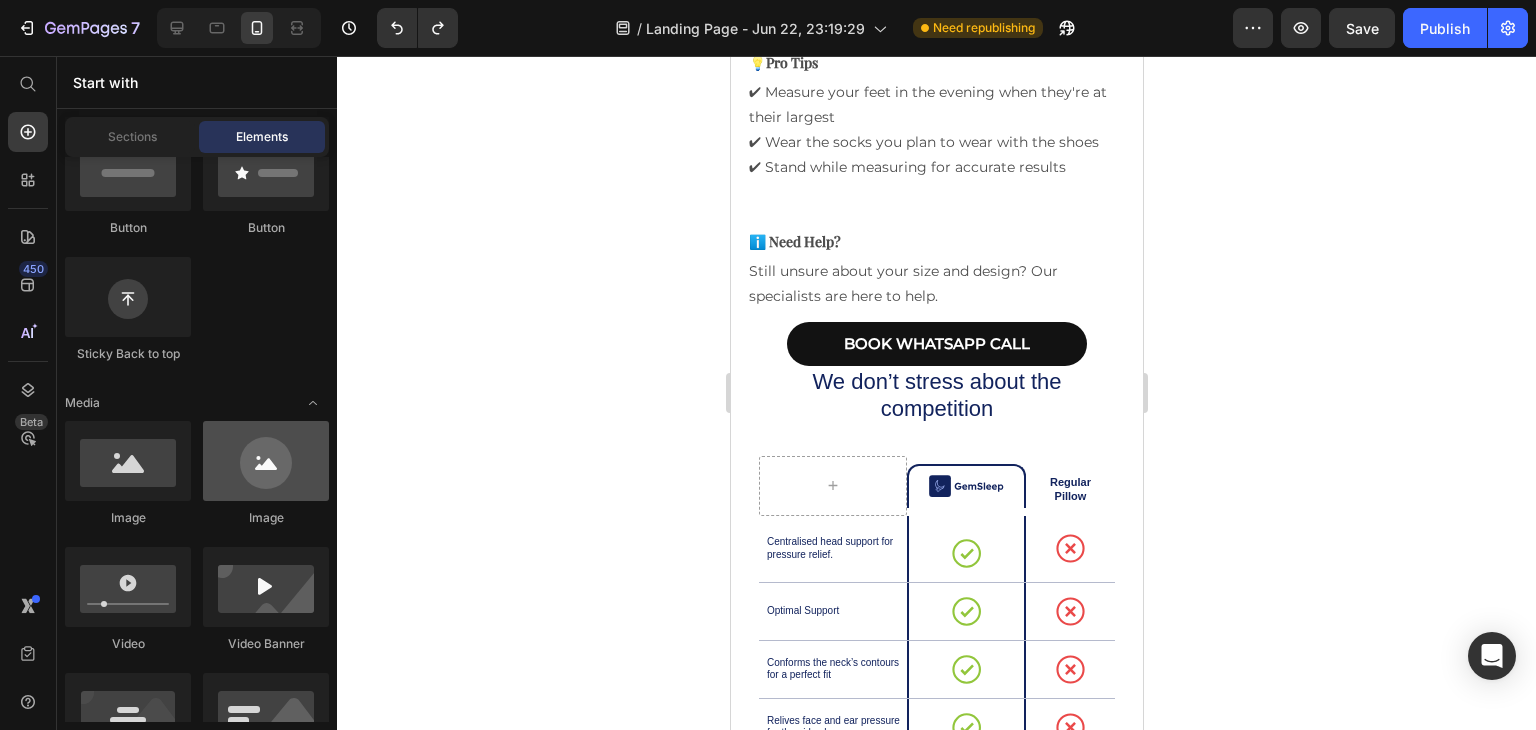 click at bounding box center [266, 461] 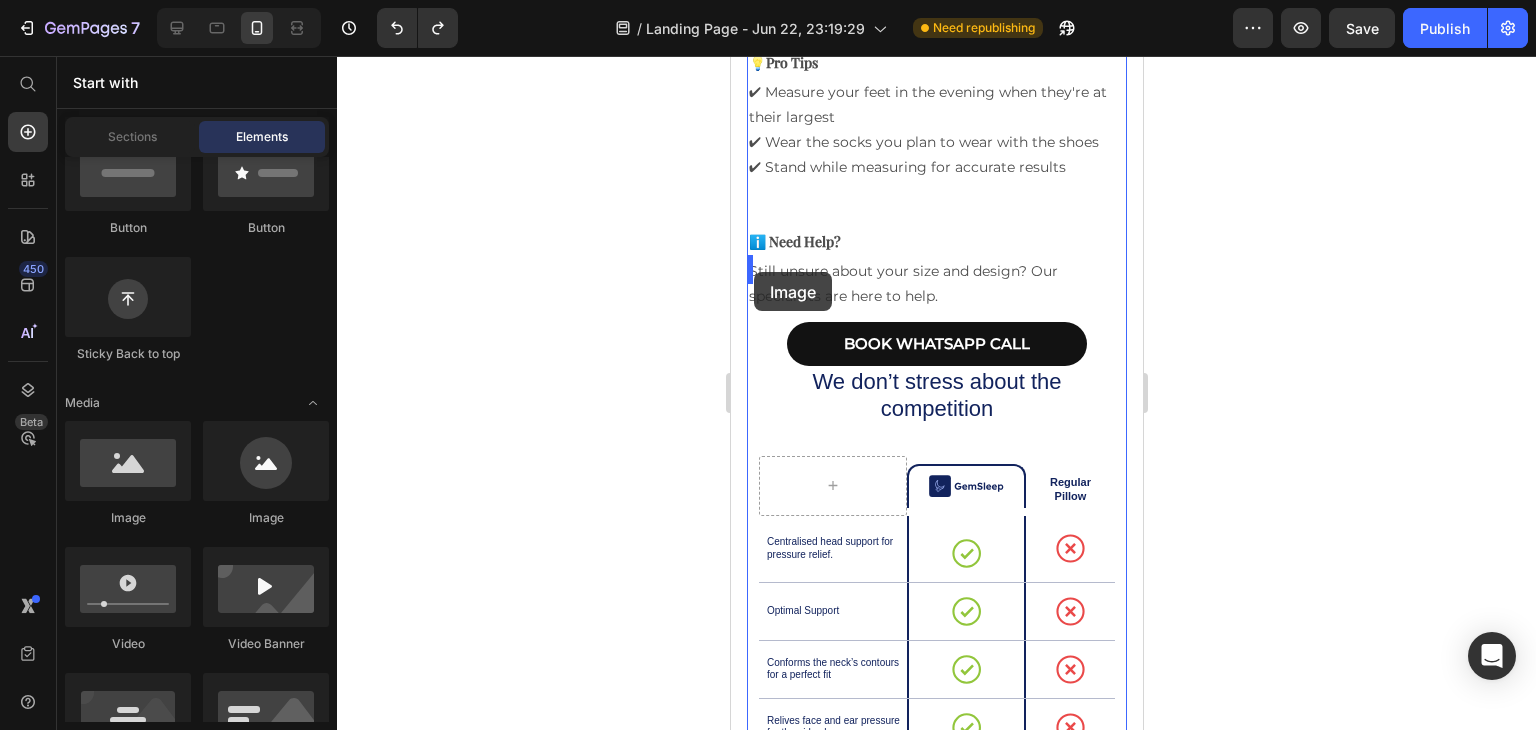 drag, startPoint x: 981, startPoint y: 525, endPoint x: 753, endPoint y: 272, distance: 340.57745 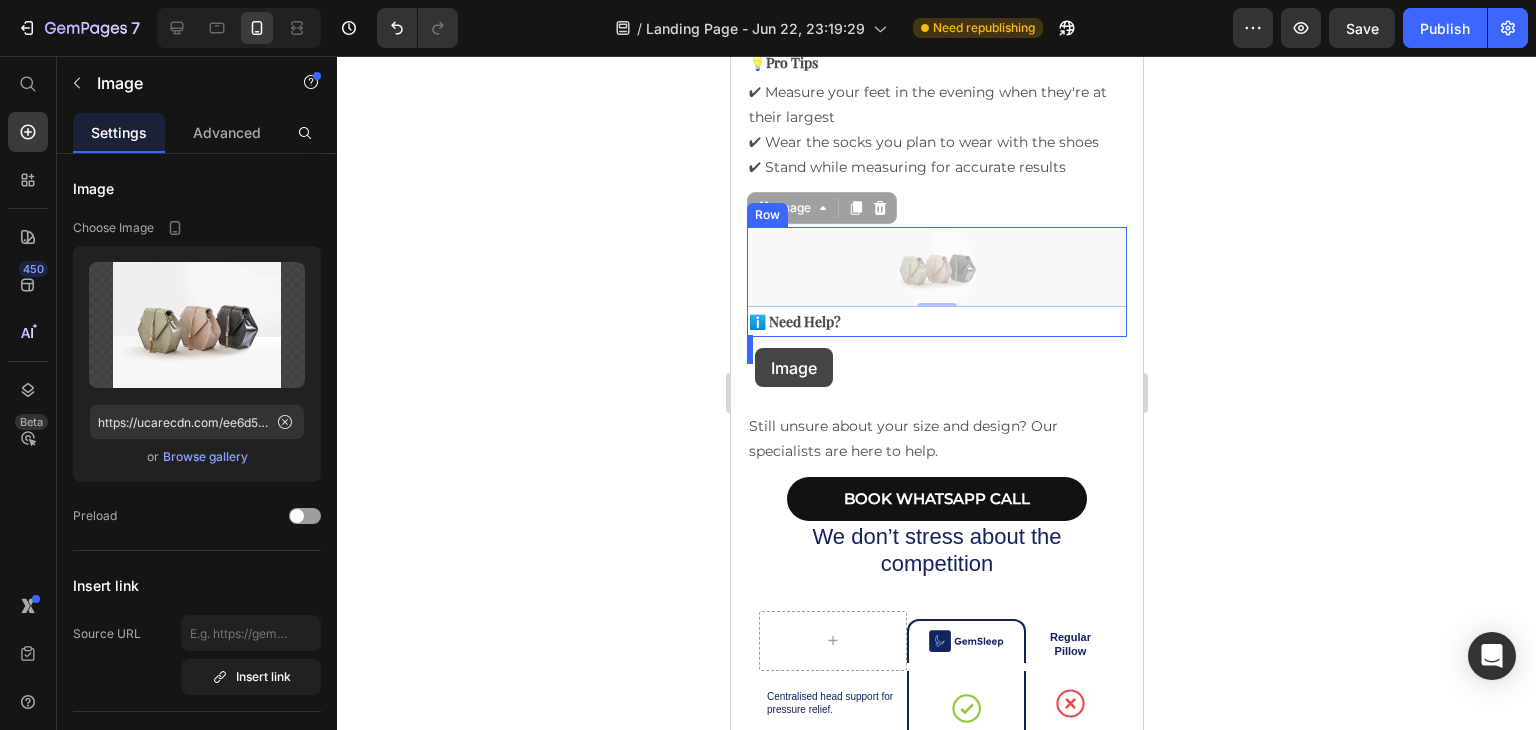 drag, startPoint x: 934, startPoint y: 294, endPoint x: 754, endPoint y: 348, distance: 187.92552 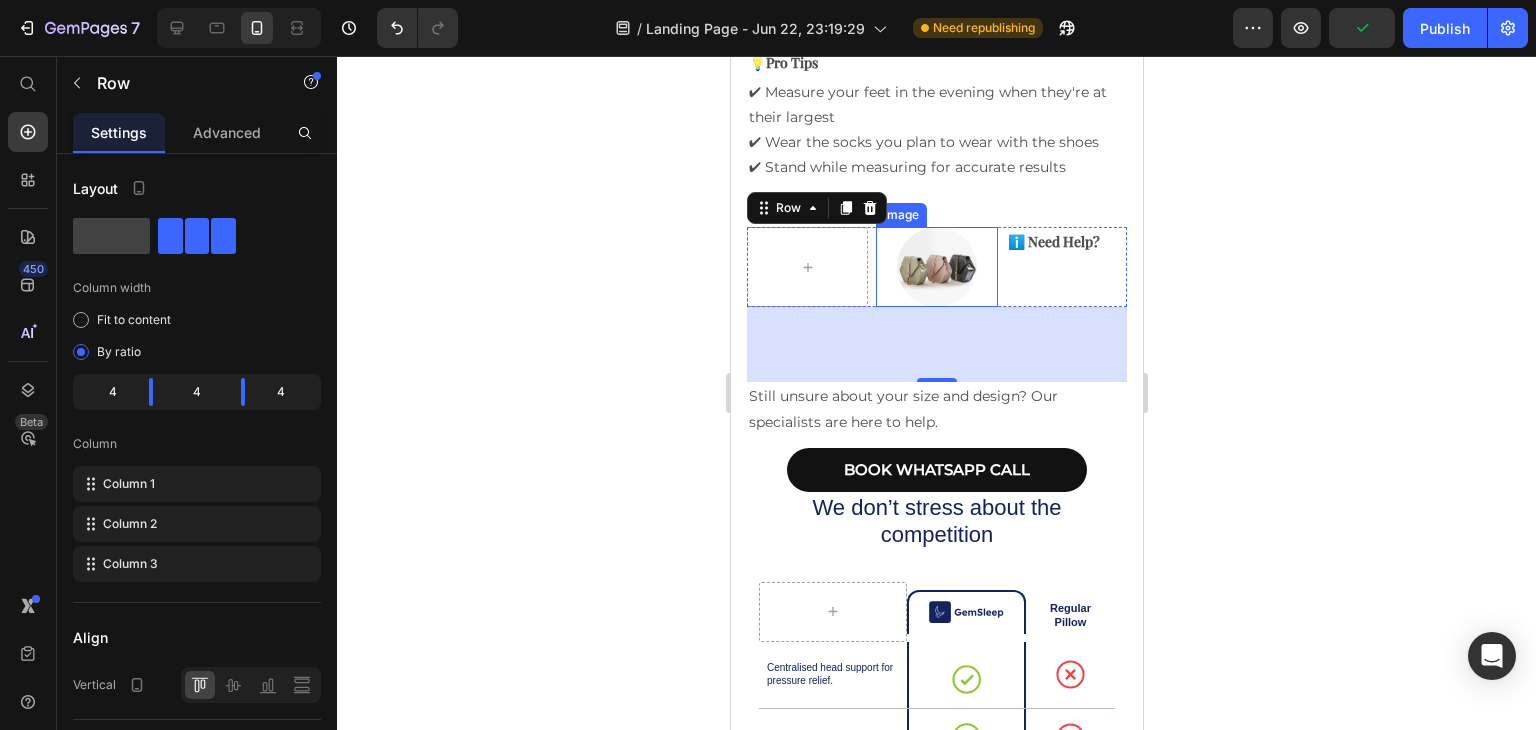 click at bounding box center [935, 267] 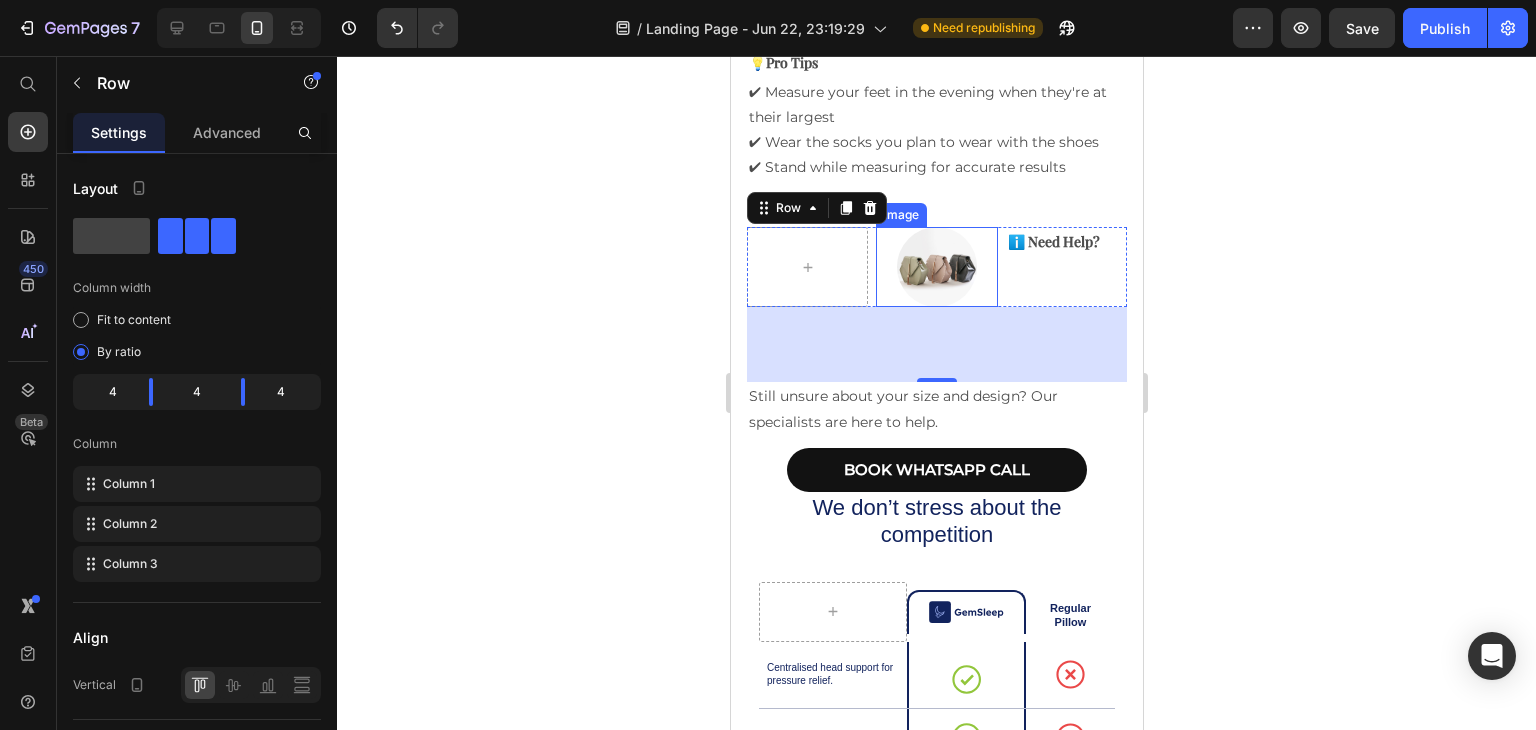 click at bounding box center [935, 267] 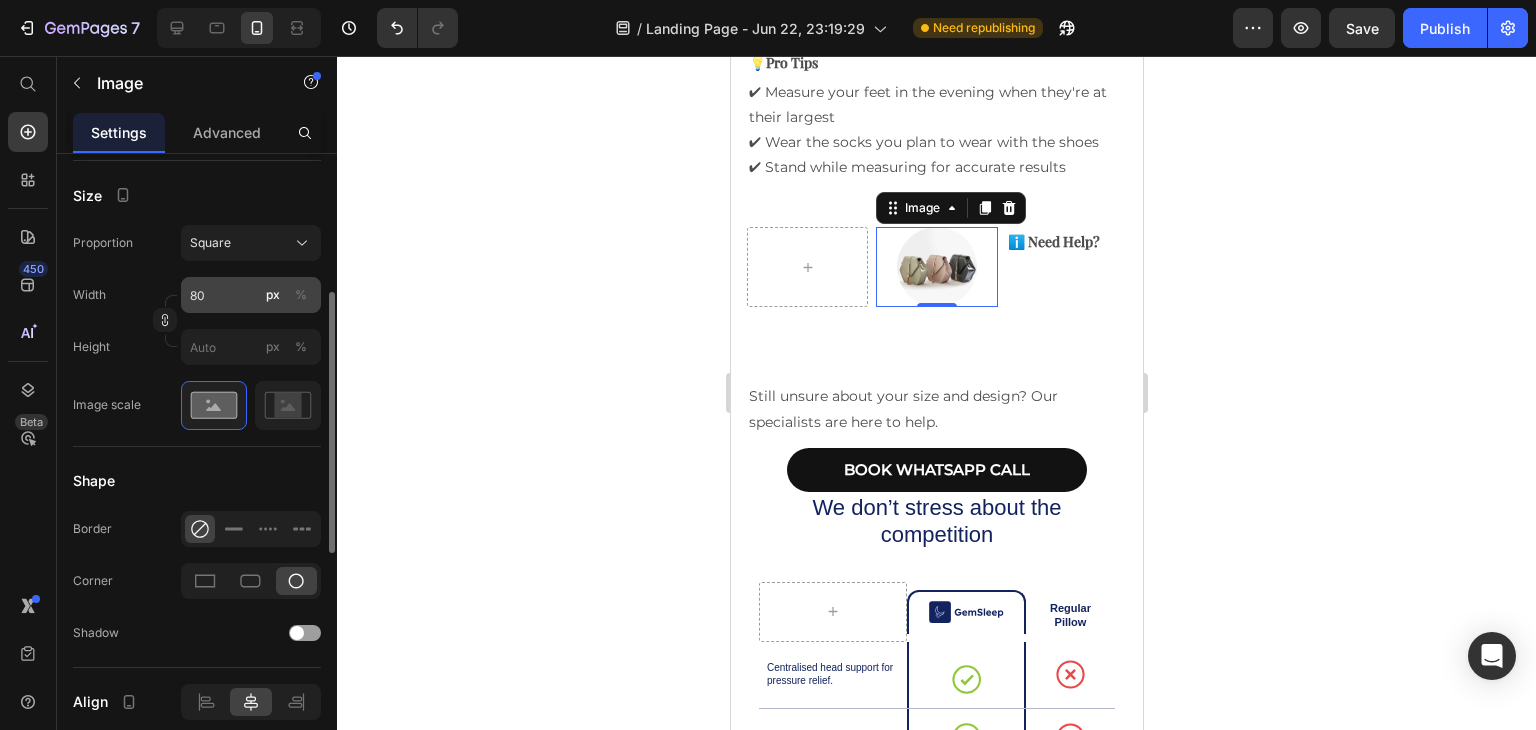 scroll, scrollTop: 488, scrollLeft: 0, axis: vertical 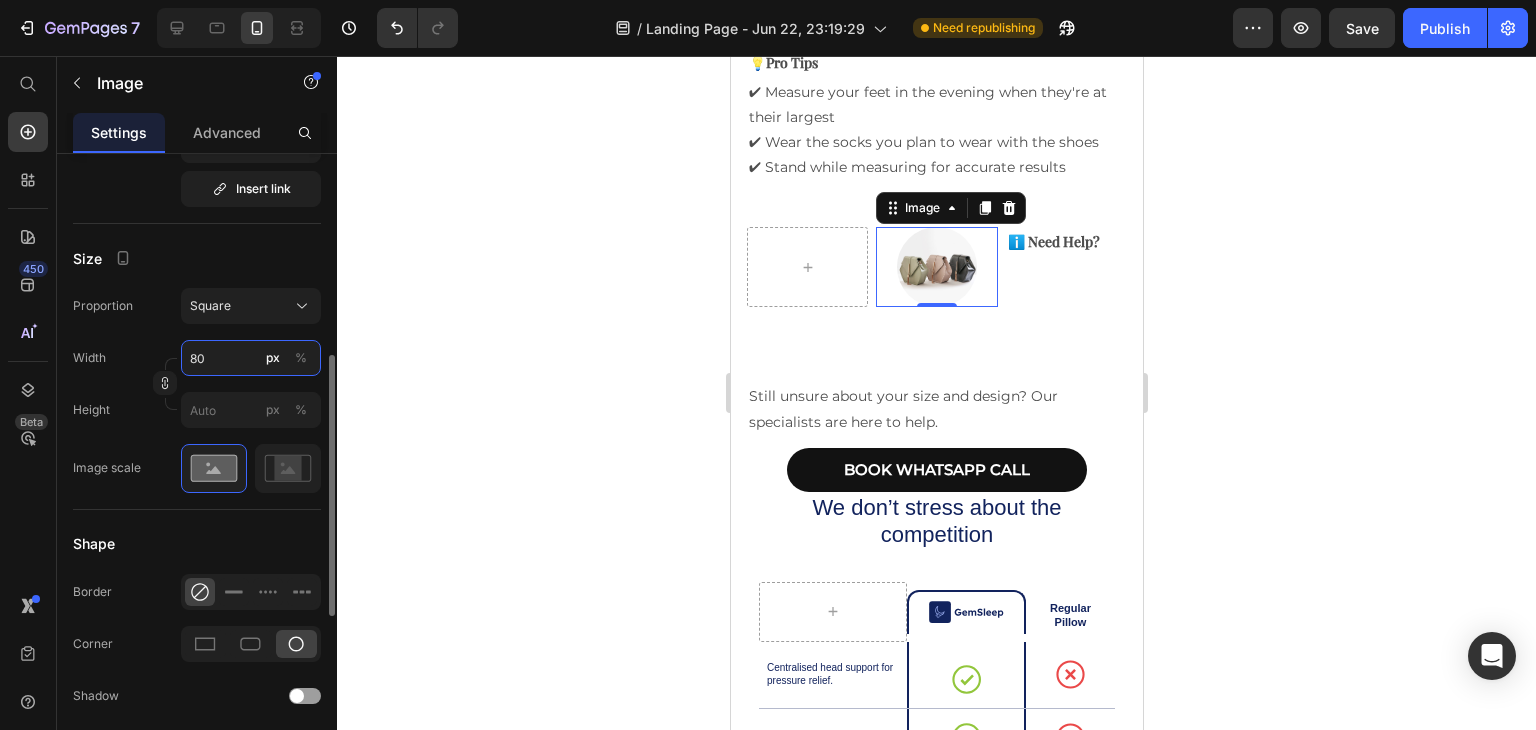 click on "80" at bounding box center (251, 358) 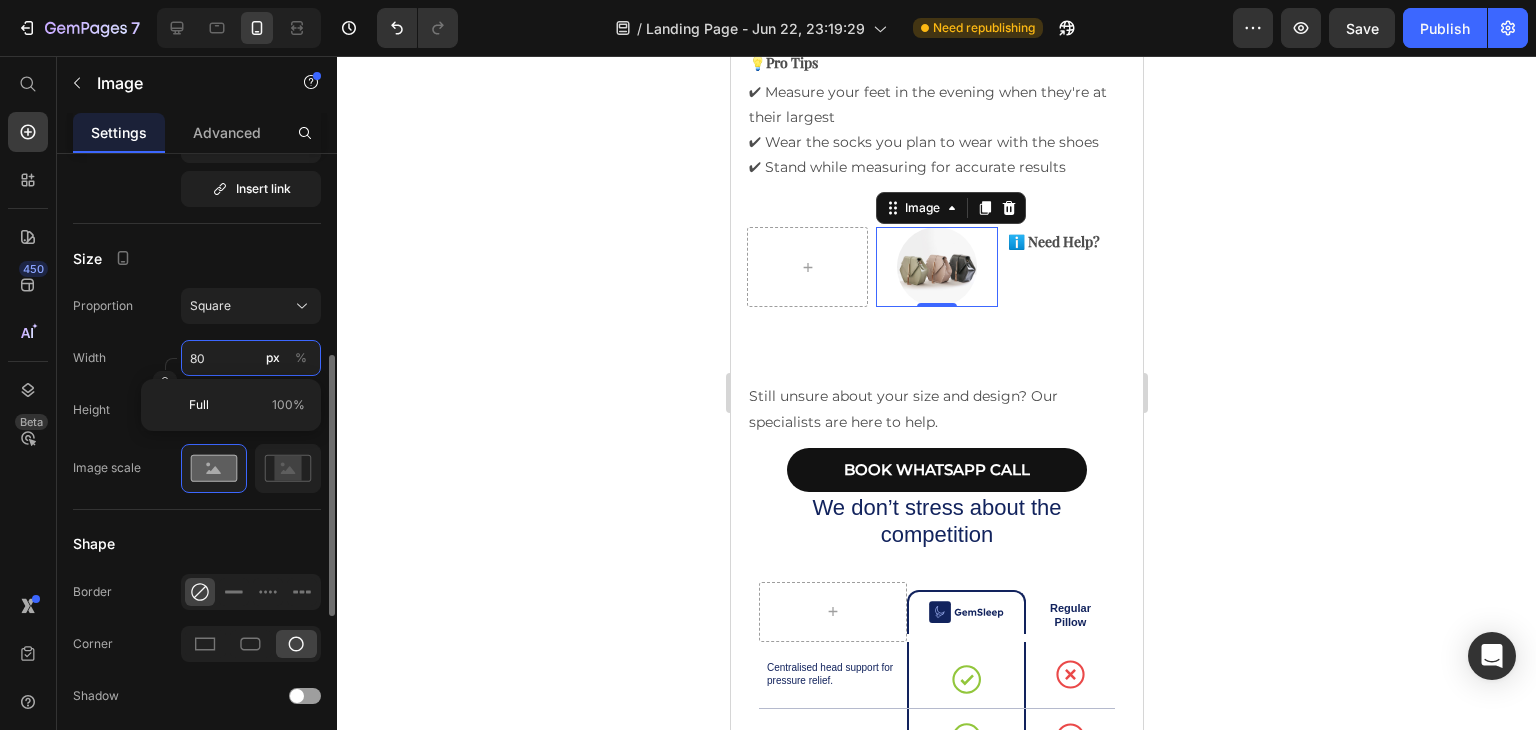 type on "3" 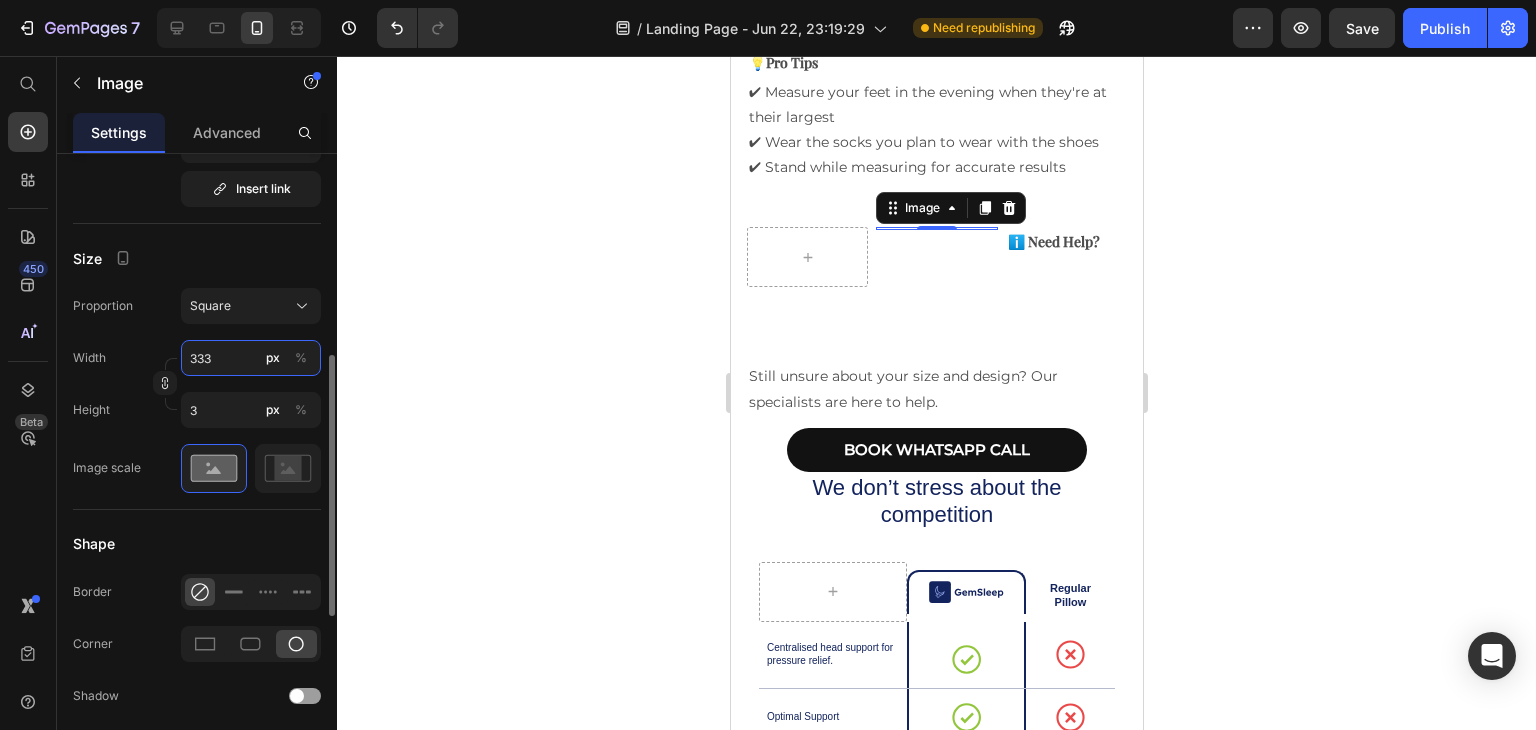 type on "3330" 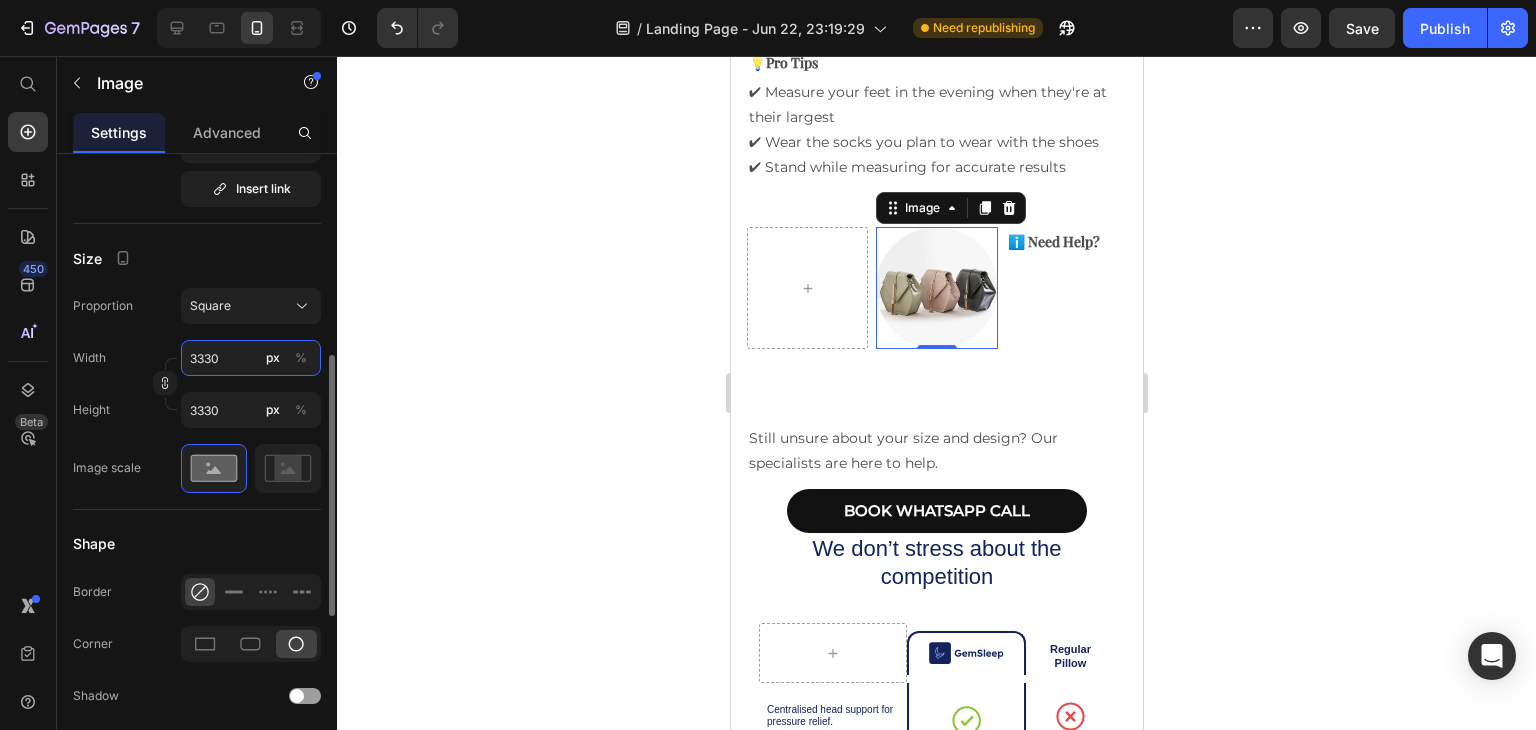 type on "333" 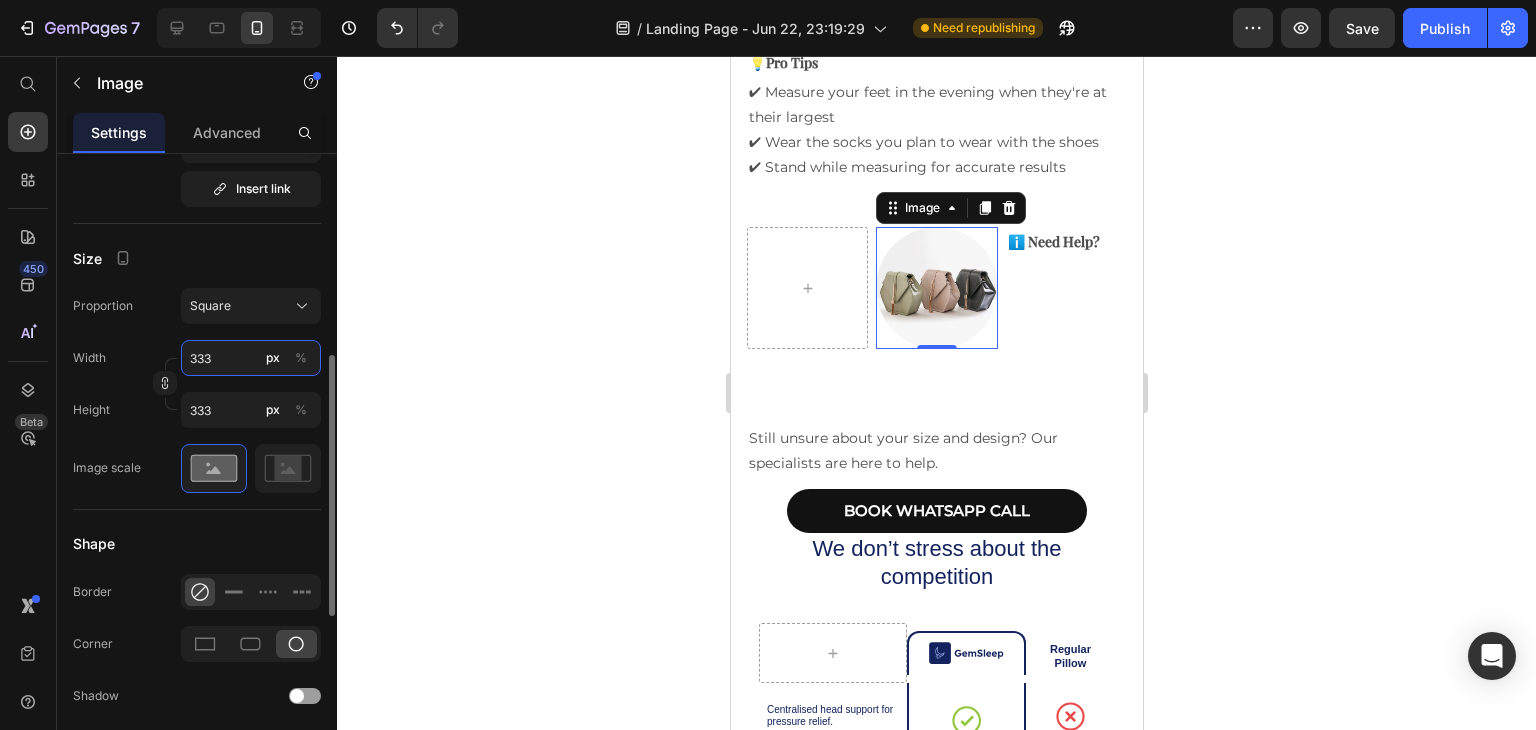 type on "33" 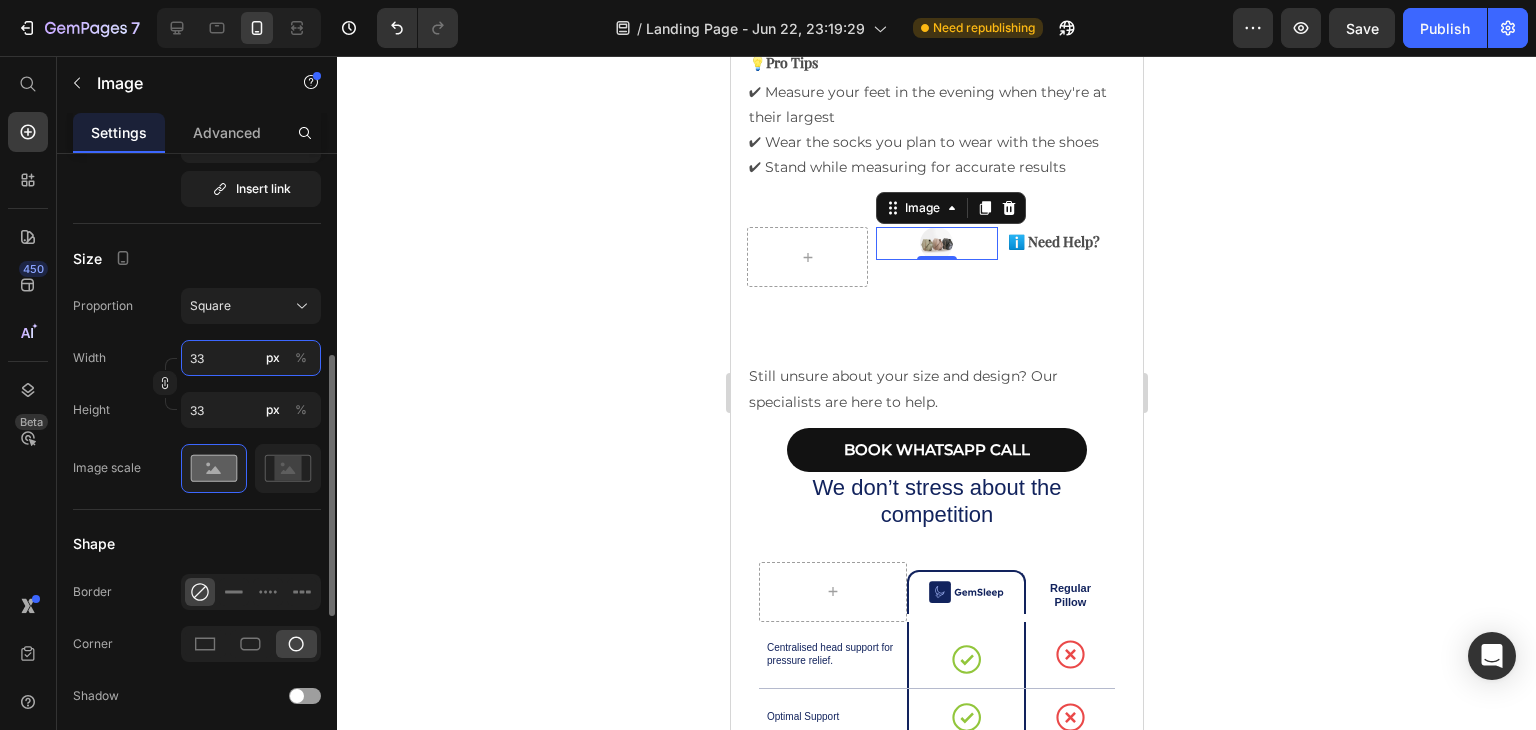 type on "3" 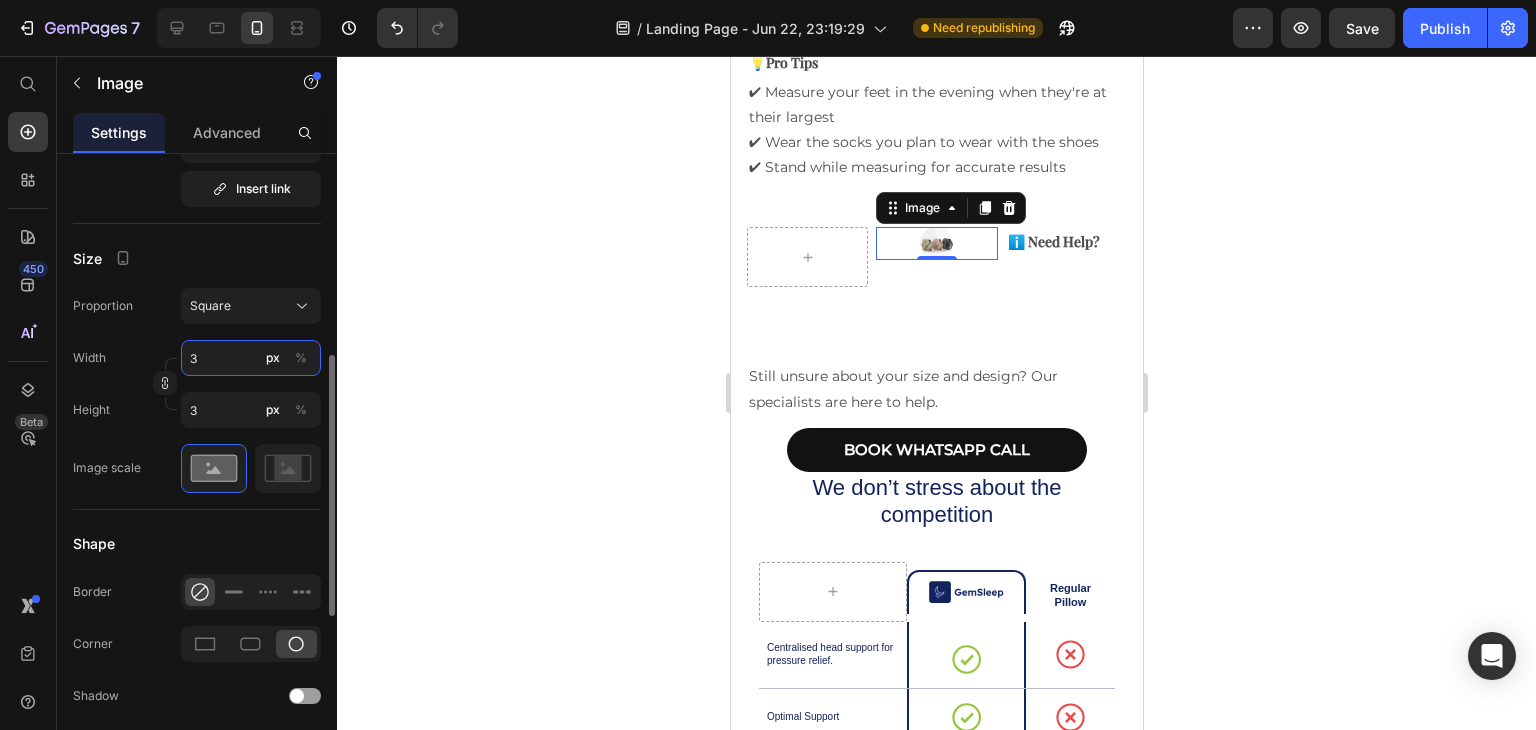 type 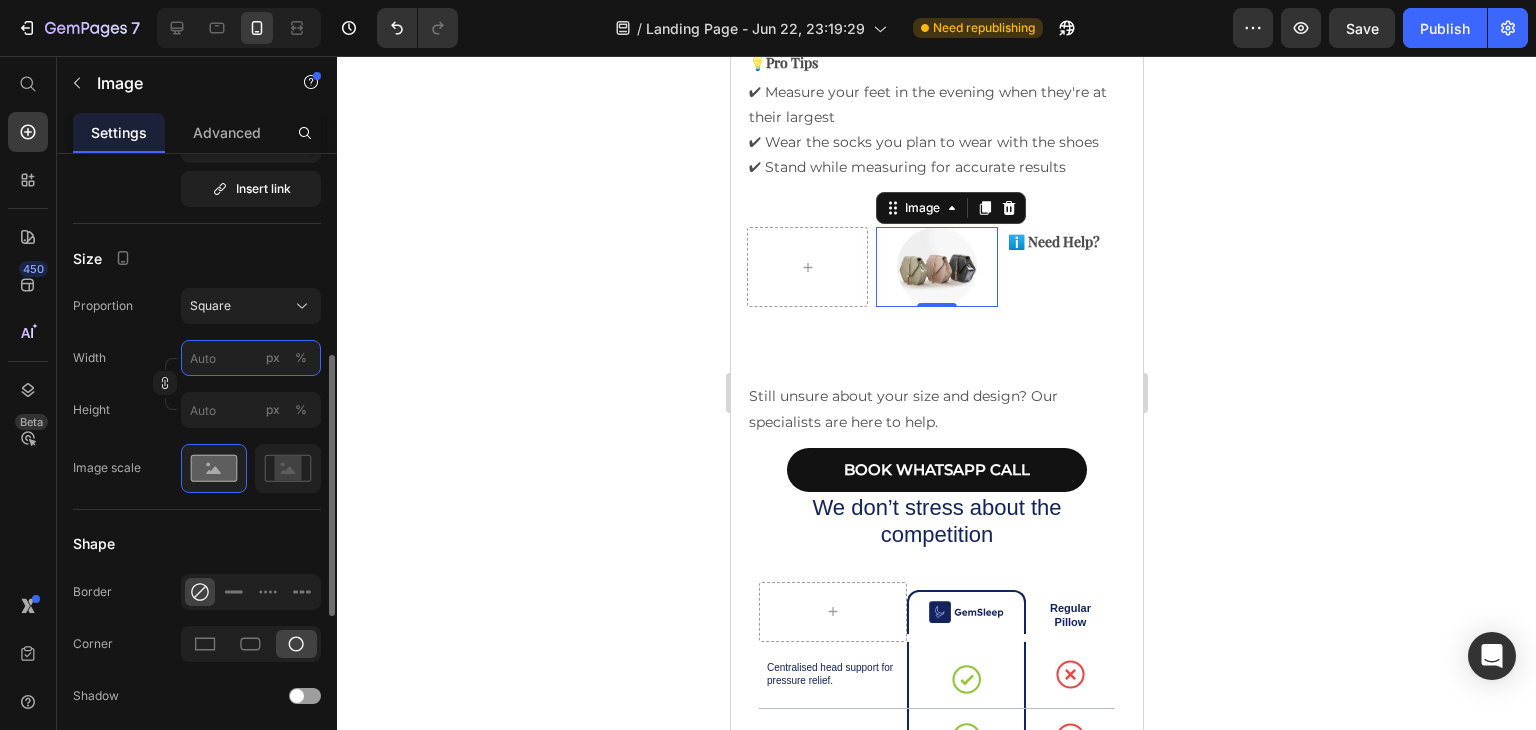 type on "3" 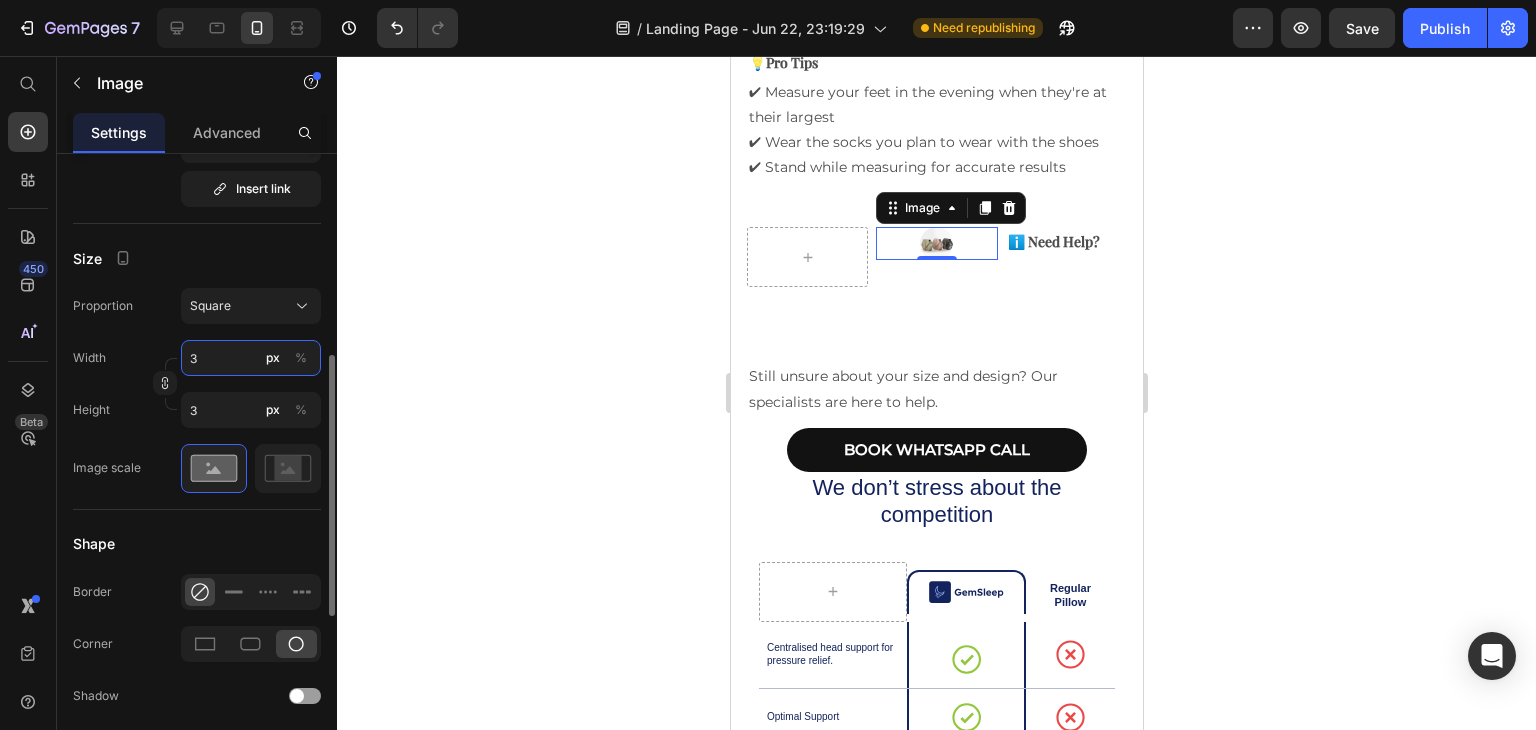 type on "33" 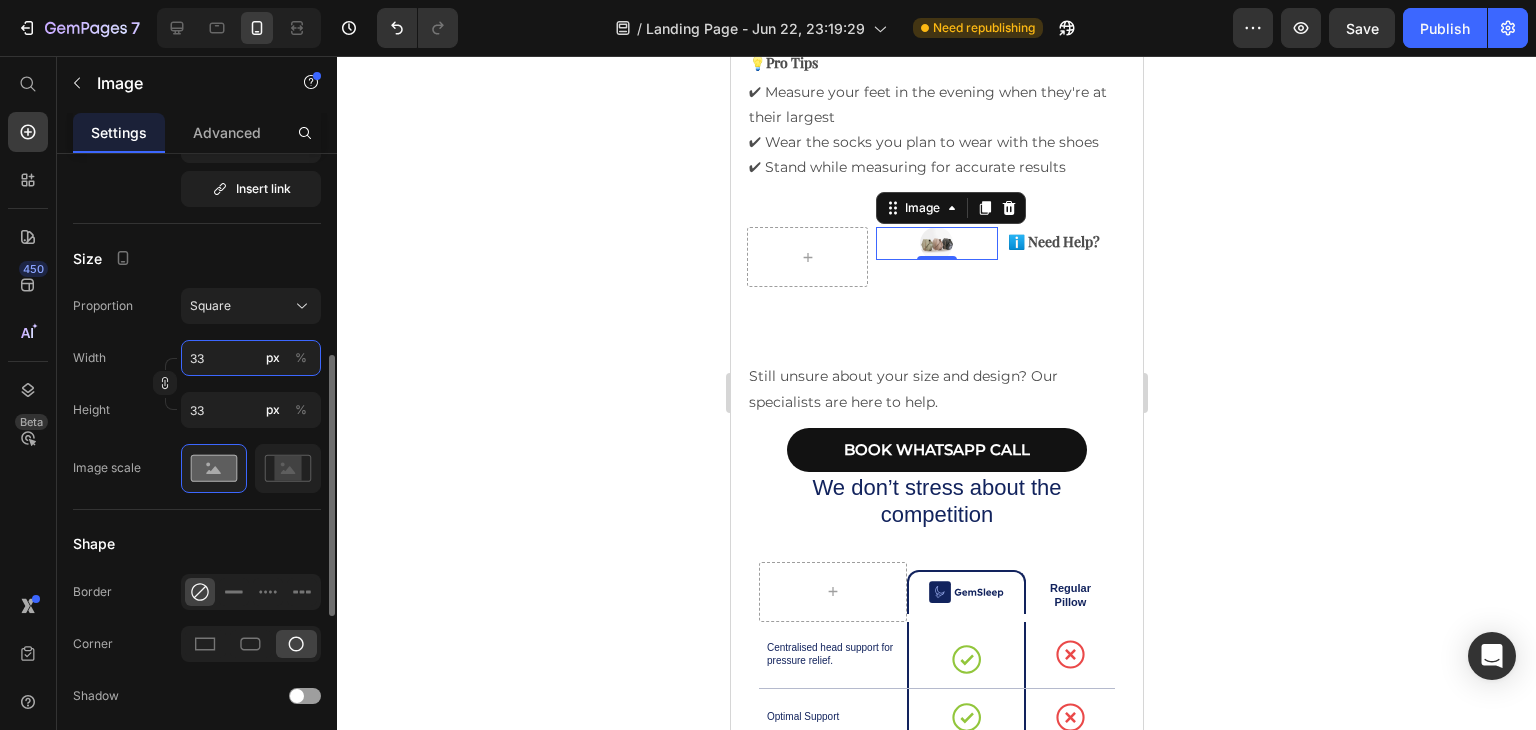 type on "330" 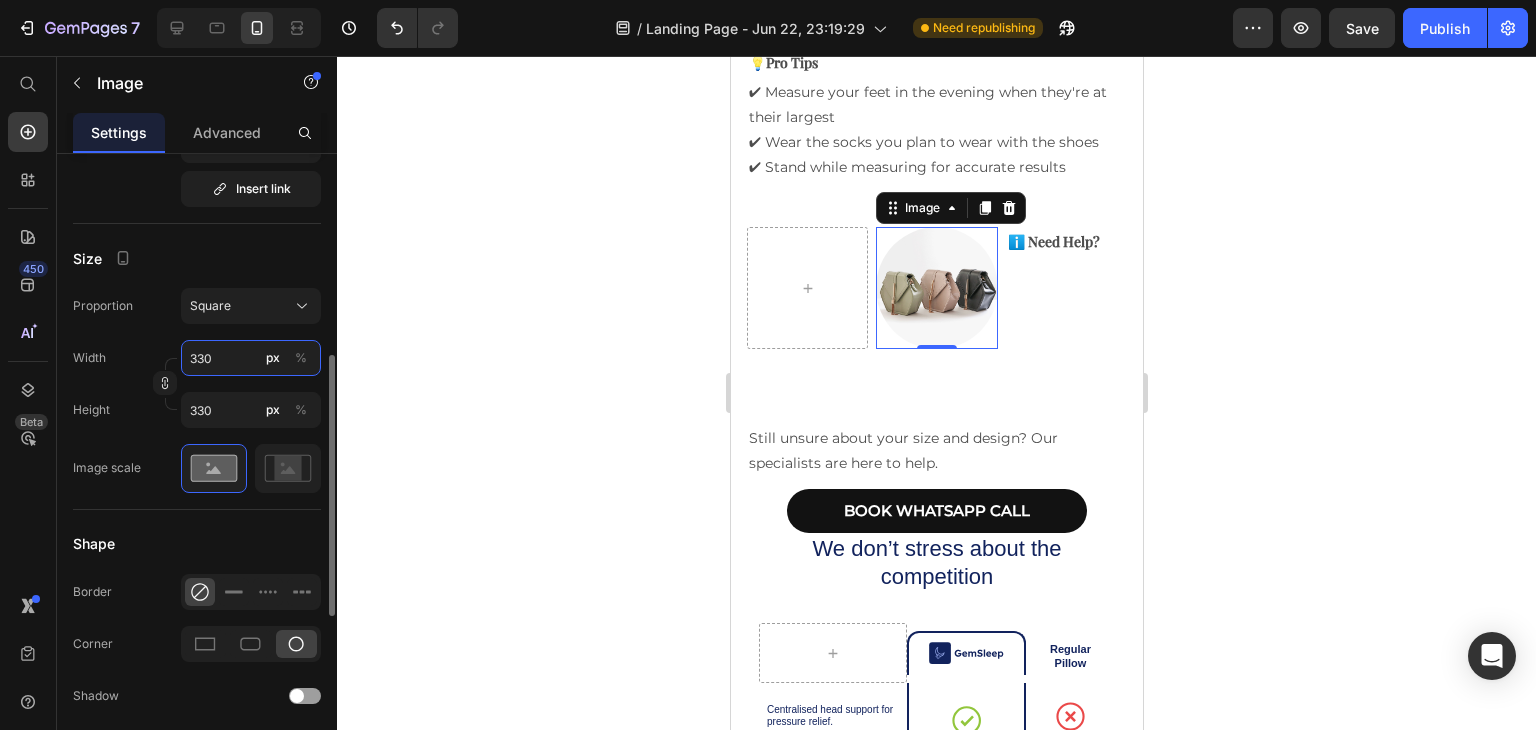 type on "33" 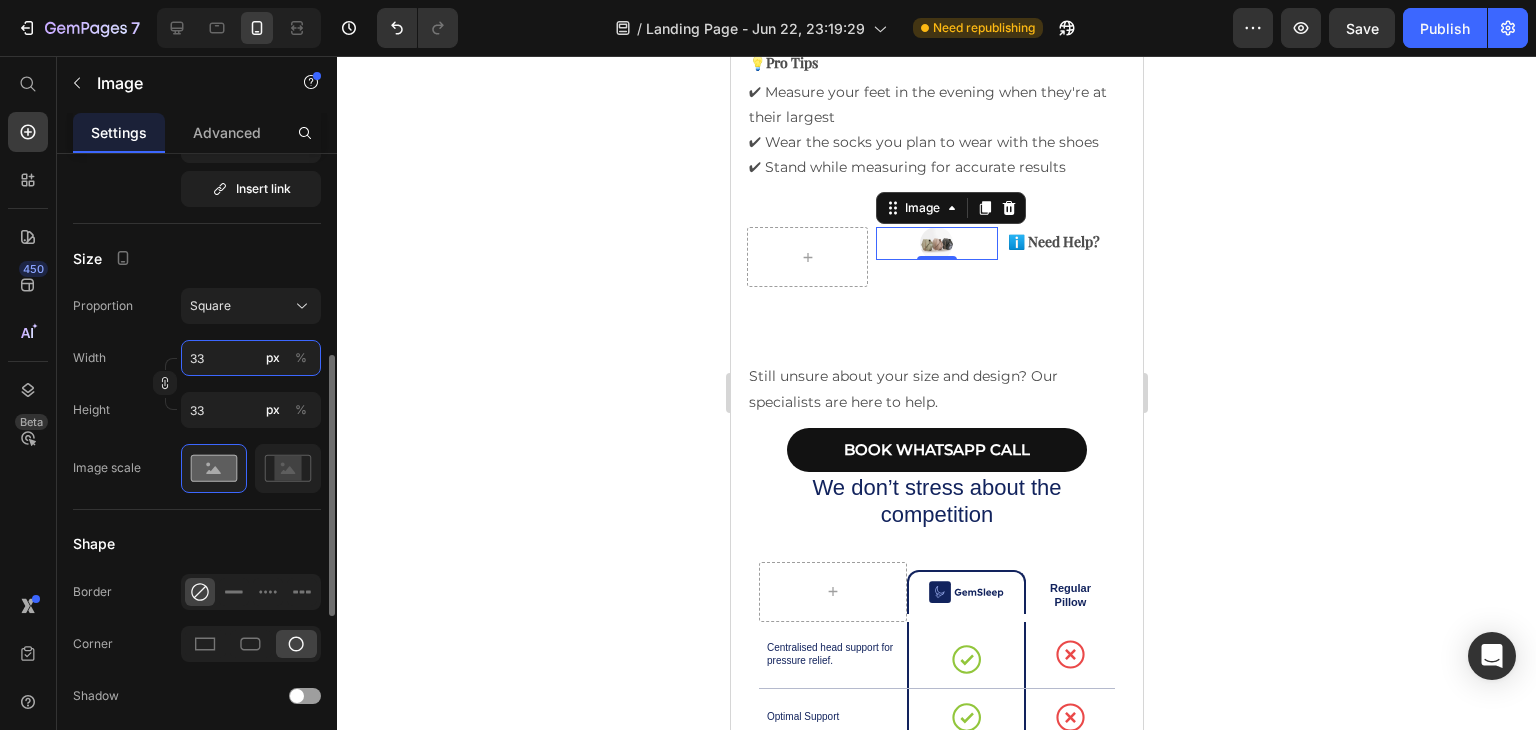 type on "3" 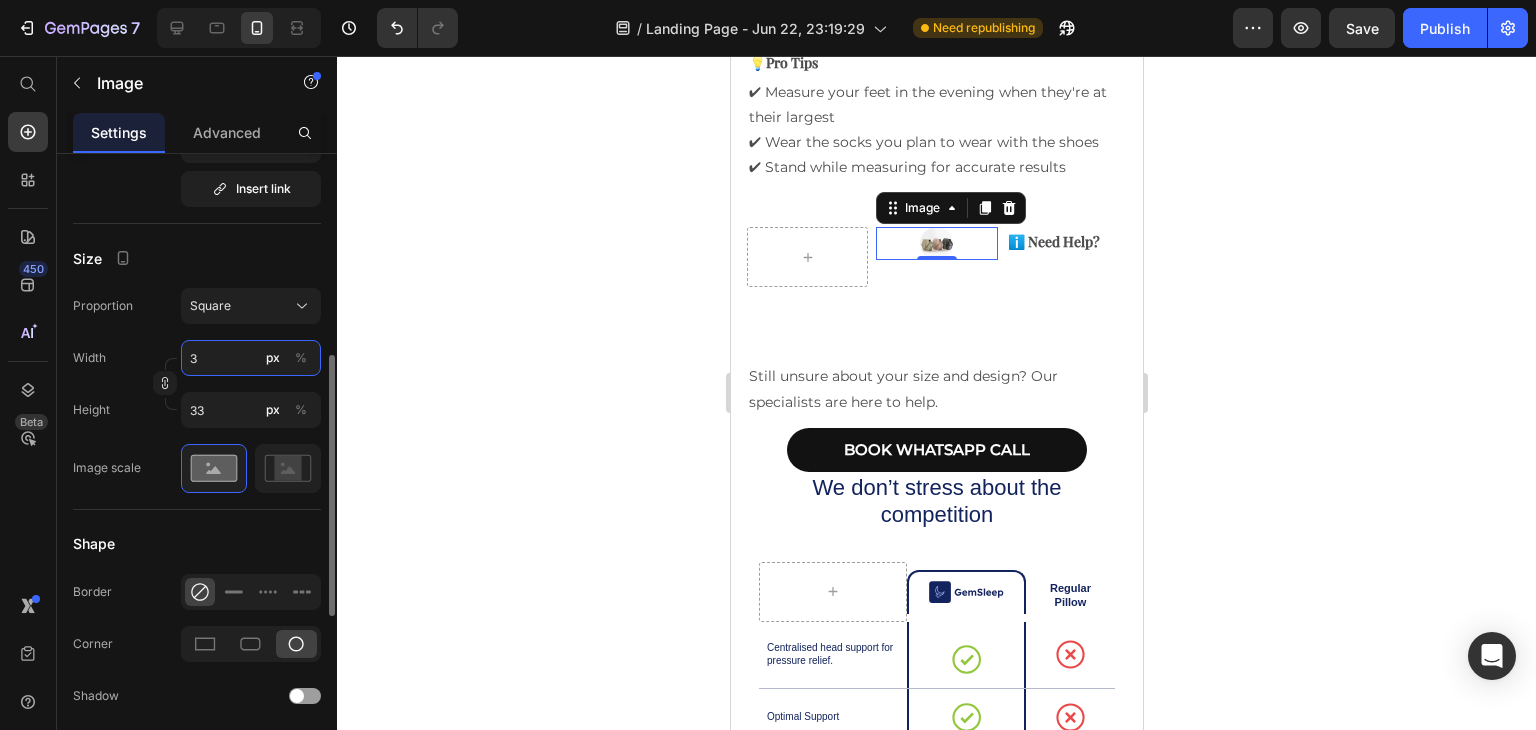 type on "3" 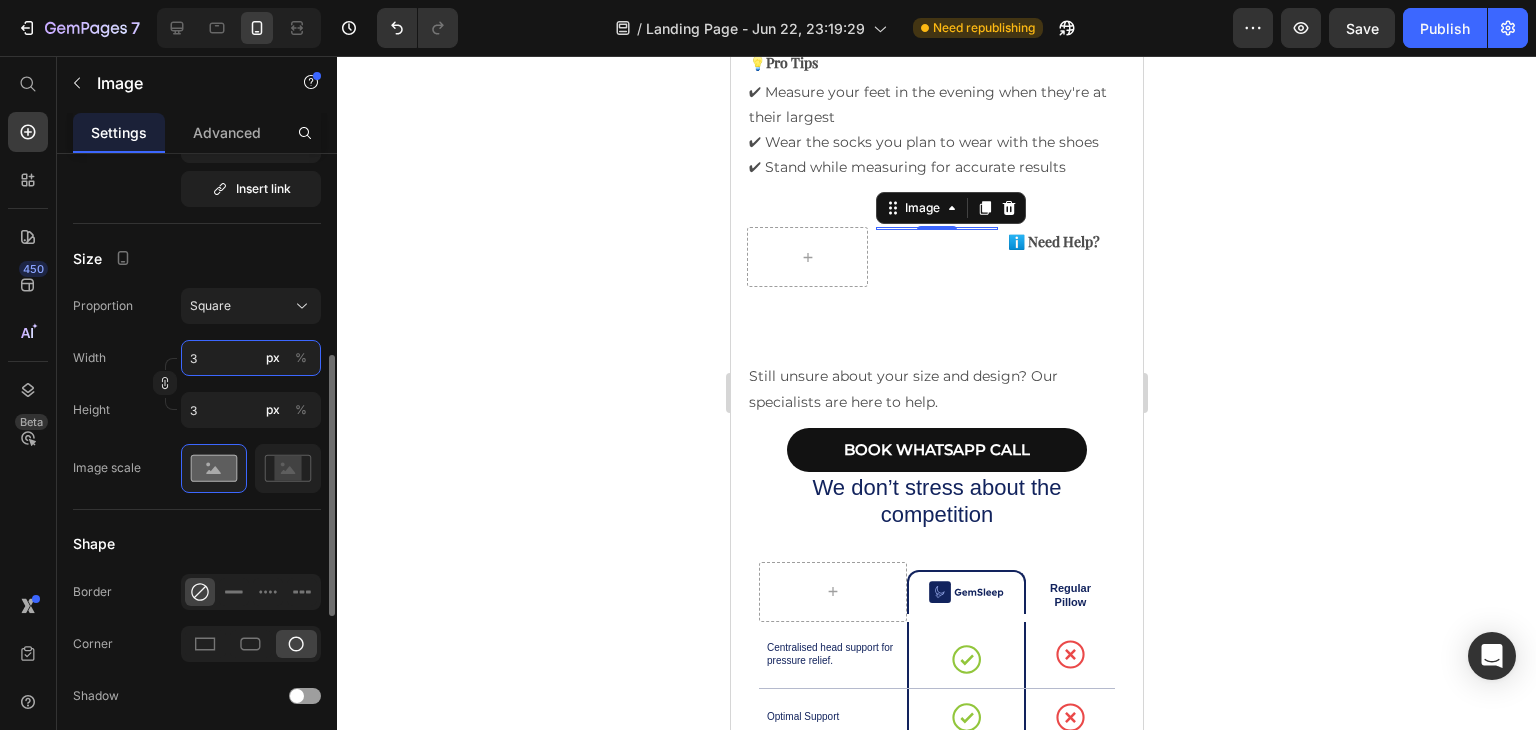 type 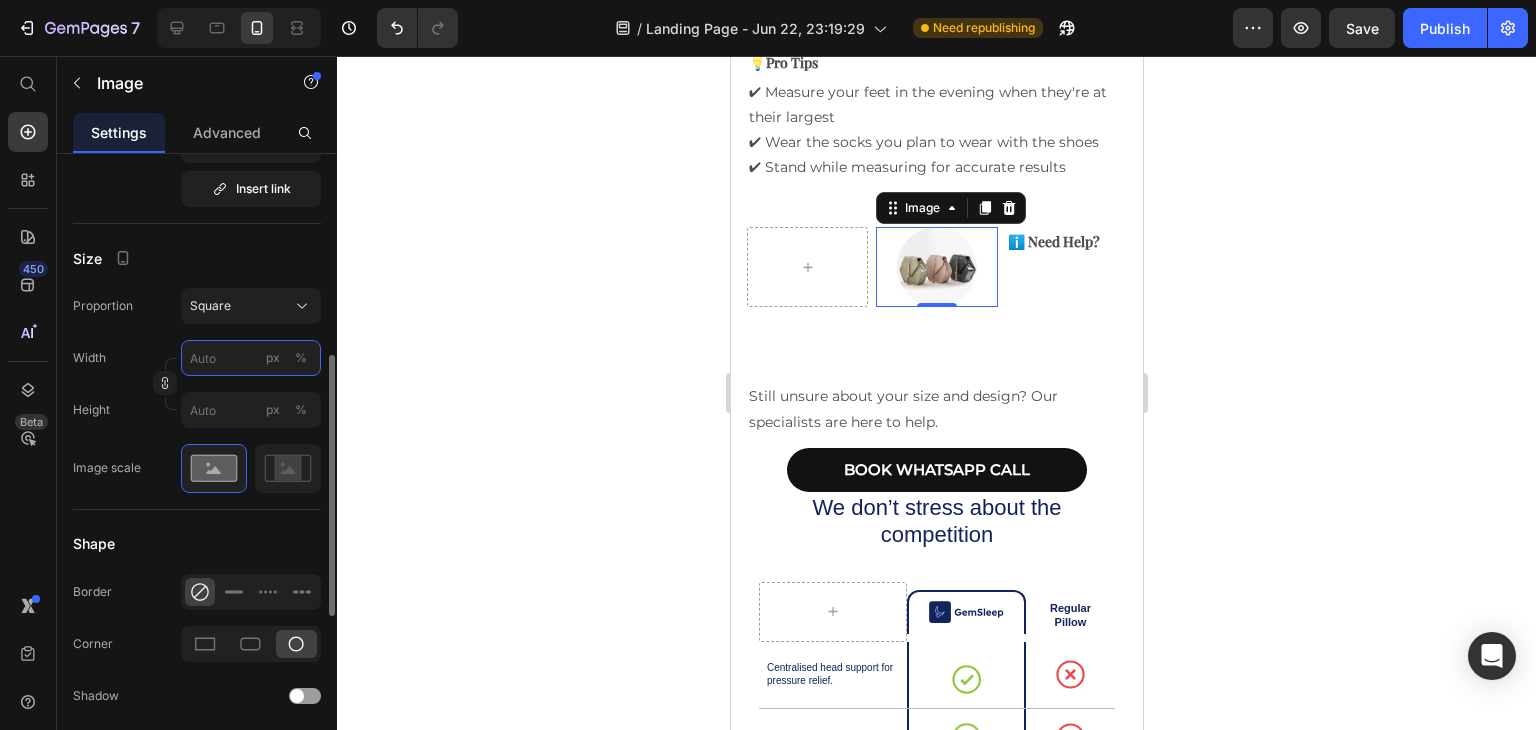 type on "3" 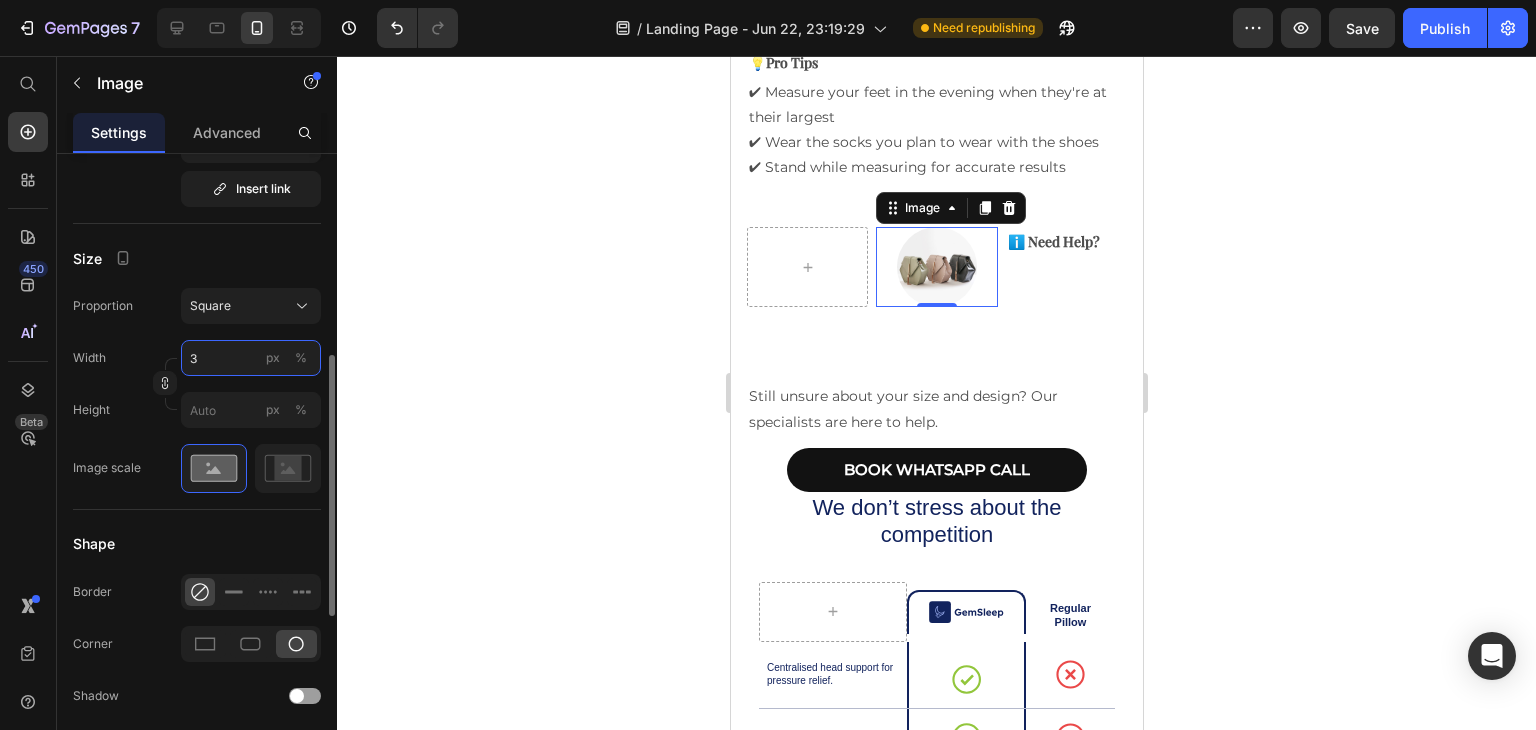 type on "3" 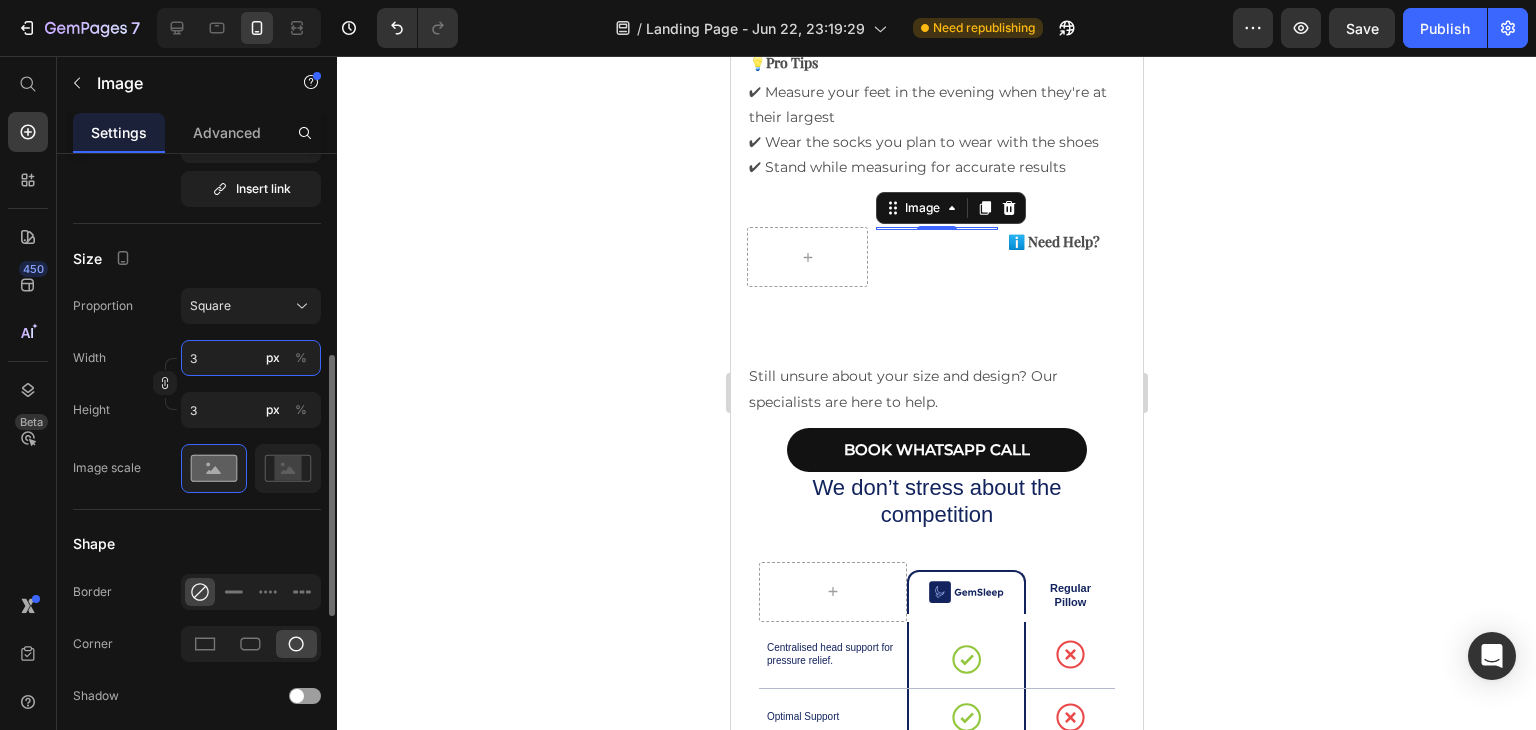 type on "30" 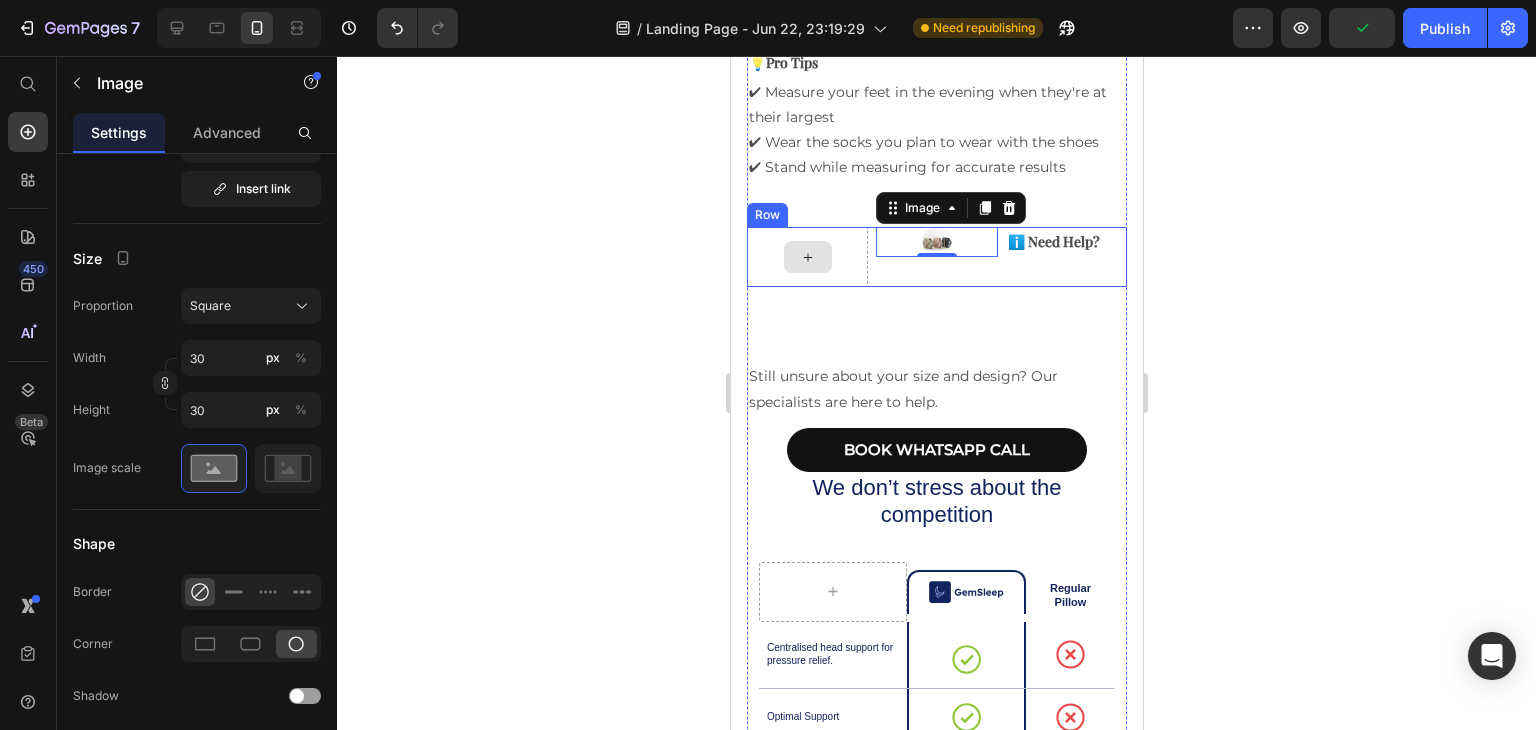 click at bounding box center (806, 257) 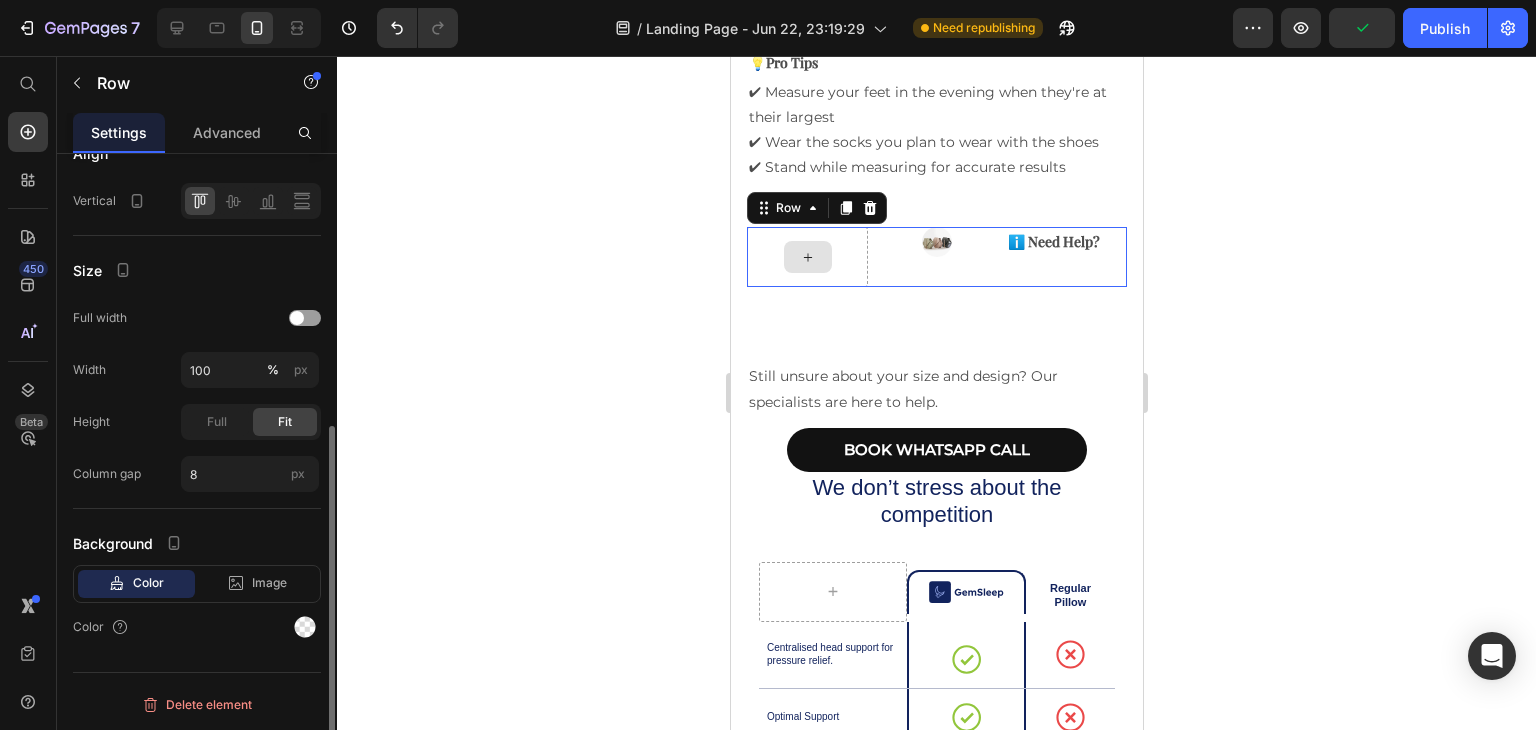 scroll, scrollTop: 0, scrollLeft: 0, axis: both 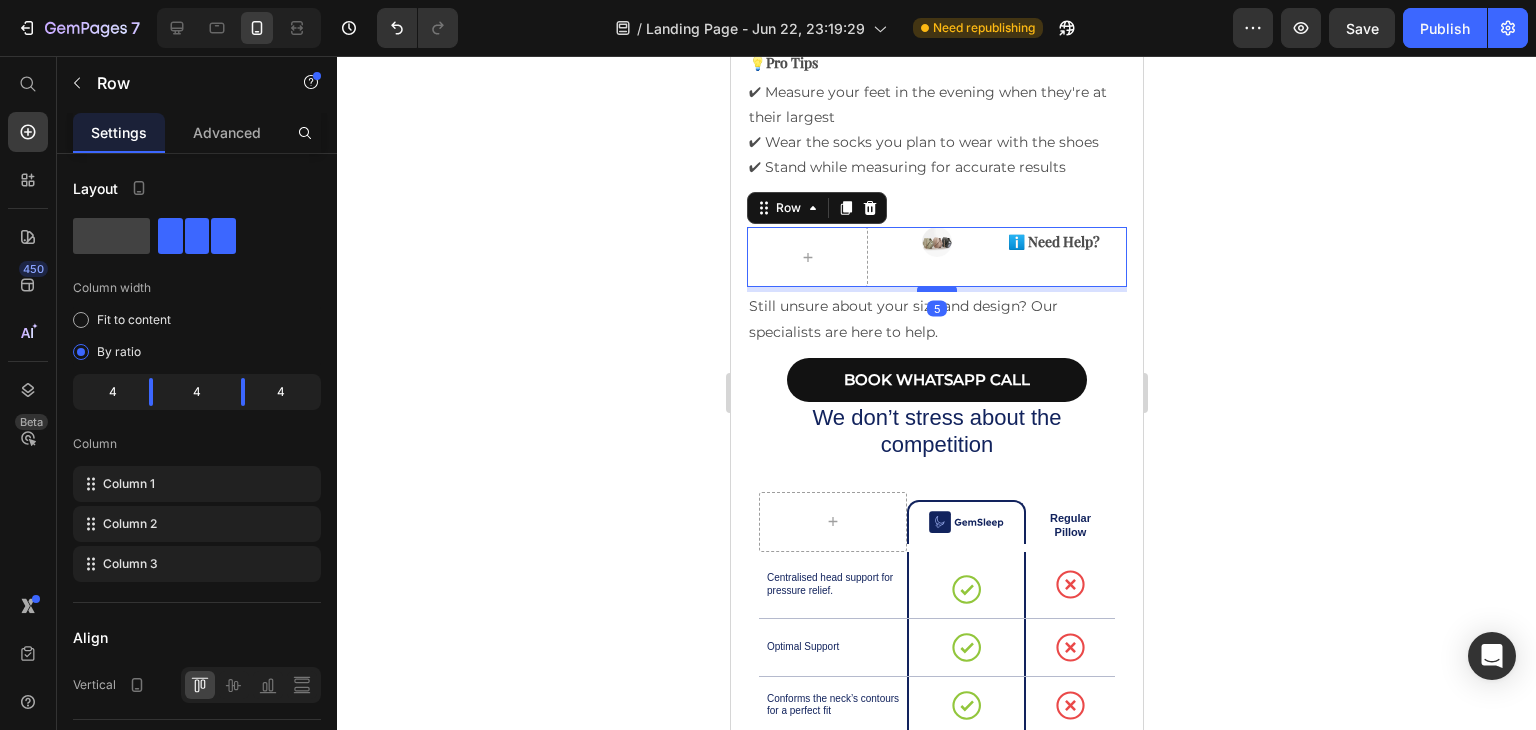drag, startPoint x: 925, startPoint y: 388, endPoint x: 920, endPoint y: 318, distance: 70.178345 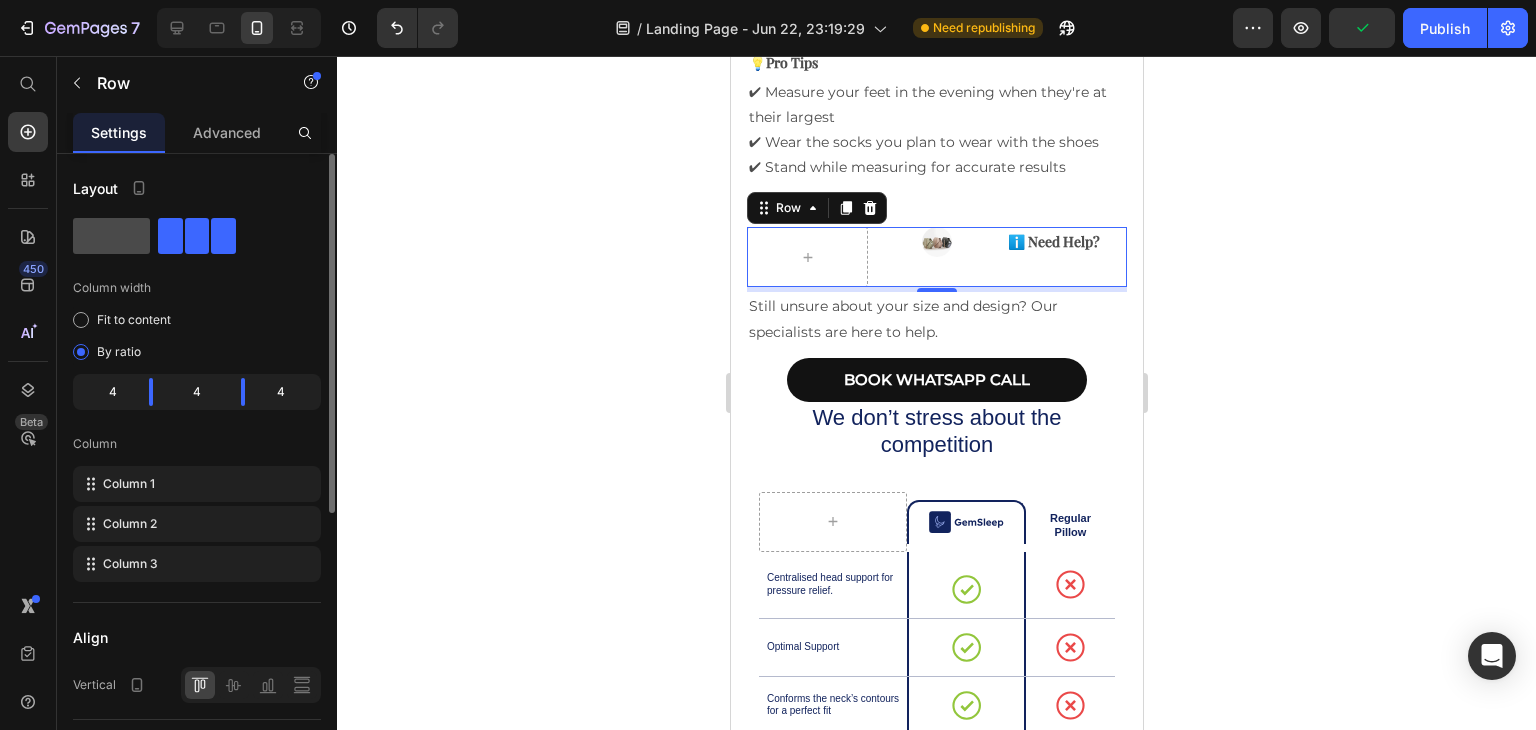 click 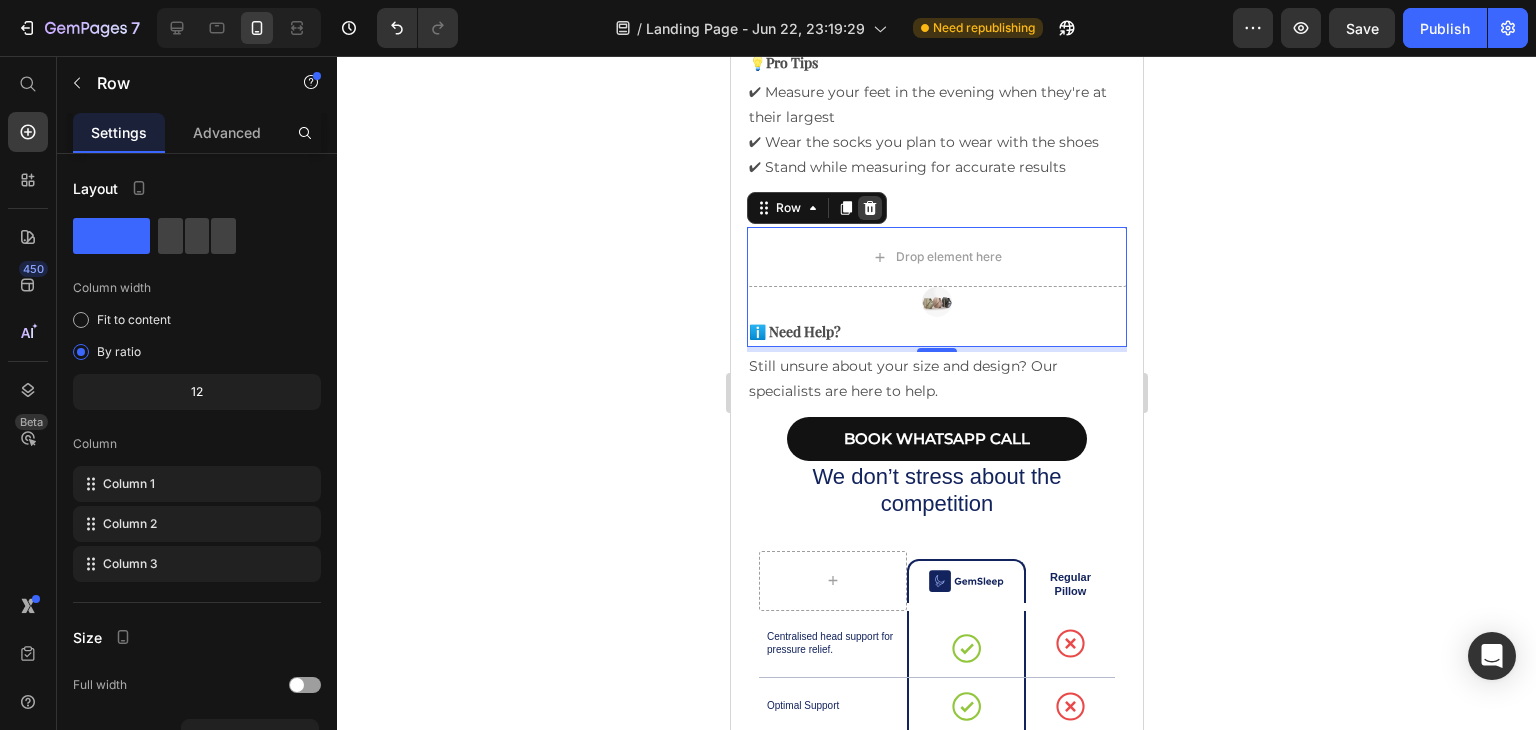 click 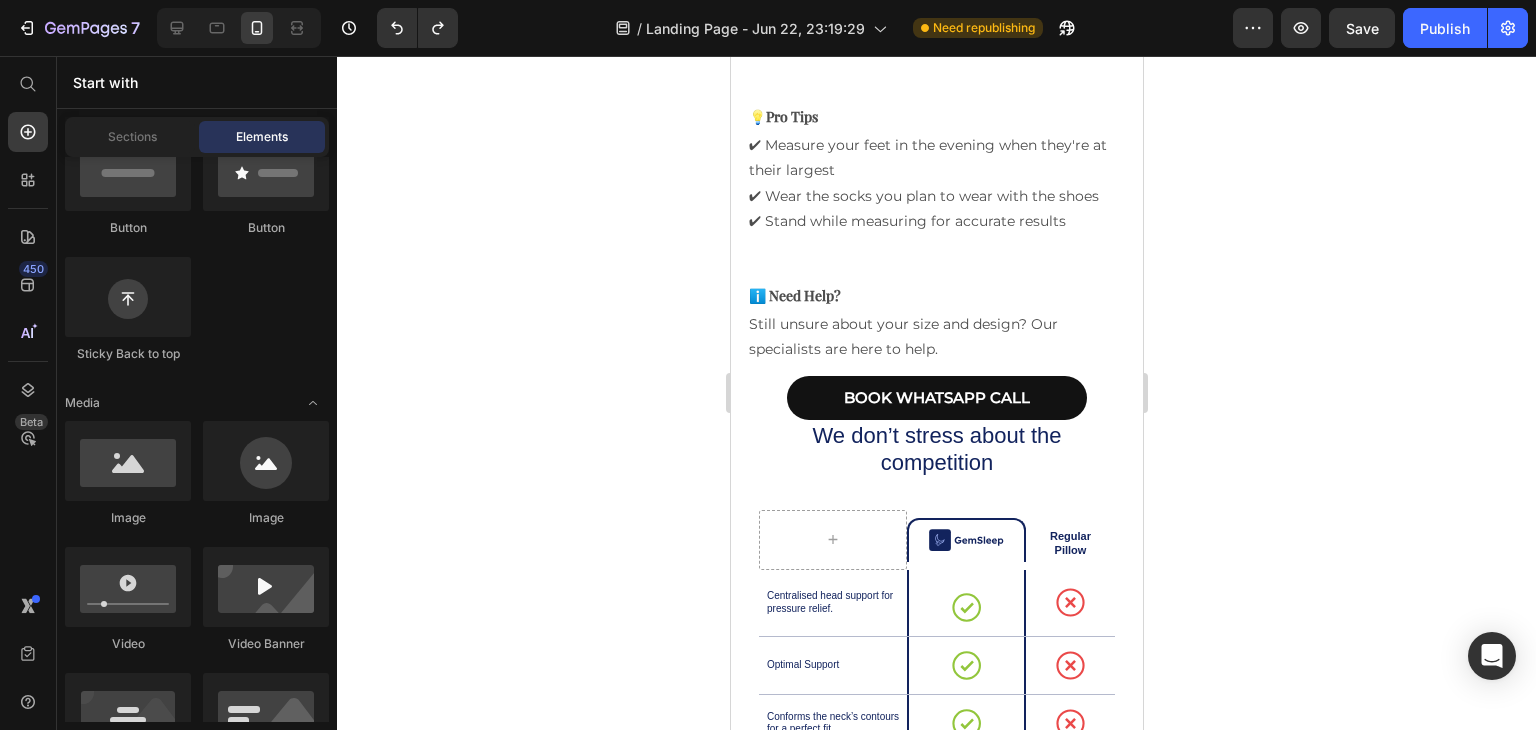 scroll, scrollTop: 4924, scrollLeft: 0, axis: vertical 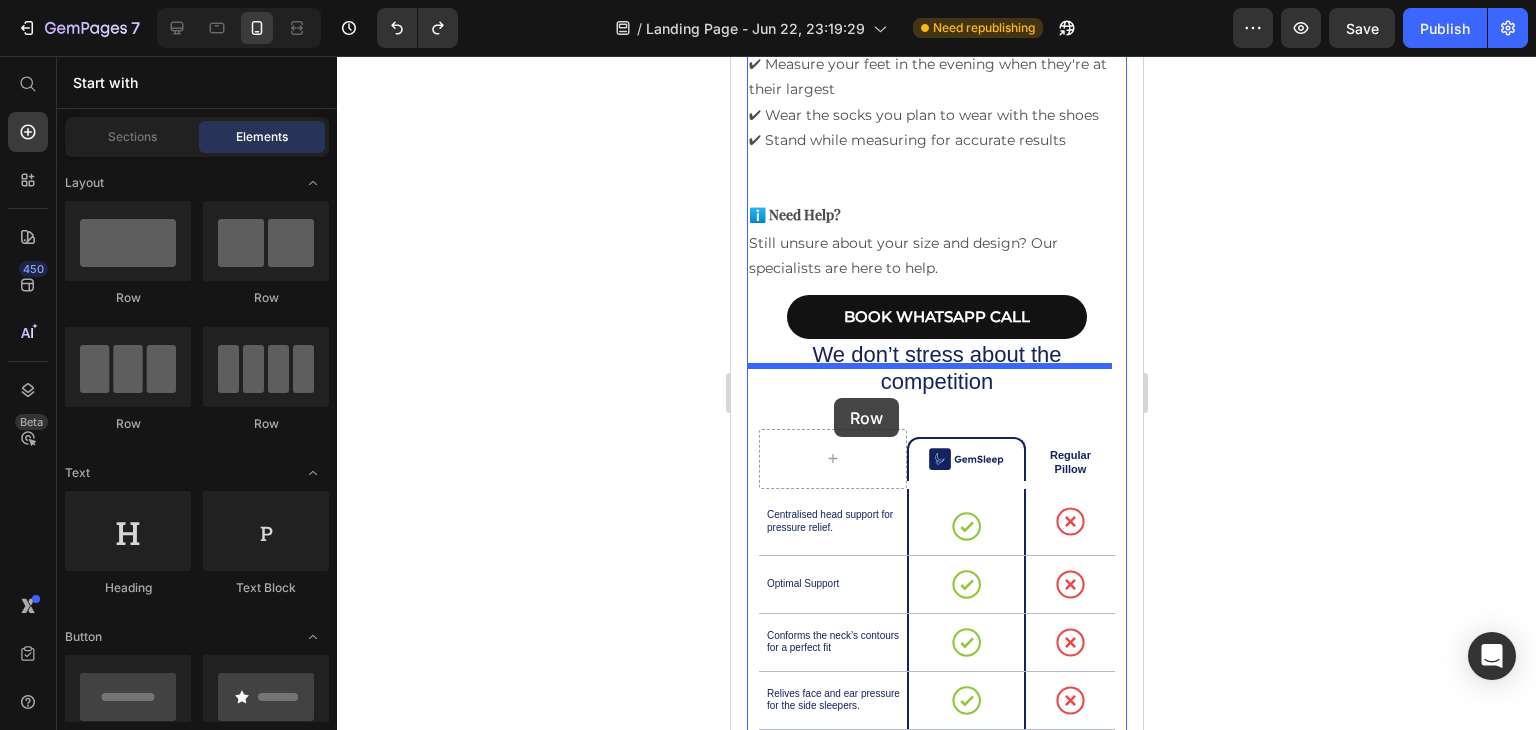 drag, startPoint x: 858, startPoint y: 317, endPoint x: 833, endPoint y: 397, distance: 83.81527 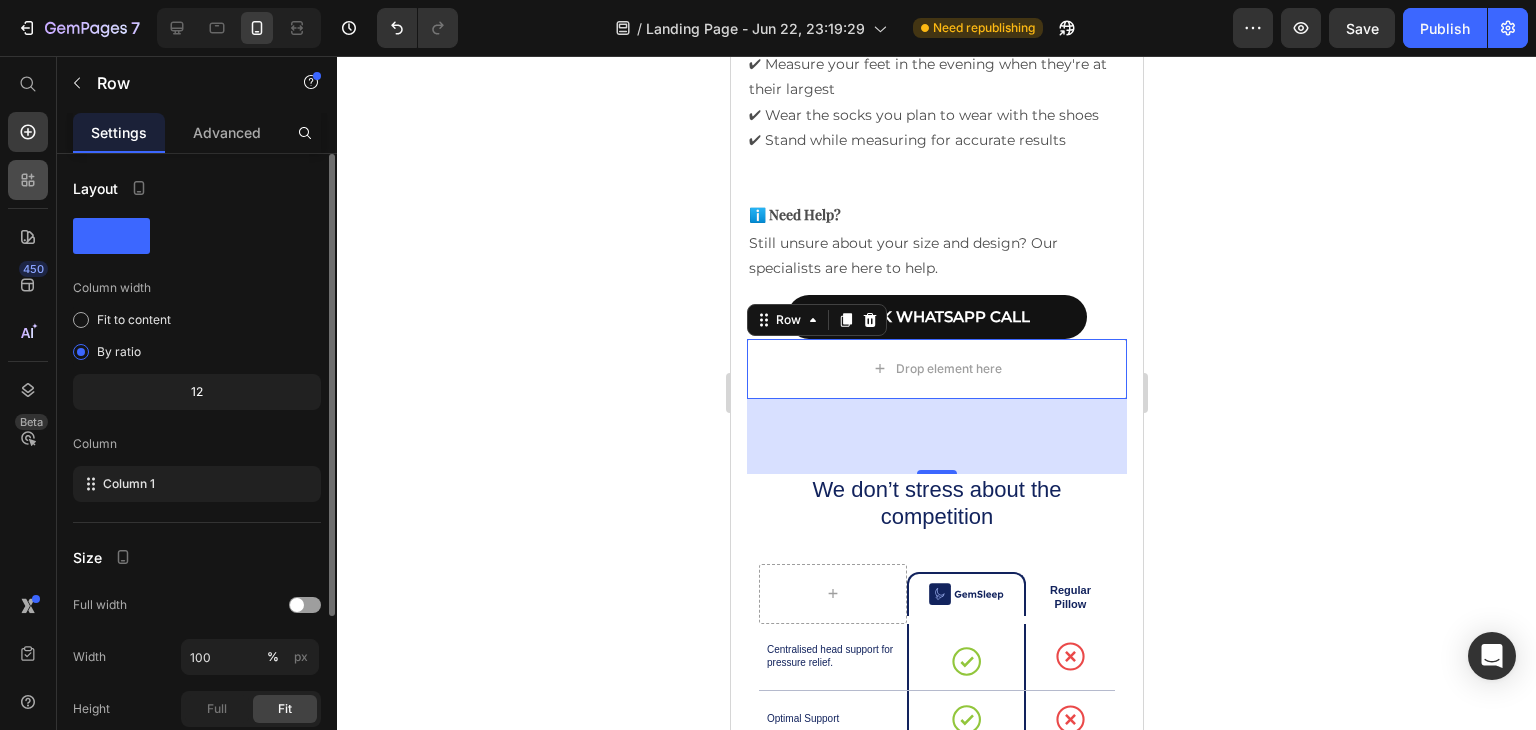 scroll, scrollTop: 0, scrollLeft: 0, axis: both 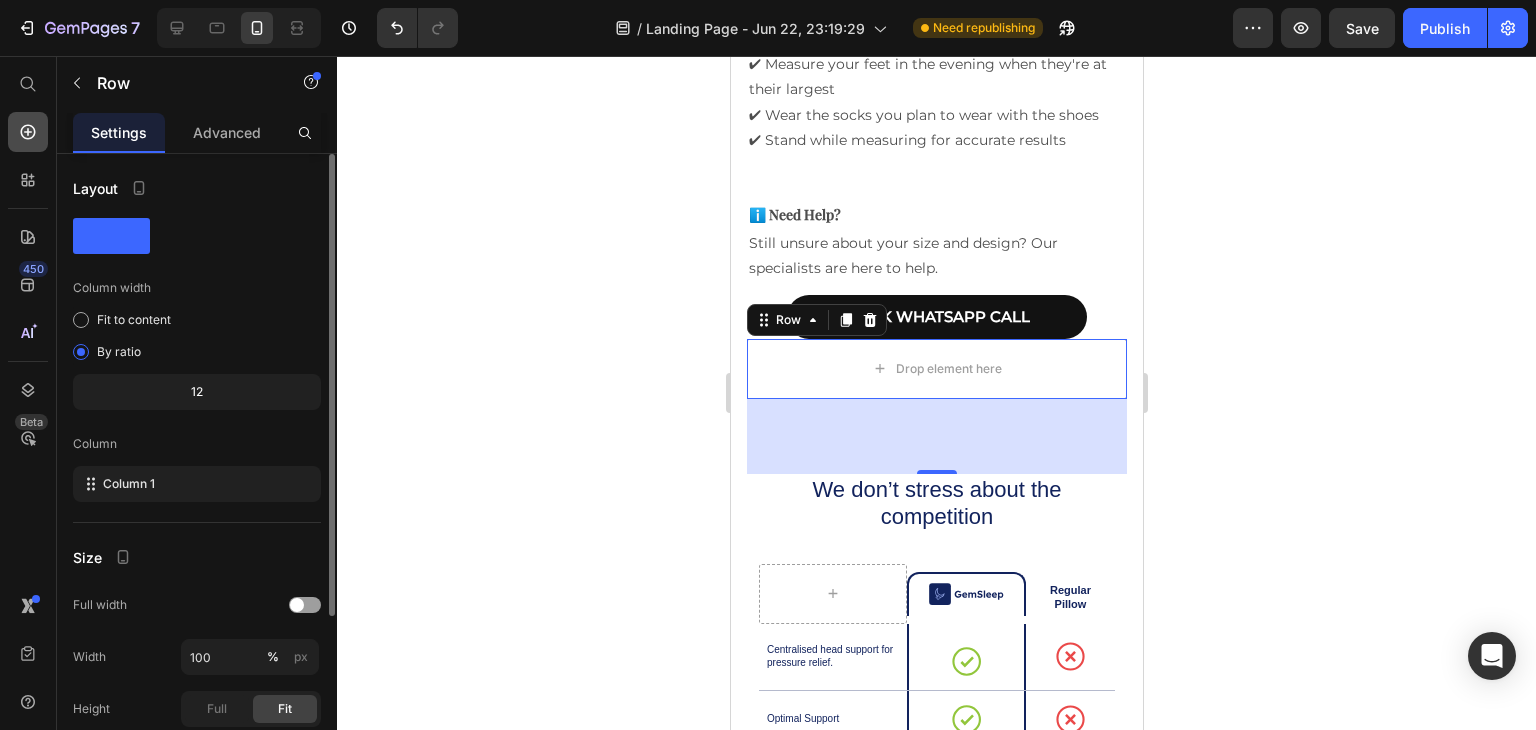 click 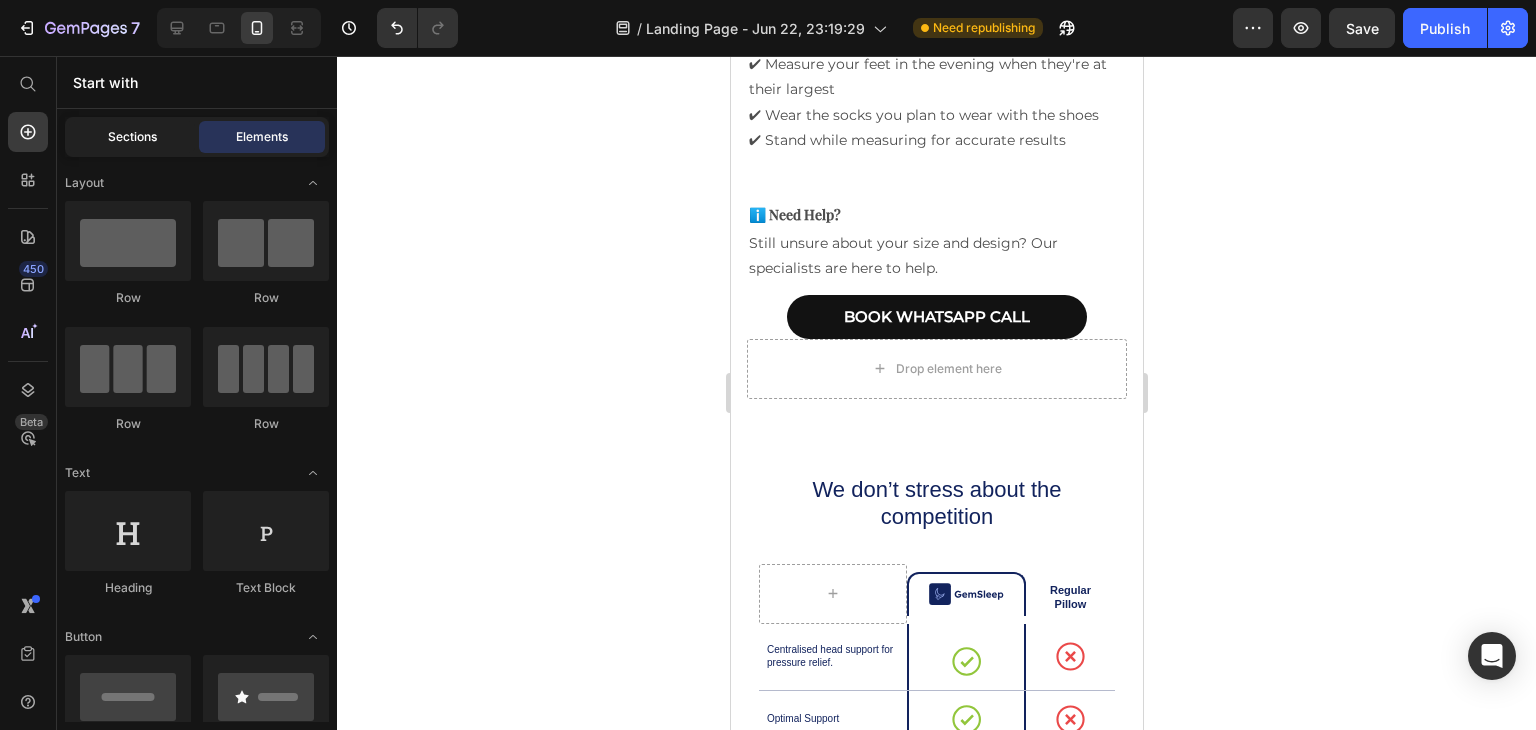 click on "Sections" 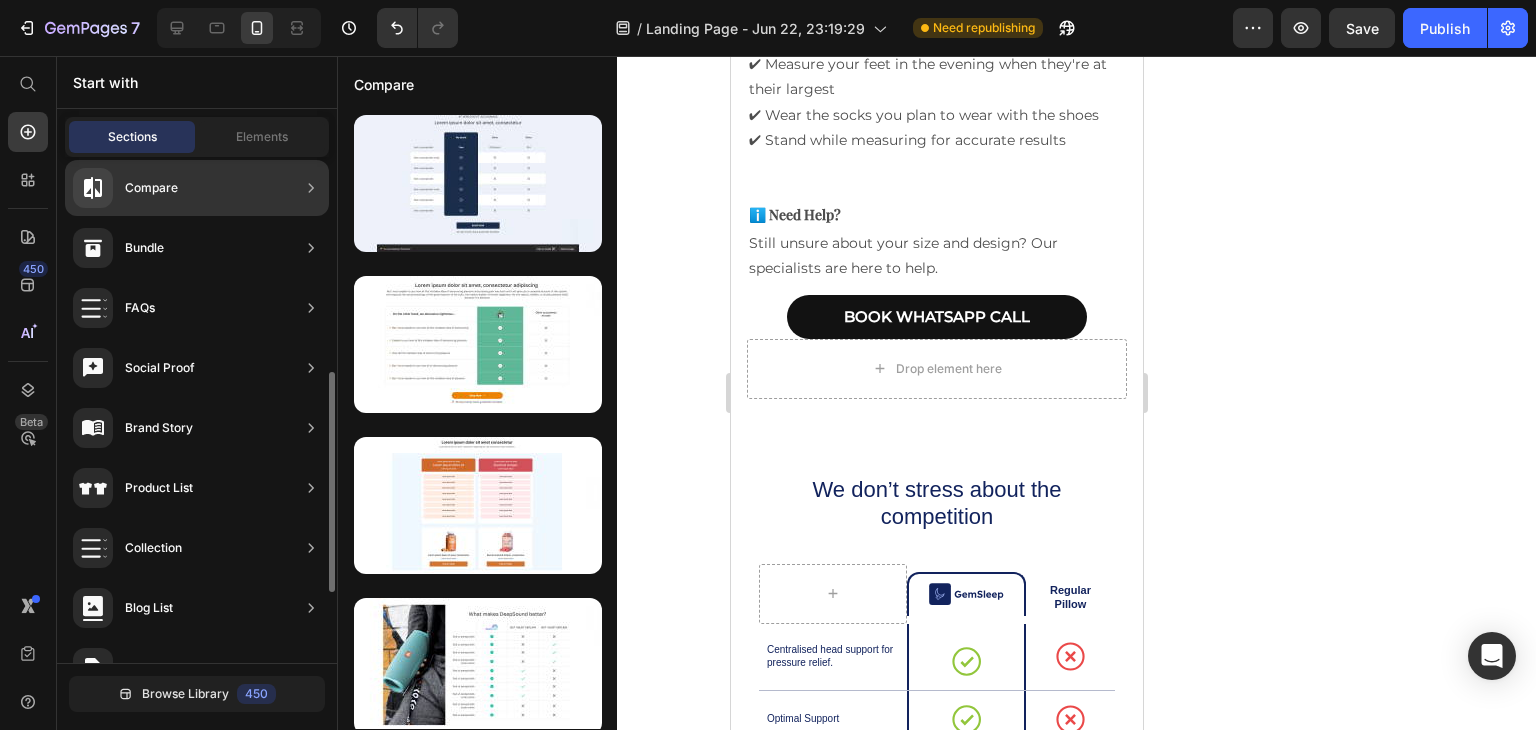 scroll, scrollTop: 494, scrollLeft: 0, axis: vertical 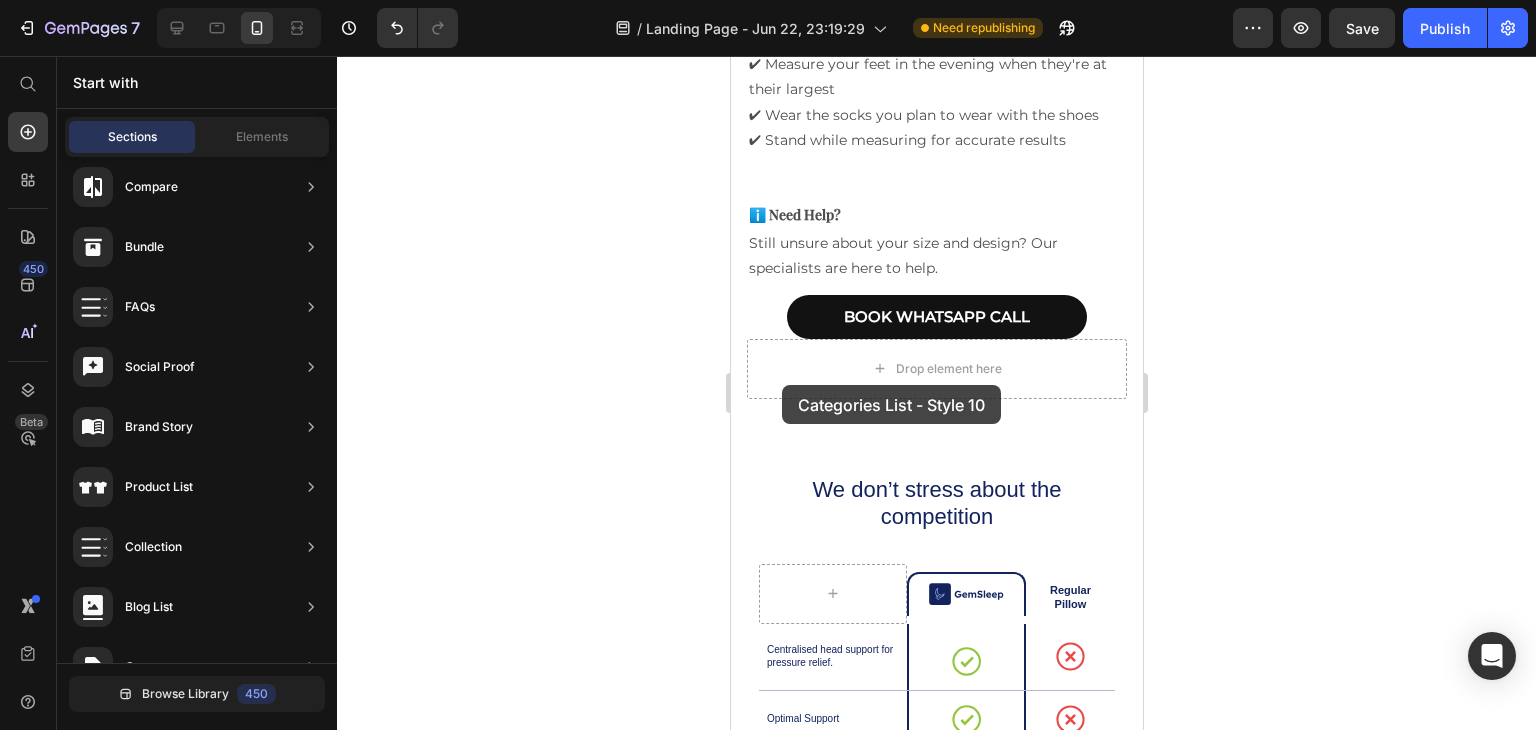 drag, startPoint x: 1206, startPoint y: 591, endPoint x: 780, endPoint y: 385, distance: 473.19342 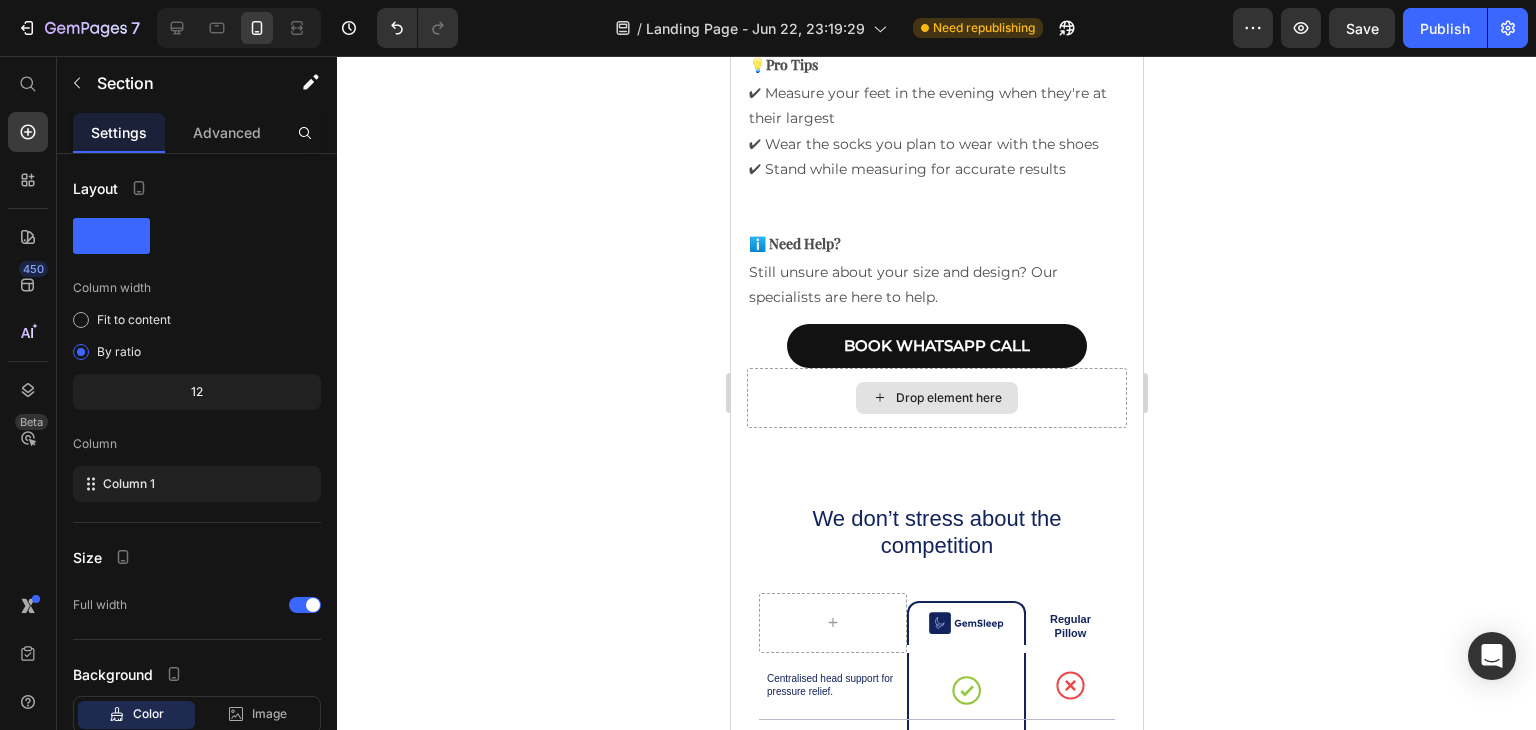 scroll, scrollTop: 0, scrollLeft: 0, axis: both 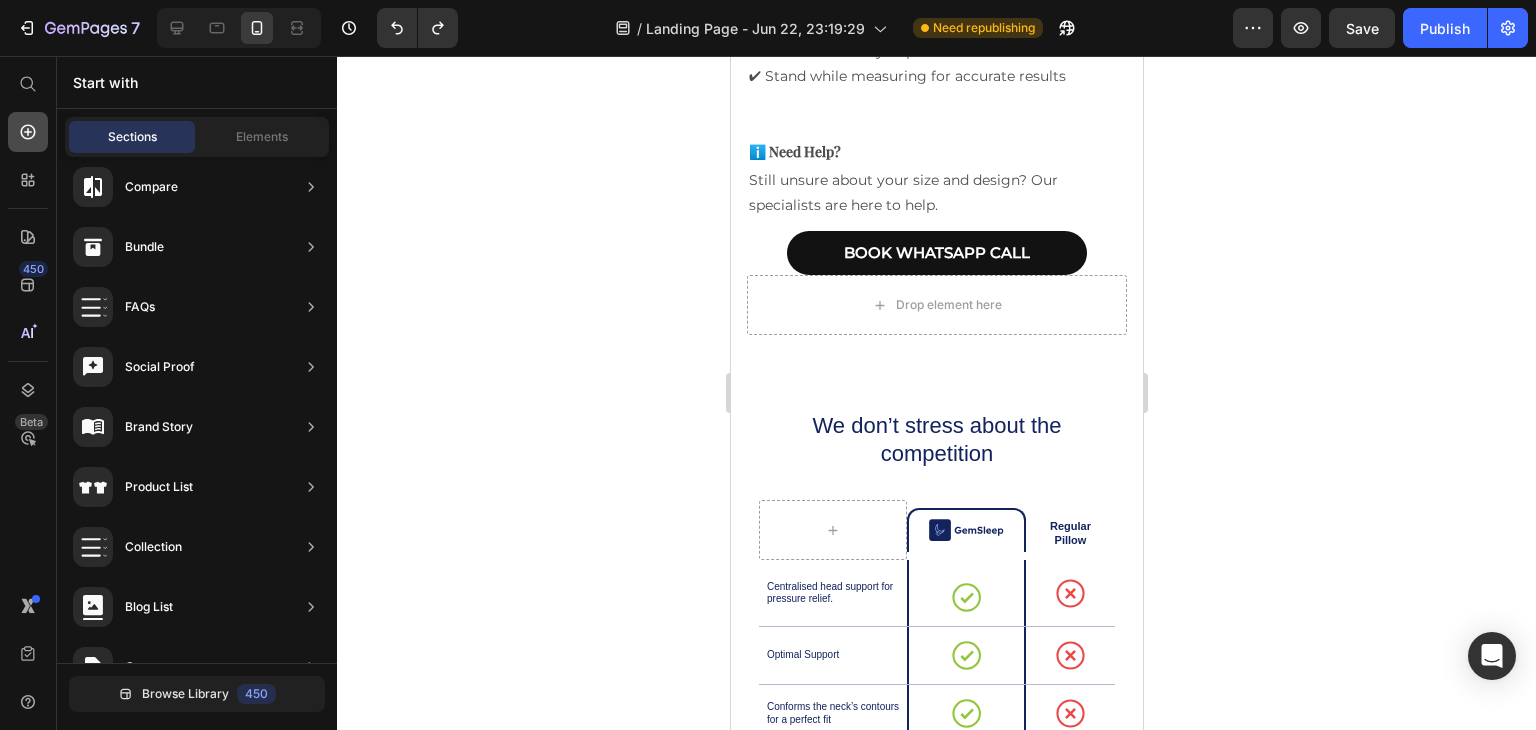 click 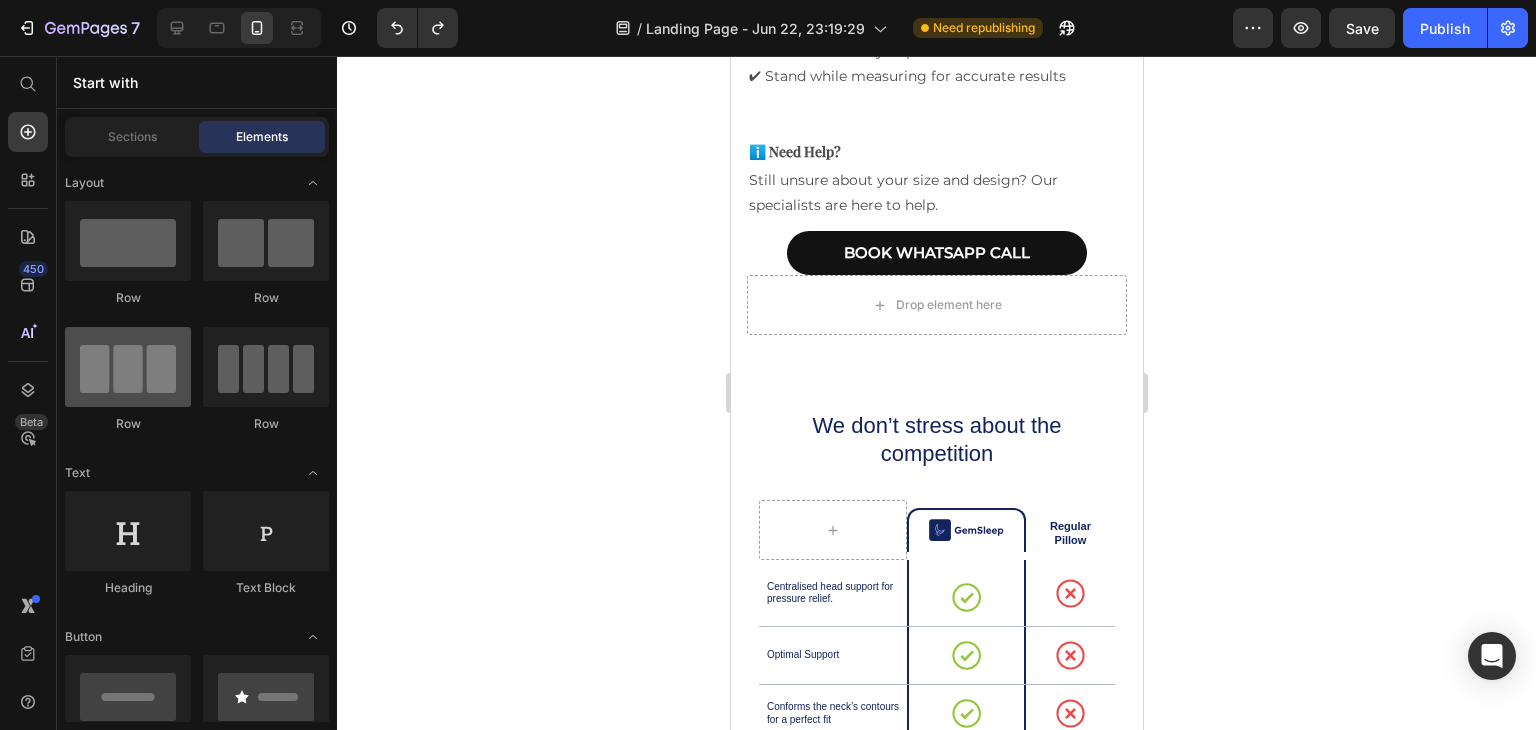 click at bounding box center [128, 367] 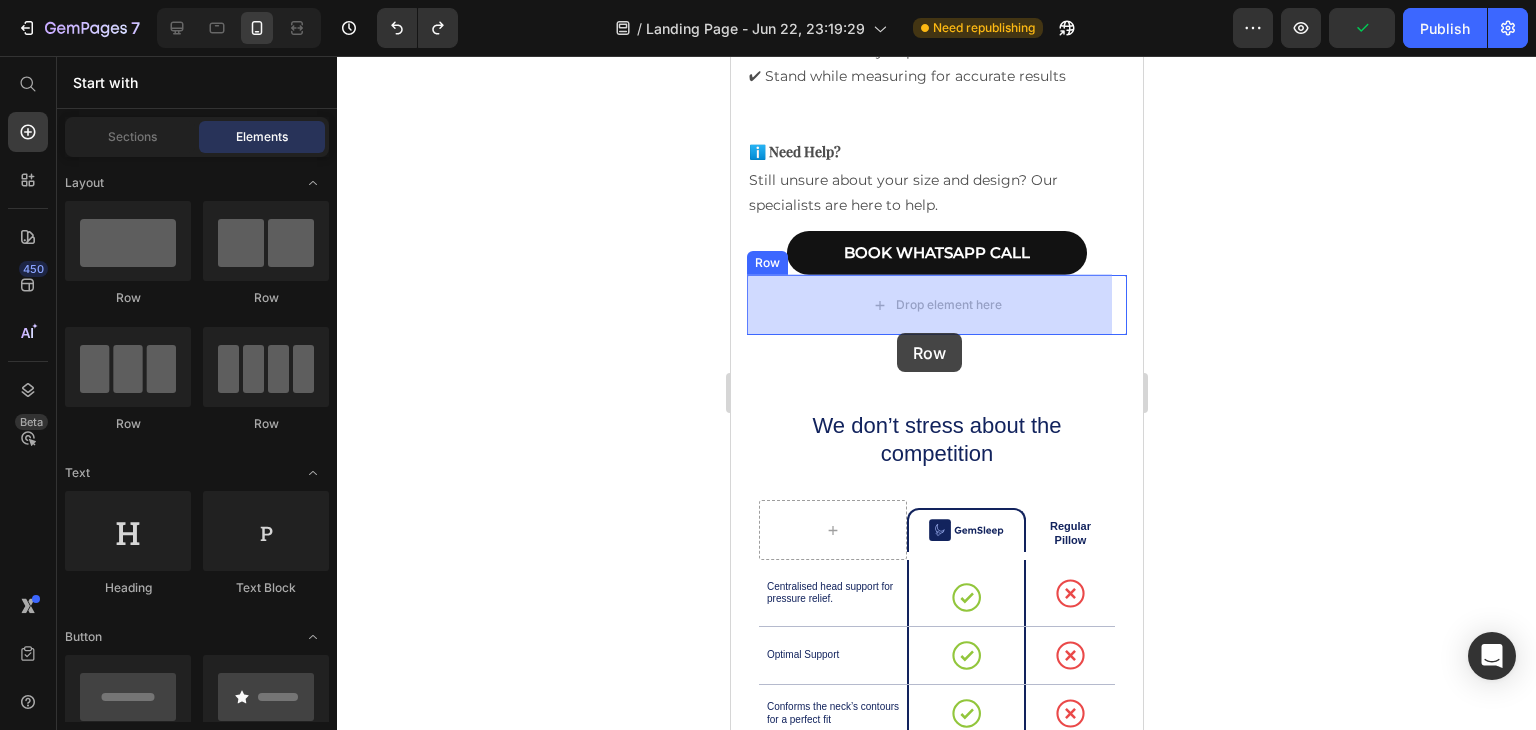 drag, startPoint x: 879, startPoint y: 420, endPoint x: 896, endPoint y: 333, distance: 88.64536 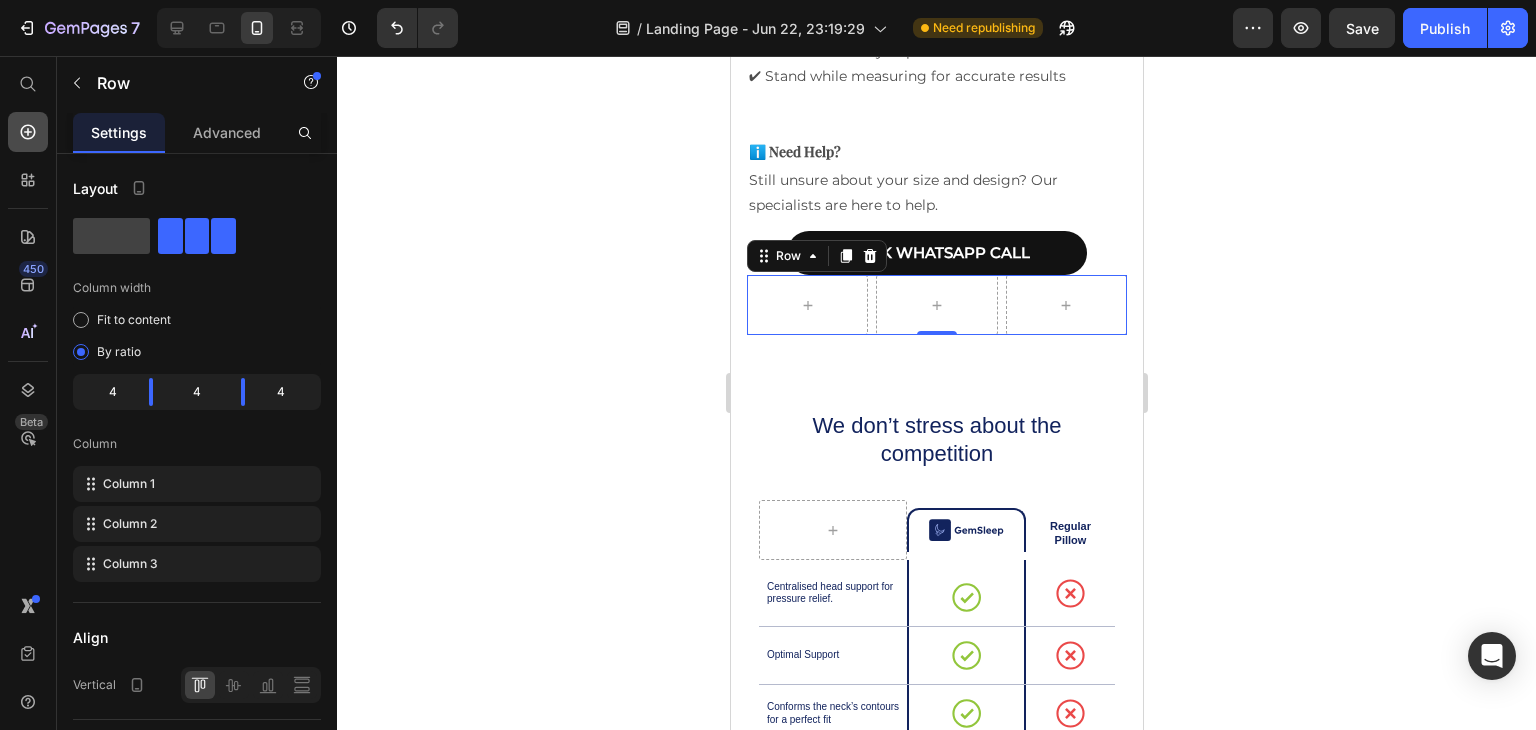 click 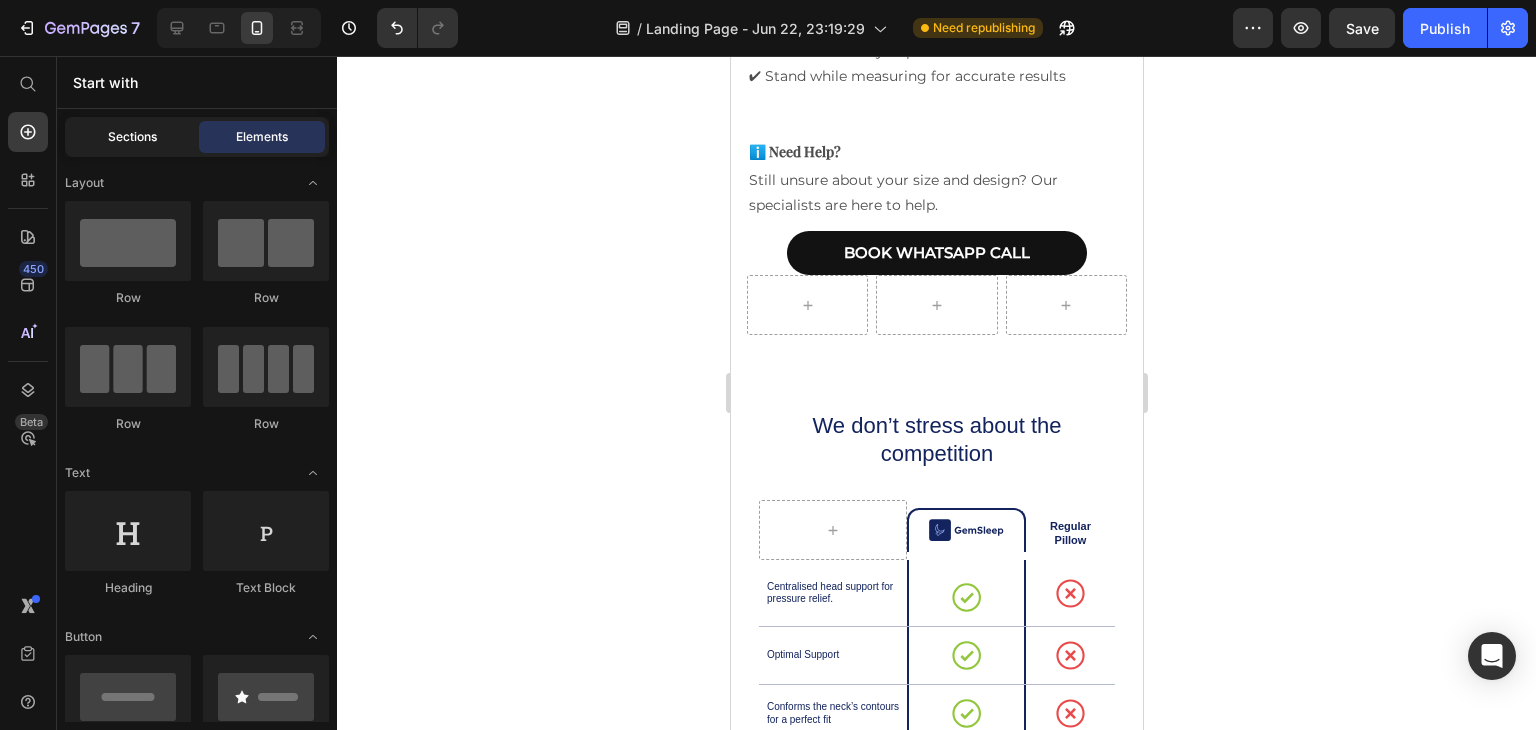 click on "Sections" at bounding box center [132, 137] 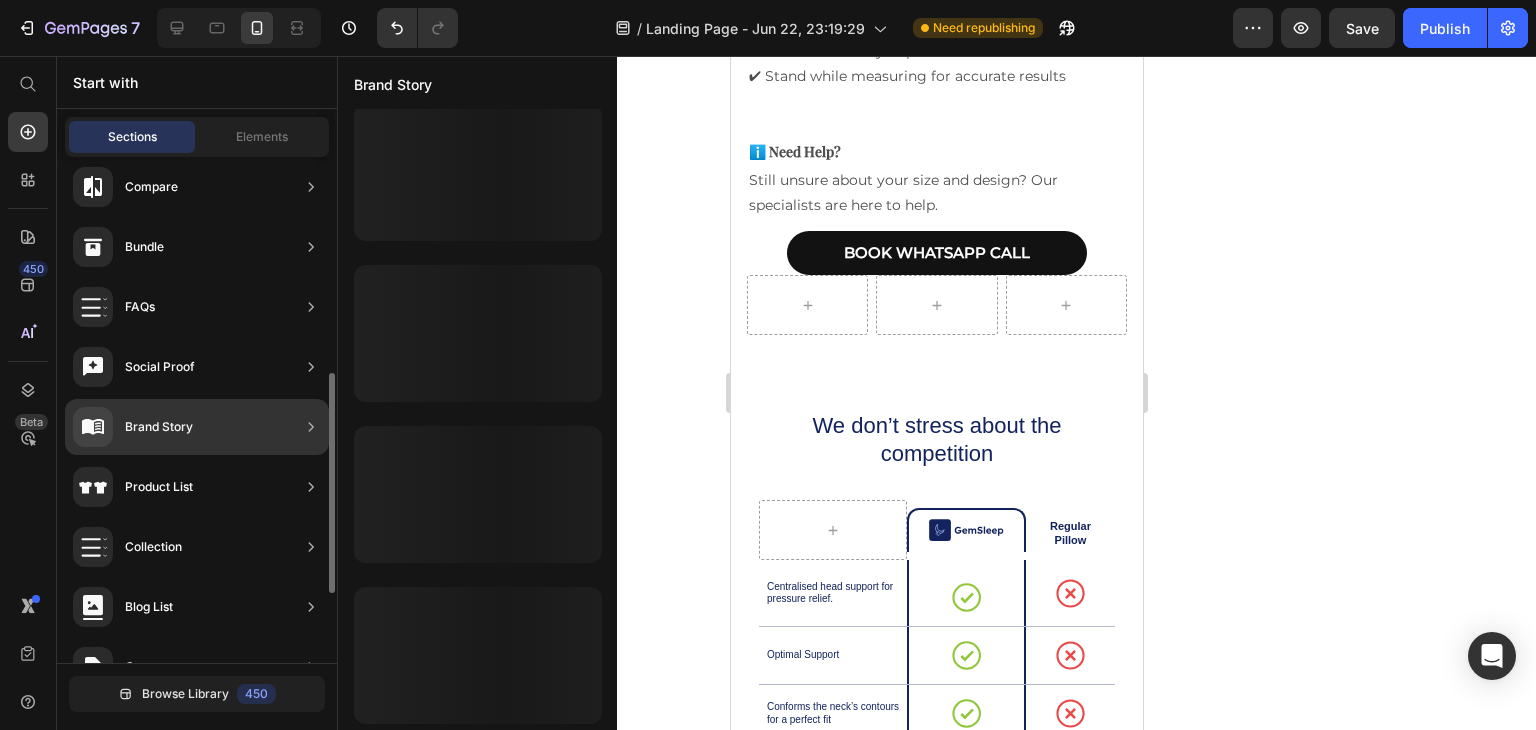 scroll, scrollTop: 654, scrollLeft: 0, axis: vertical 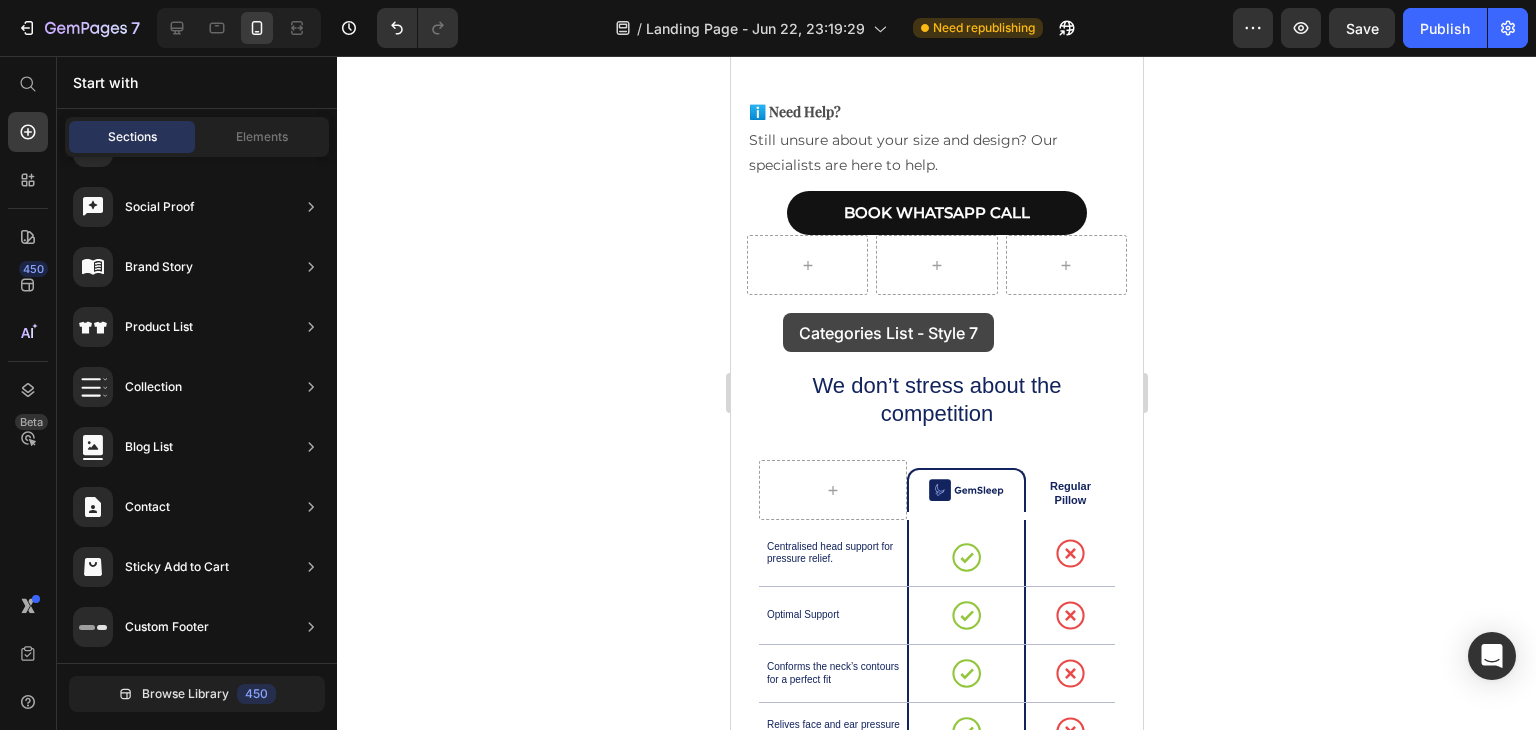drag, startPoint x: 1178, startPoint y: 399, endPoint x: 782, endPoint y: 316, distance: 404.60474 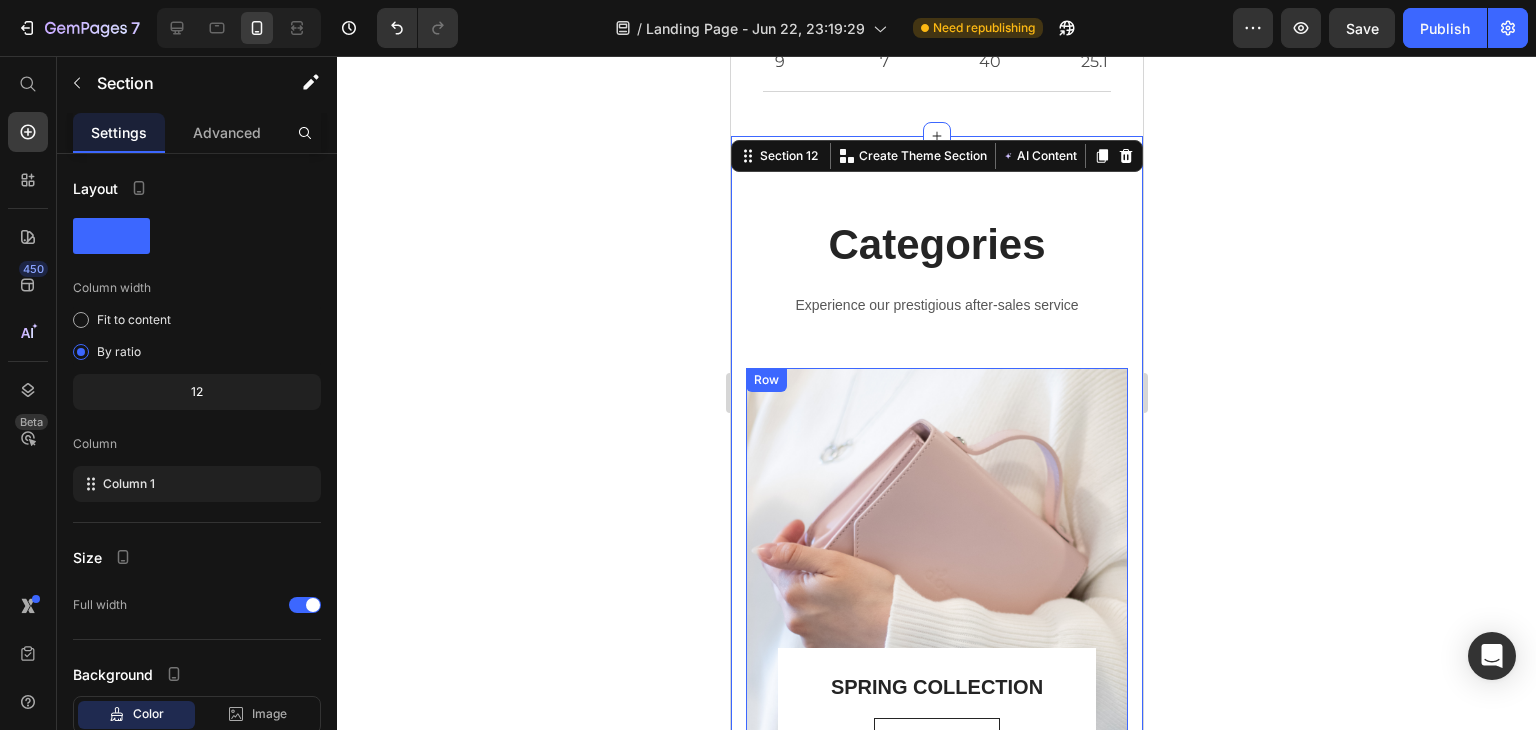 scroll, scrollTop: 4754, scrollLeft: 0, axis: vertical 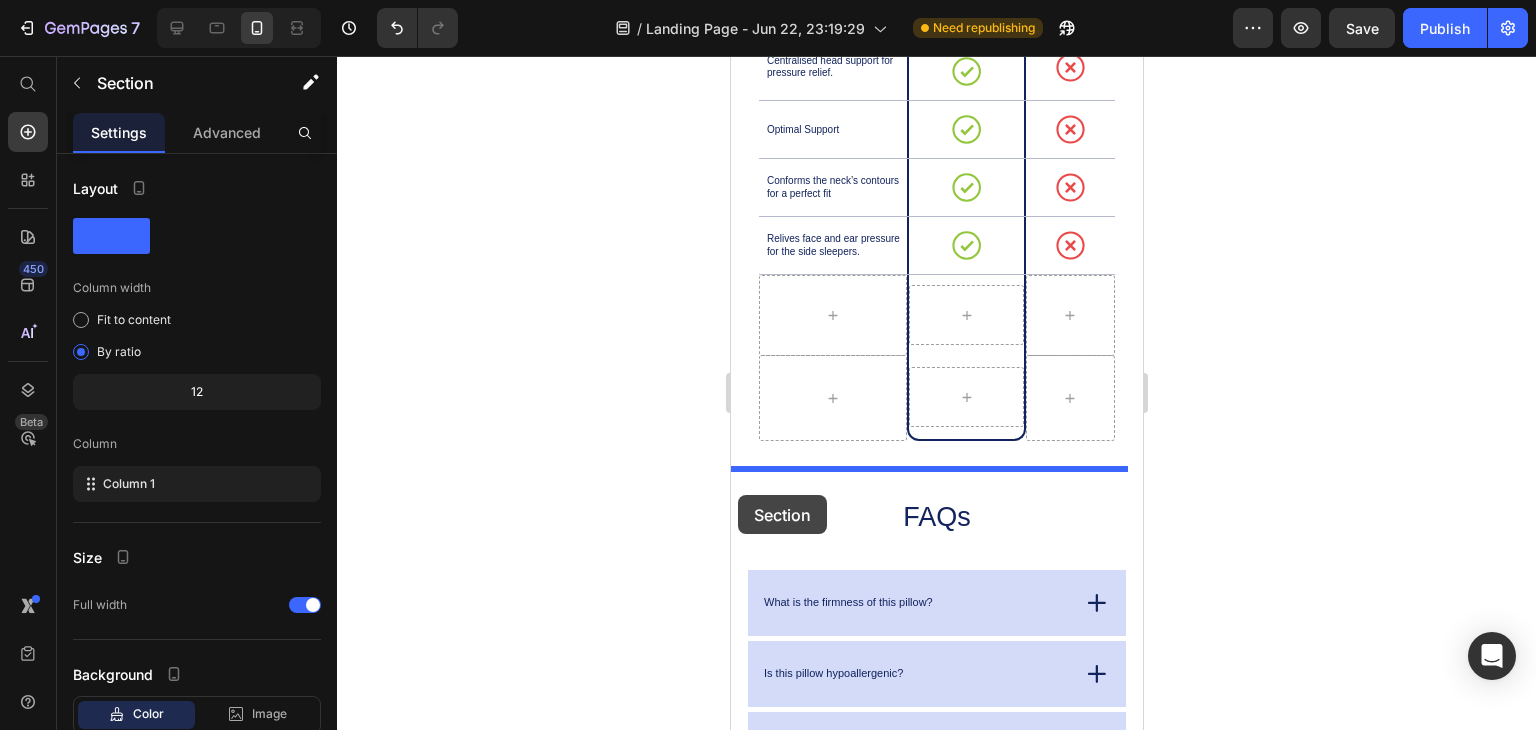 drag, startPoint x: 741, startPoint y: 234, endPoint x: 736, endPoint y: 495, distance: 261.04788 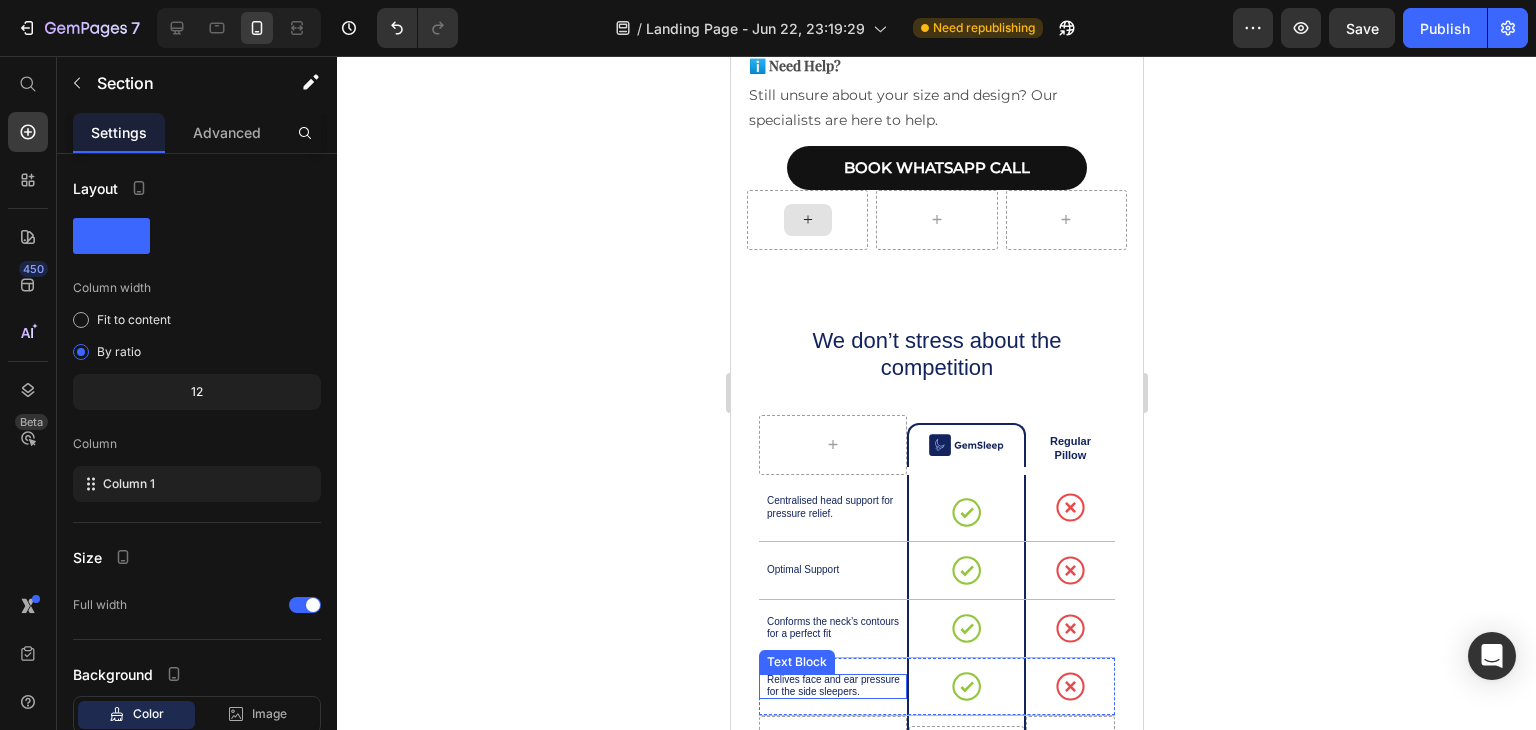 scroll, scrollTop: 5098, scrollLeft: 0, axis: vertical 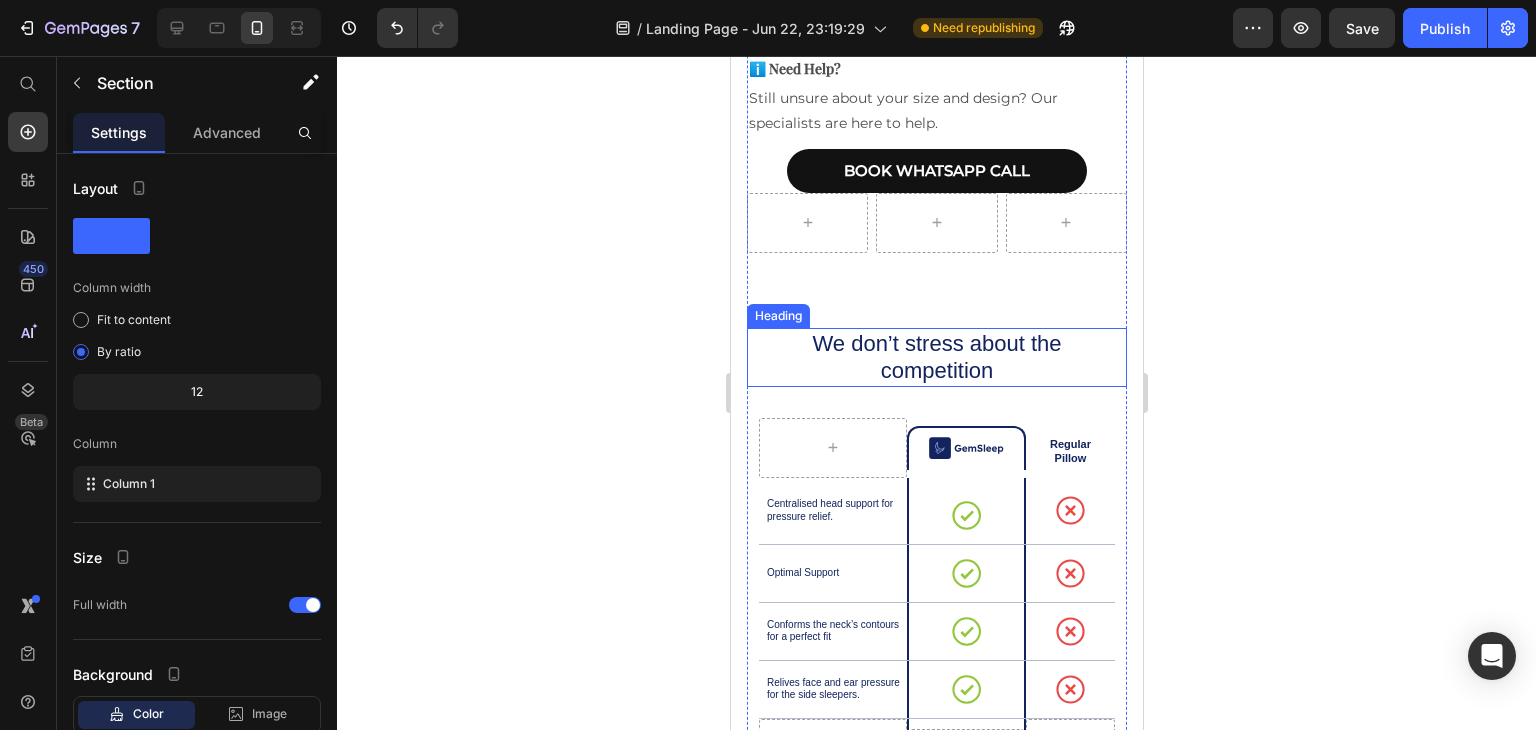 click on "We don’t stress about the competition" at bounding box center [936, 357] 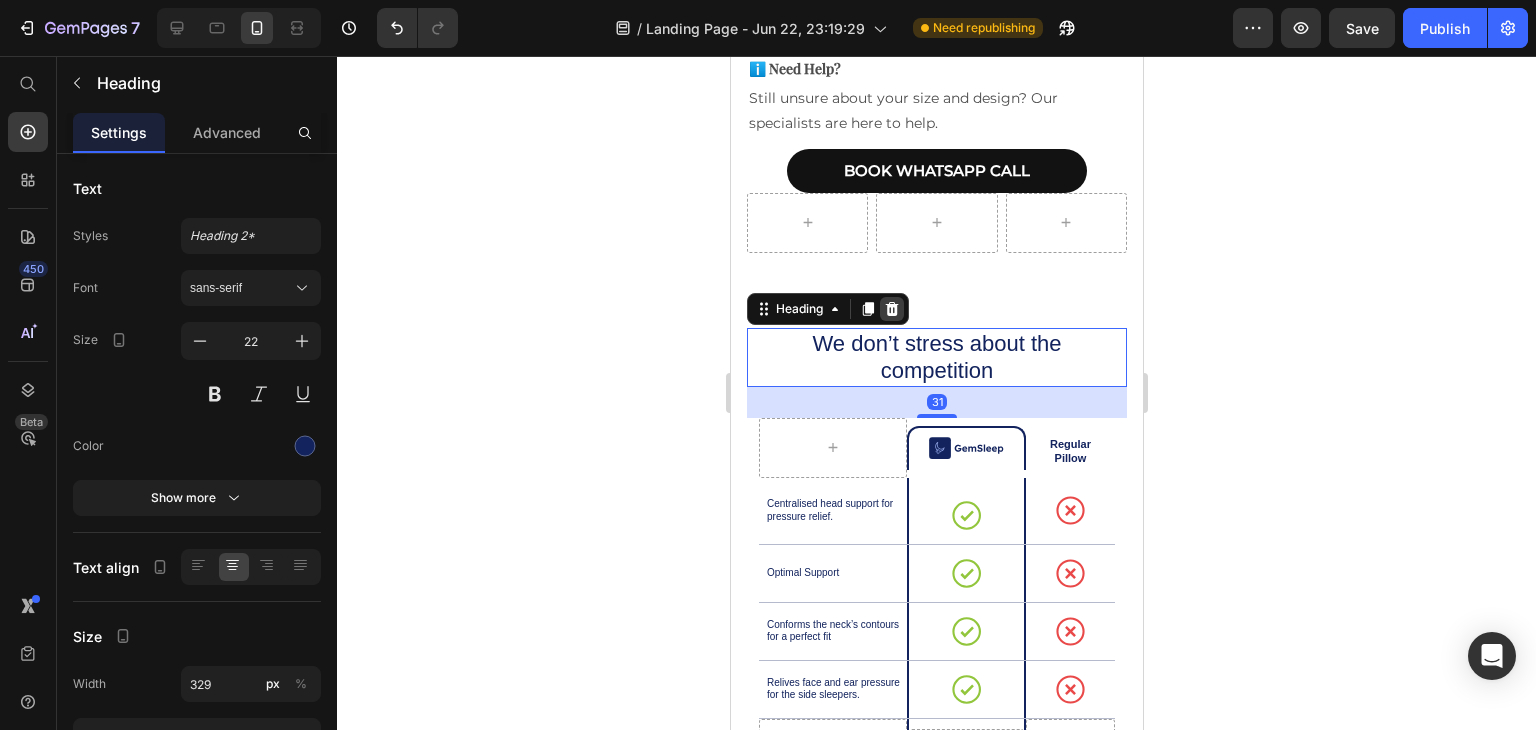 click 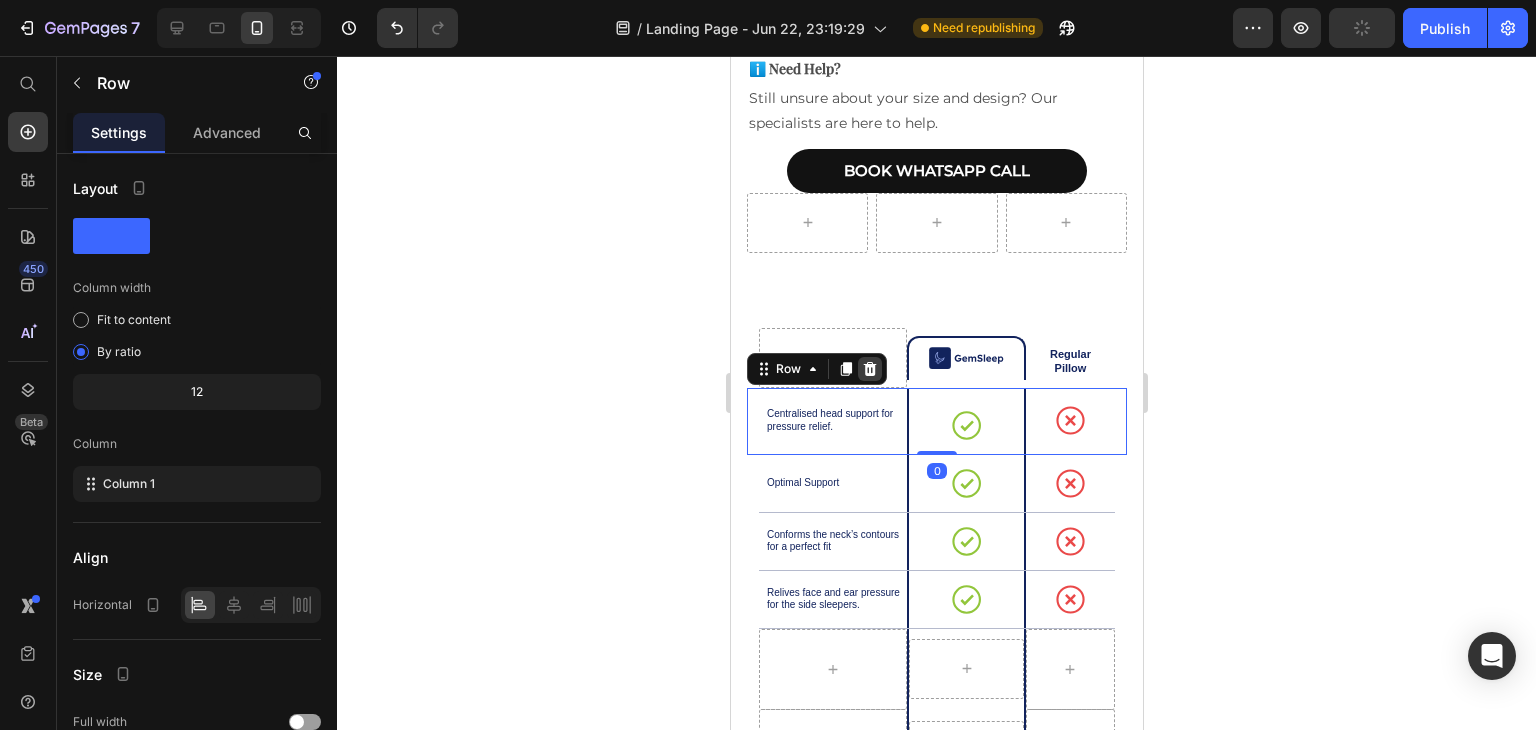 click 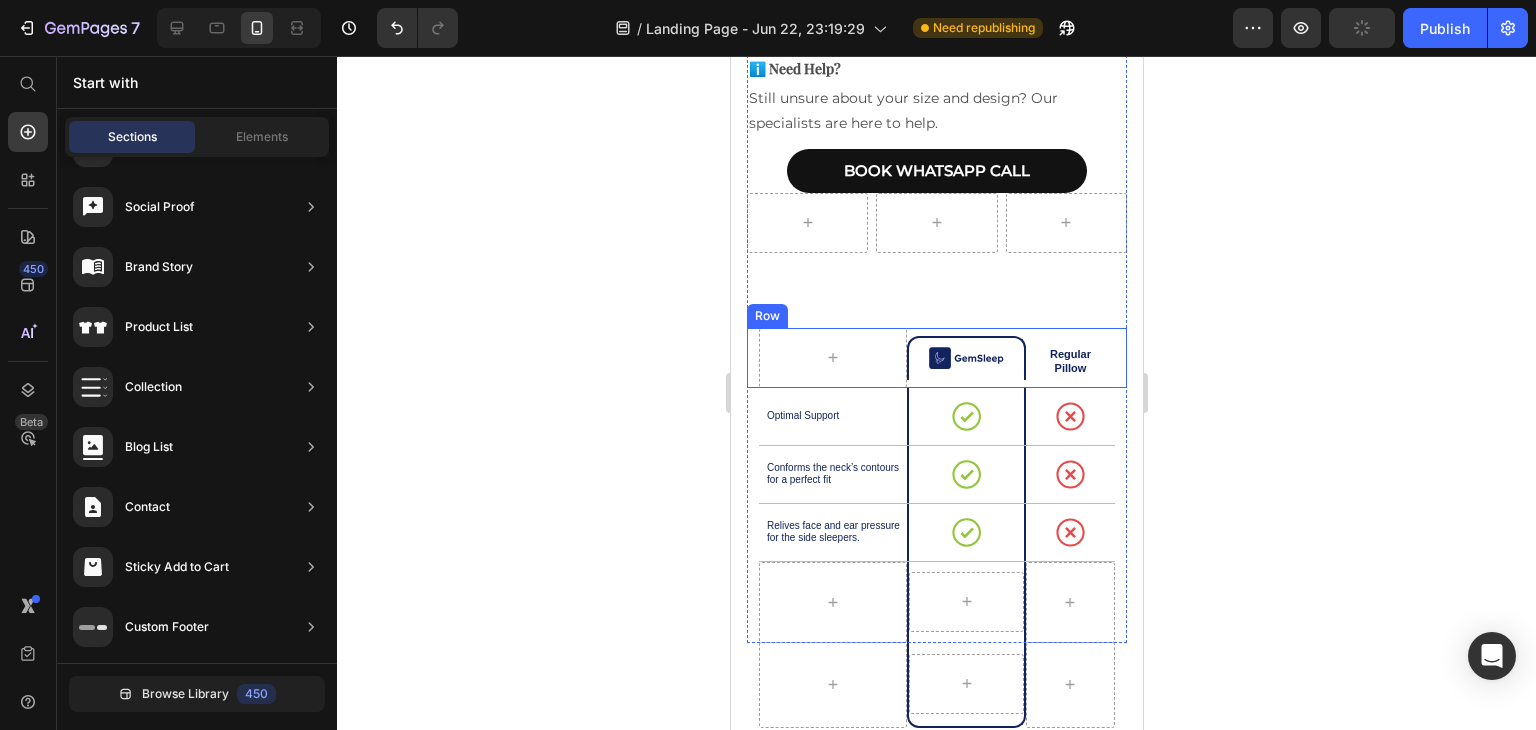 click on "Image Row Regular Pillow Text Block Row" at bounding box center (936, 358) 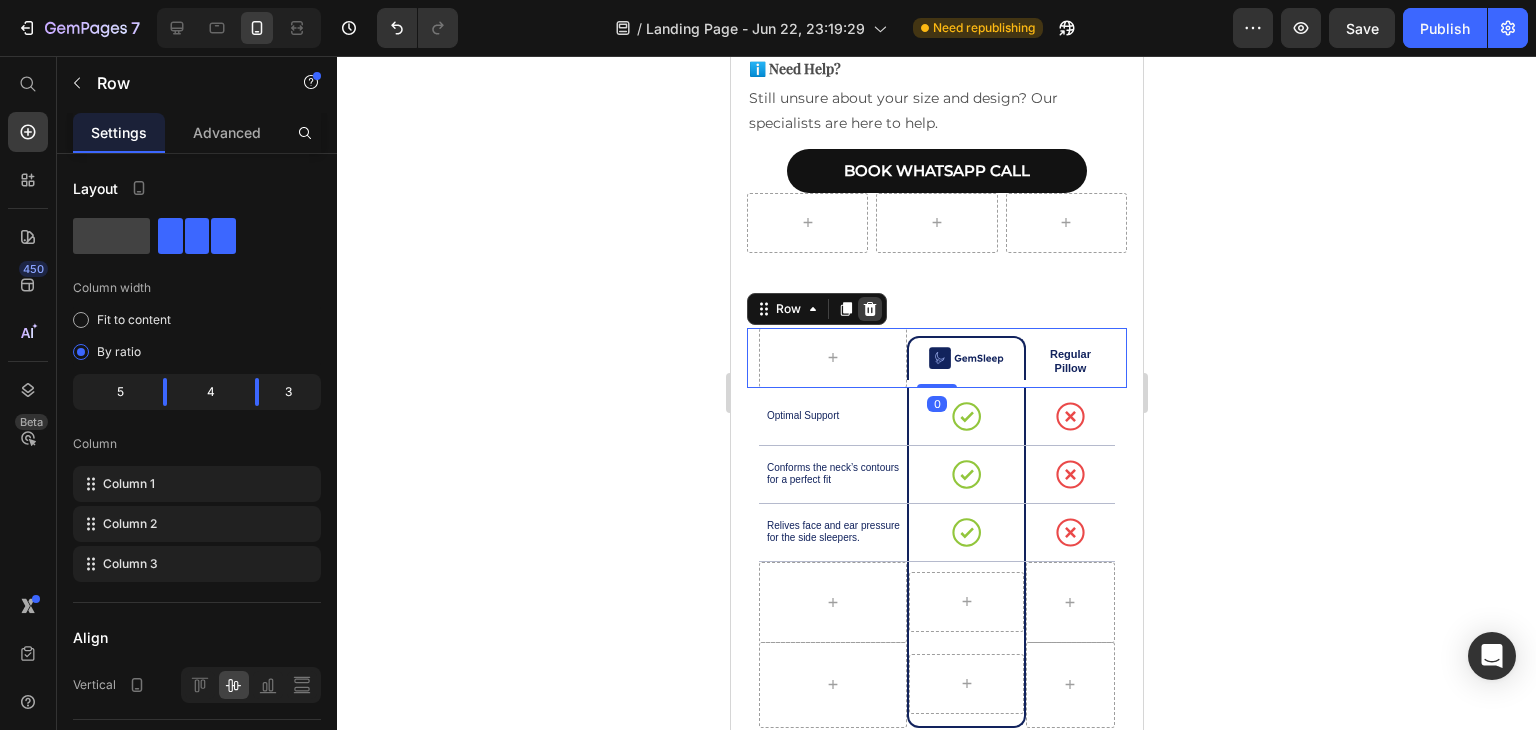 click 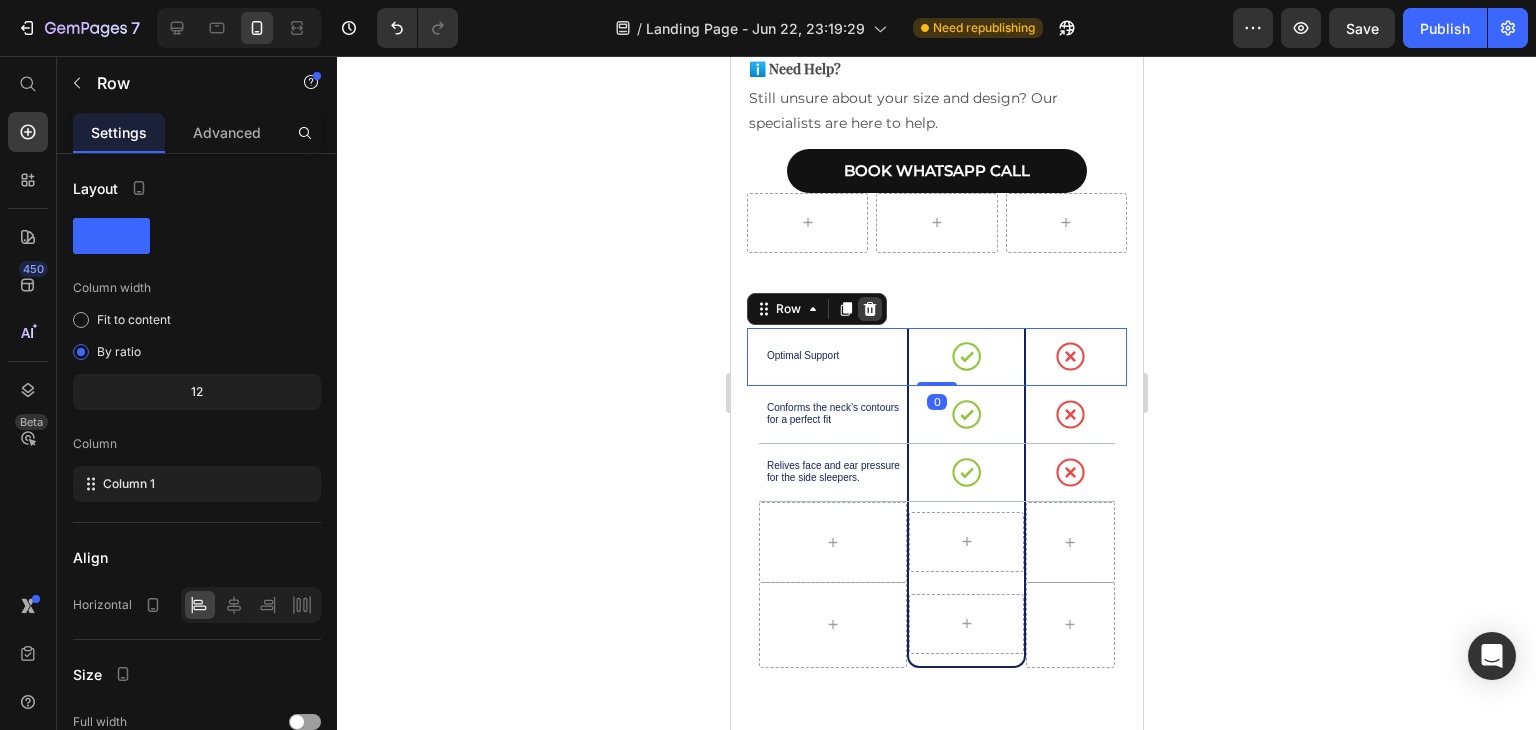 click 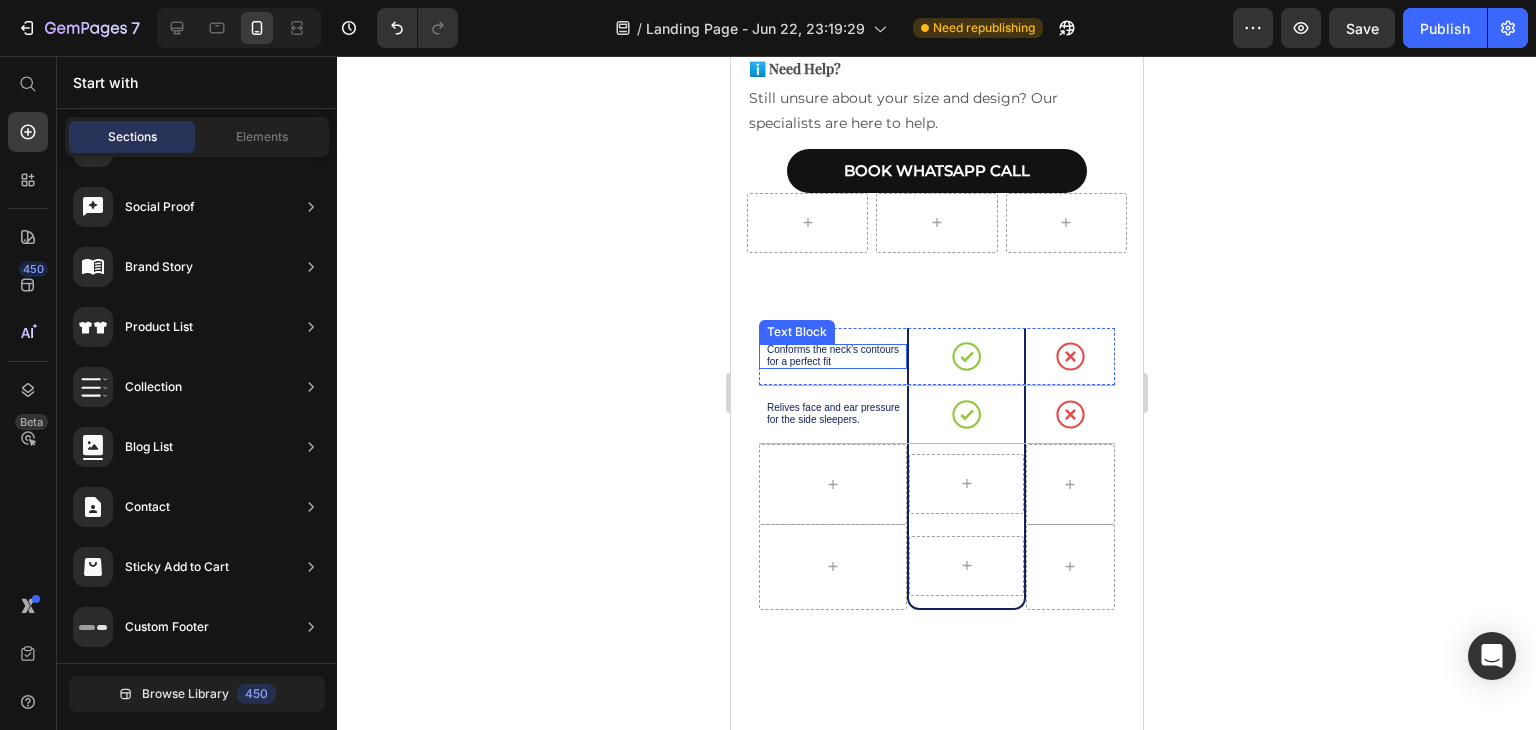 click on "Conforms the neck’s contours for a perfect fit Text Block" at bounding box center [832, 356] 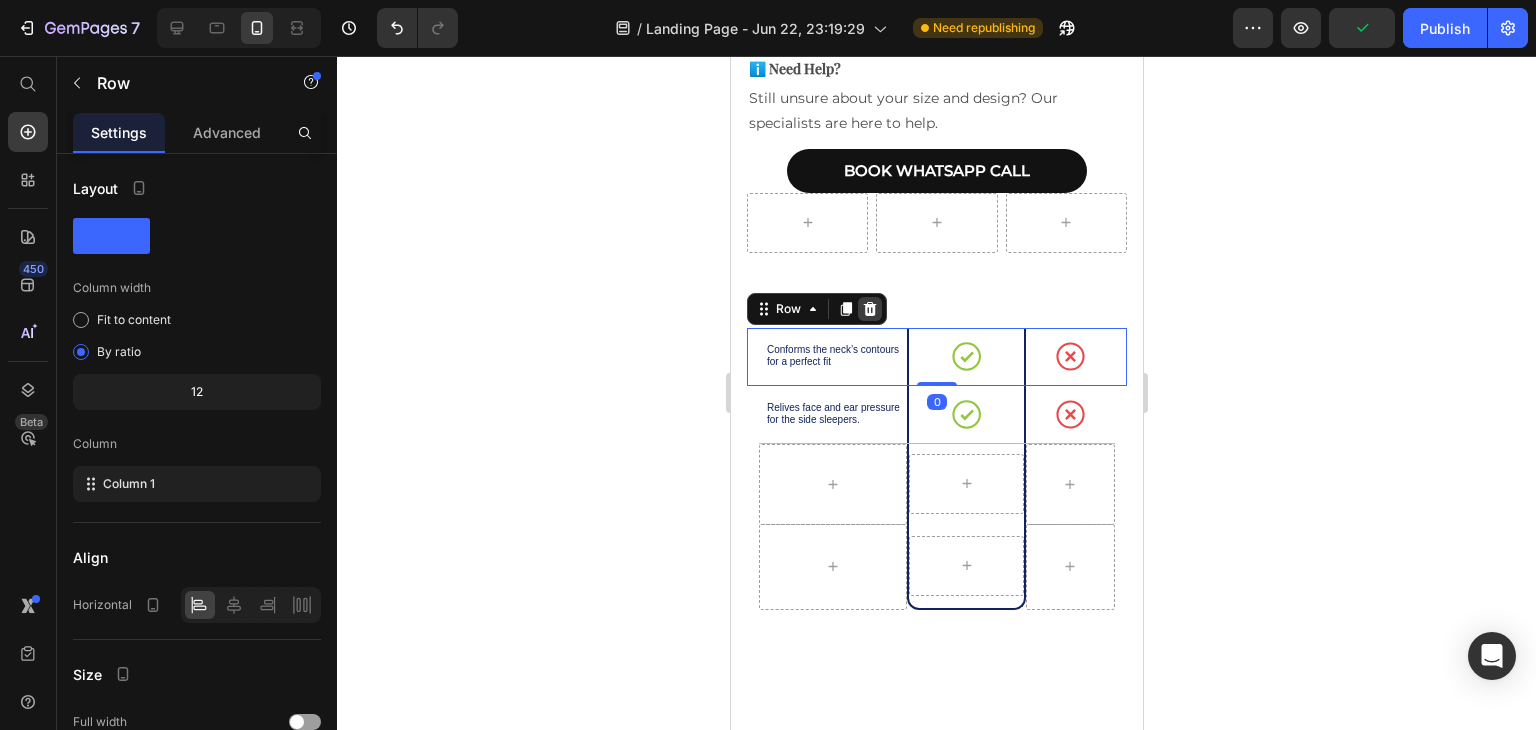 click 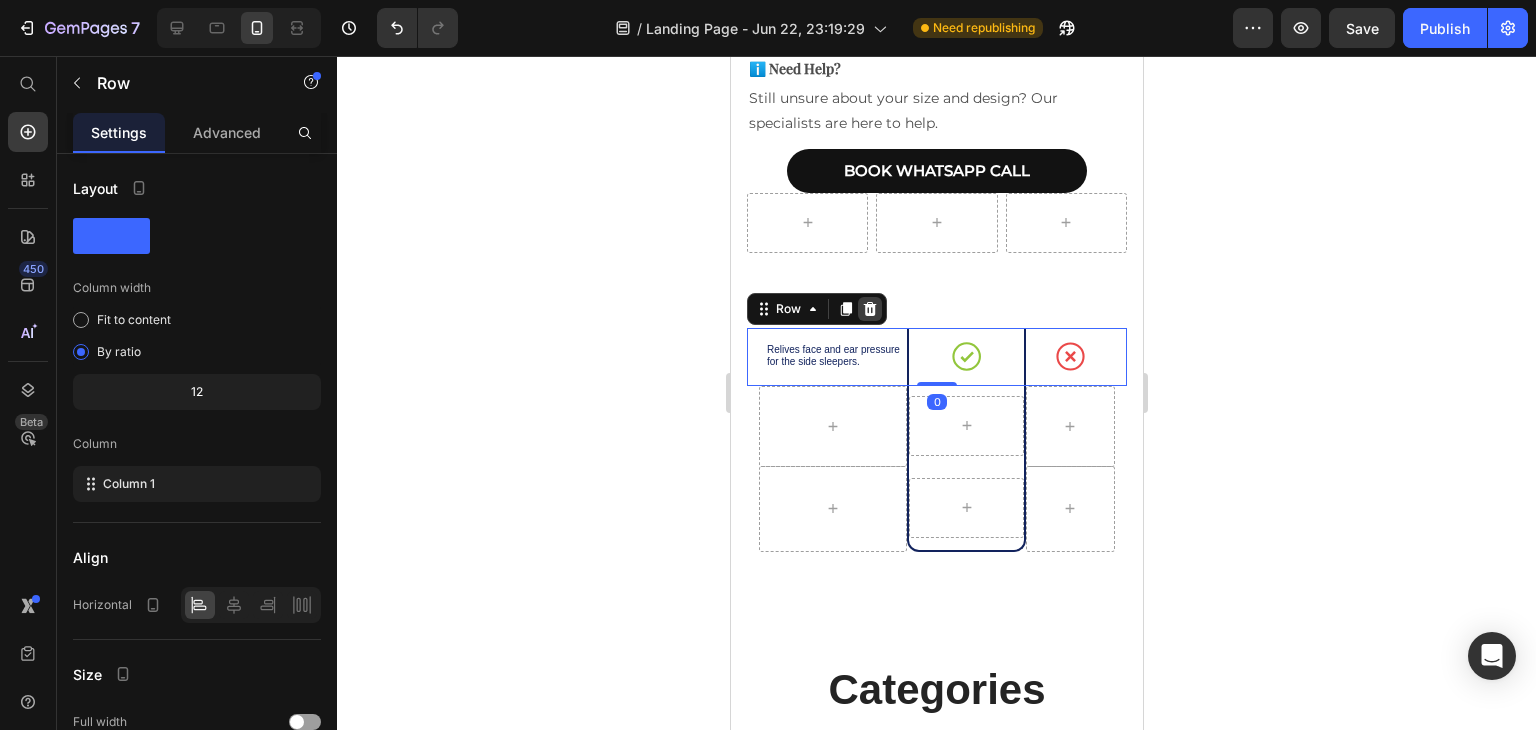 click 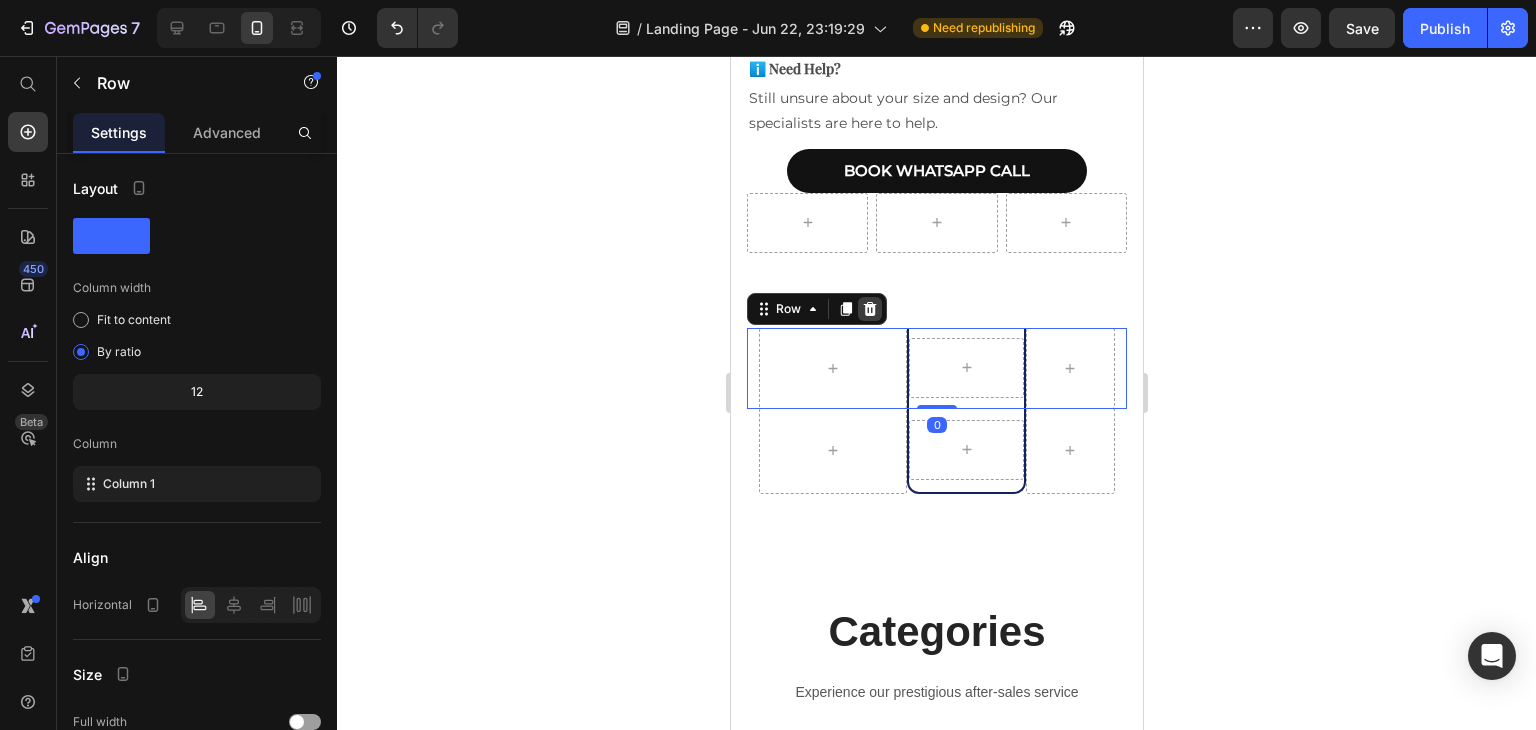 click at bounding box center (869, 309) 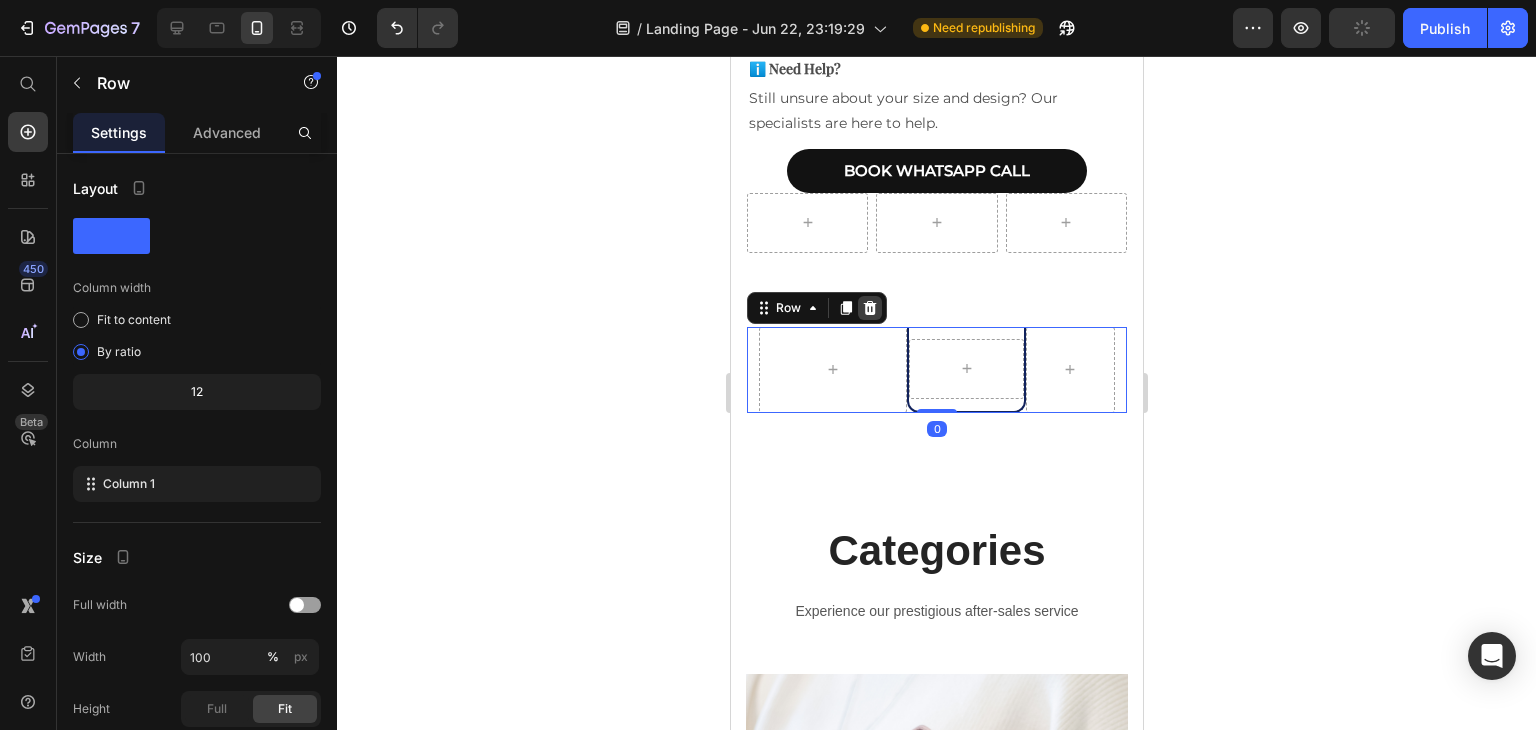 click 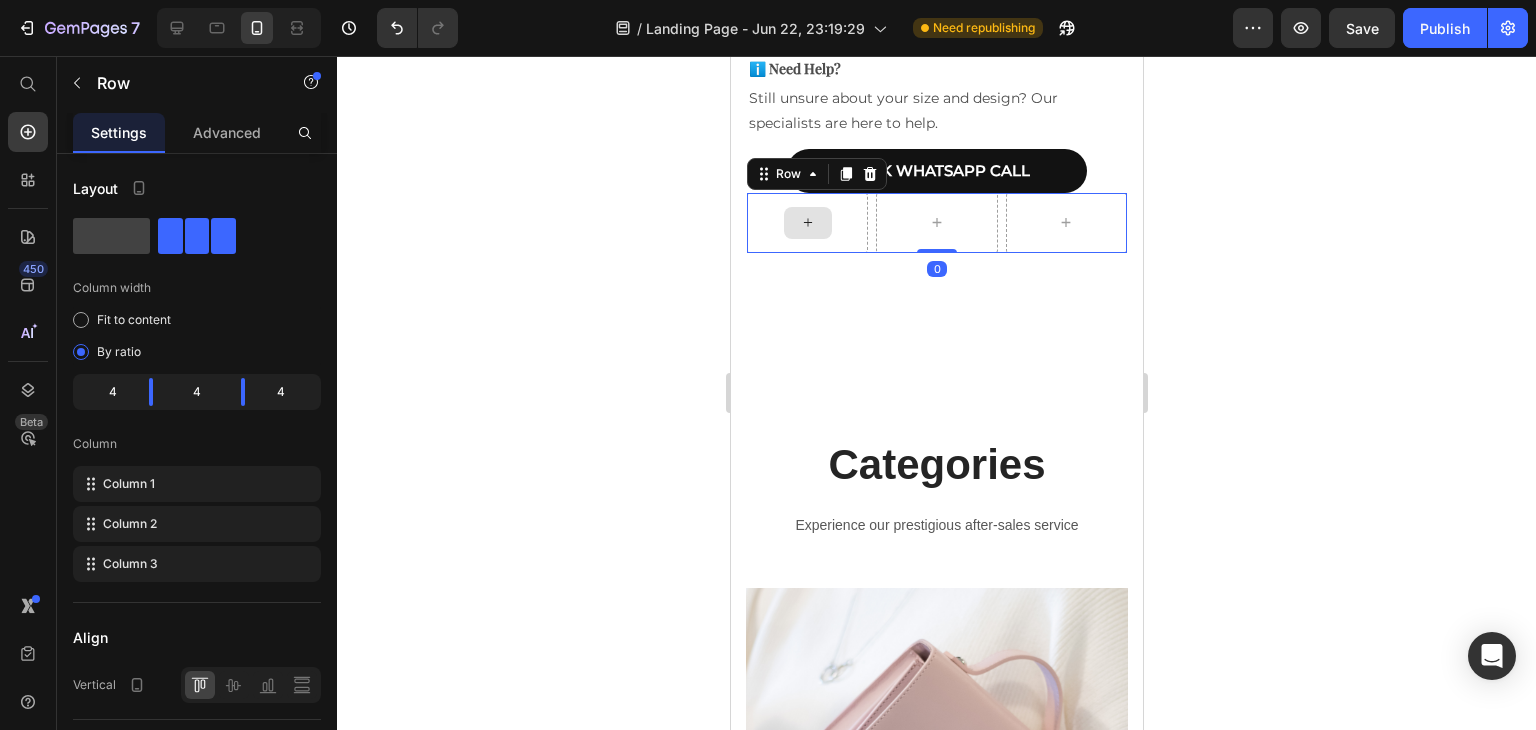 click at bounding box center [806, 223] 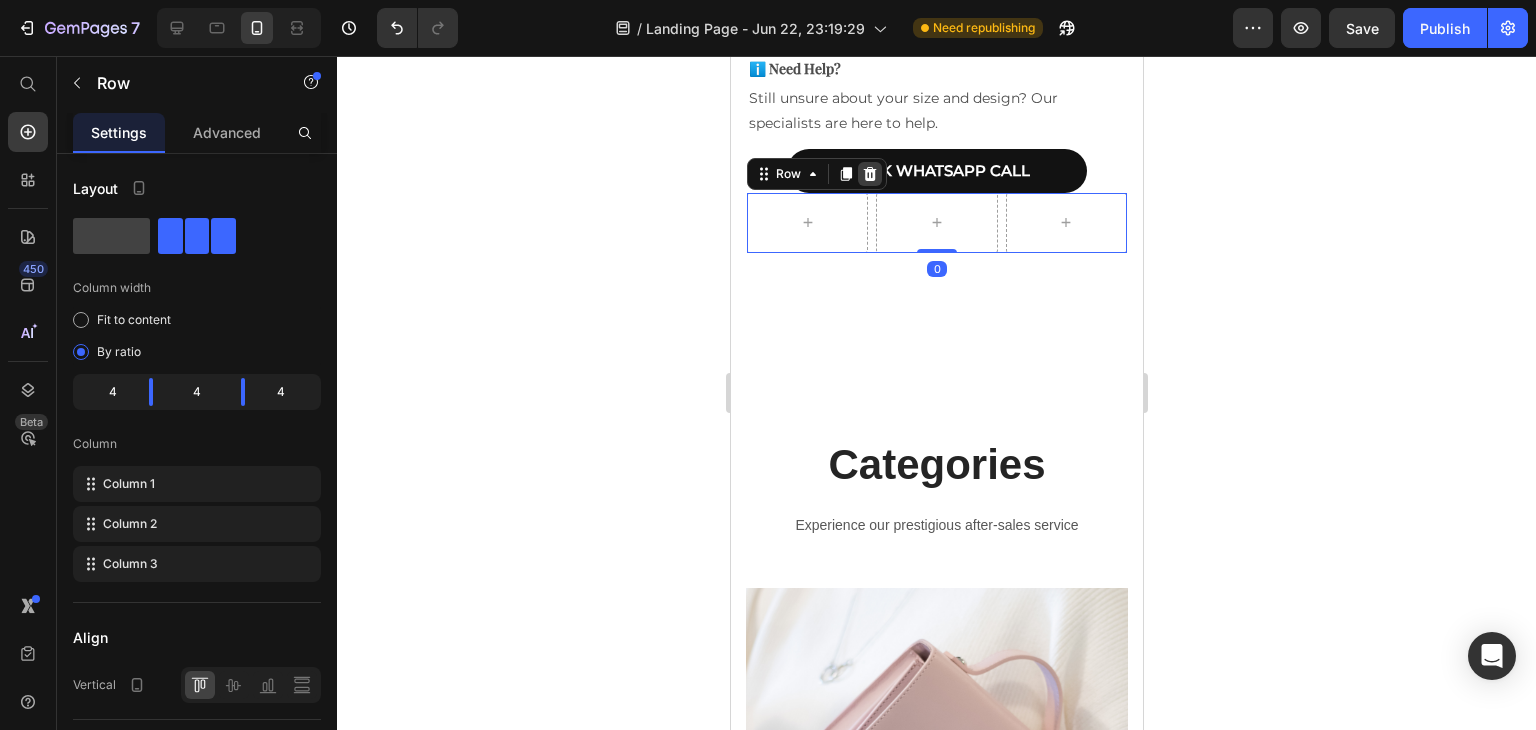 click 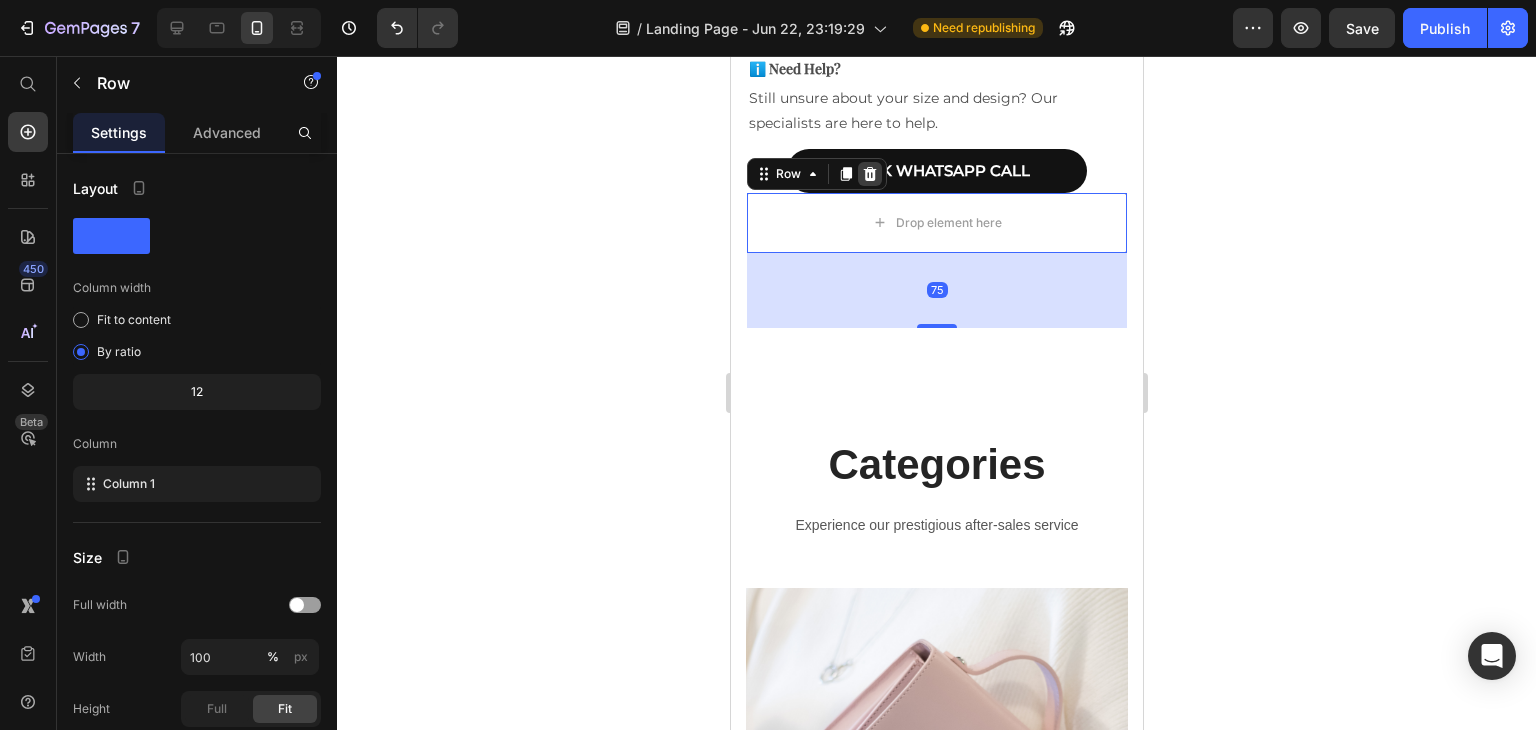 click 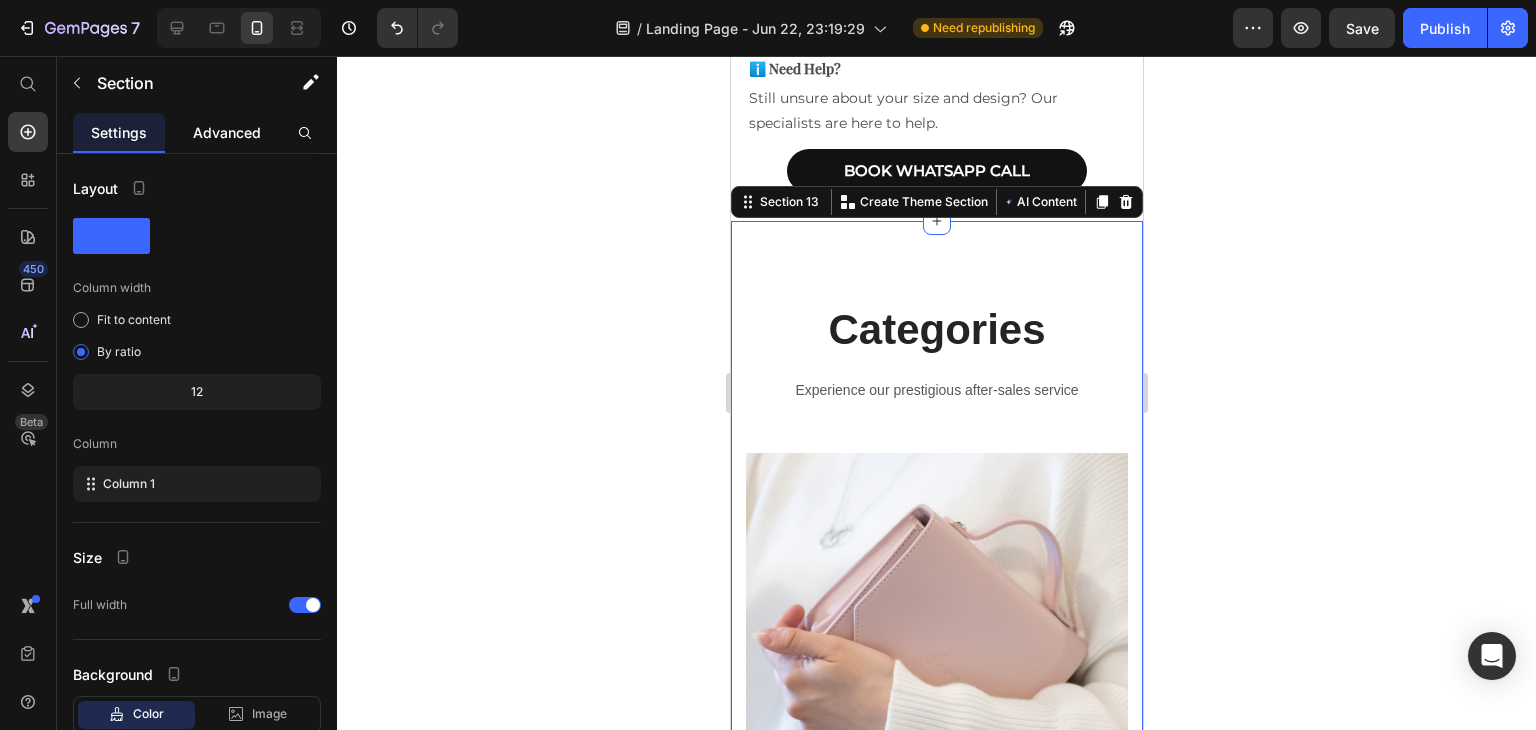 click on "Advanced" at bounding box center (227, 132) 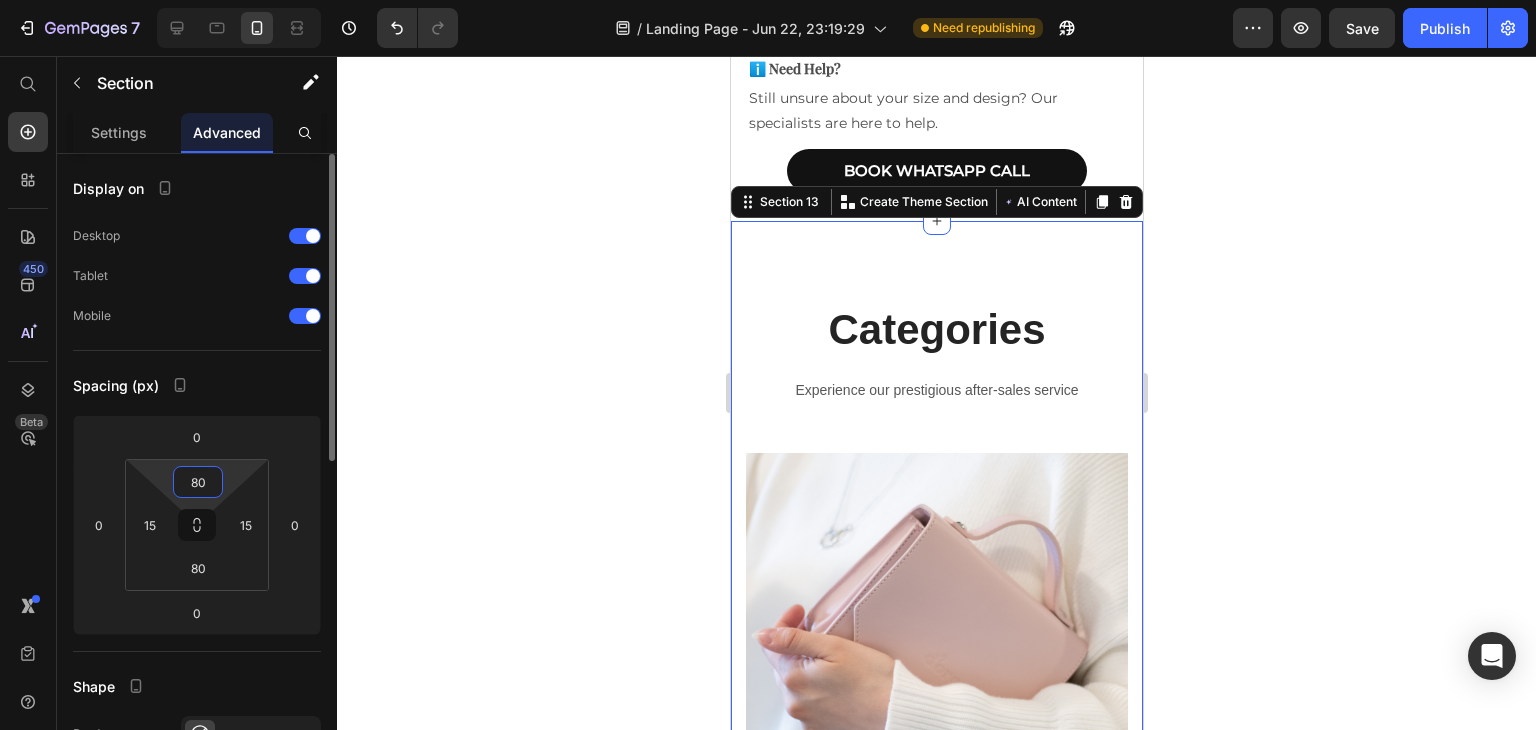 click on "80" at bounding box center [198, 482] 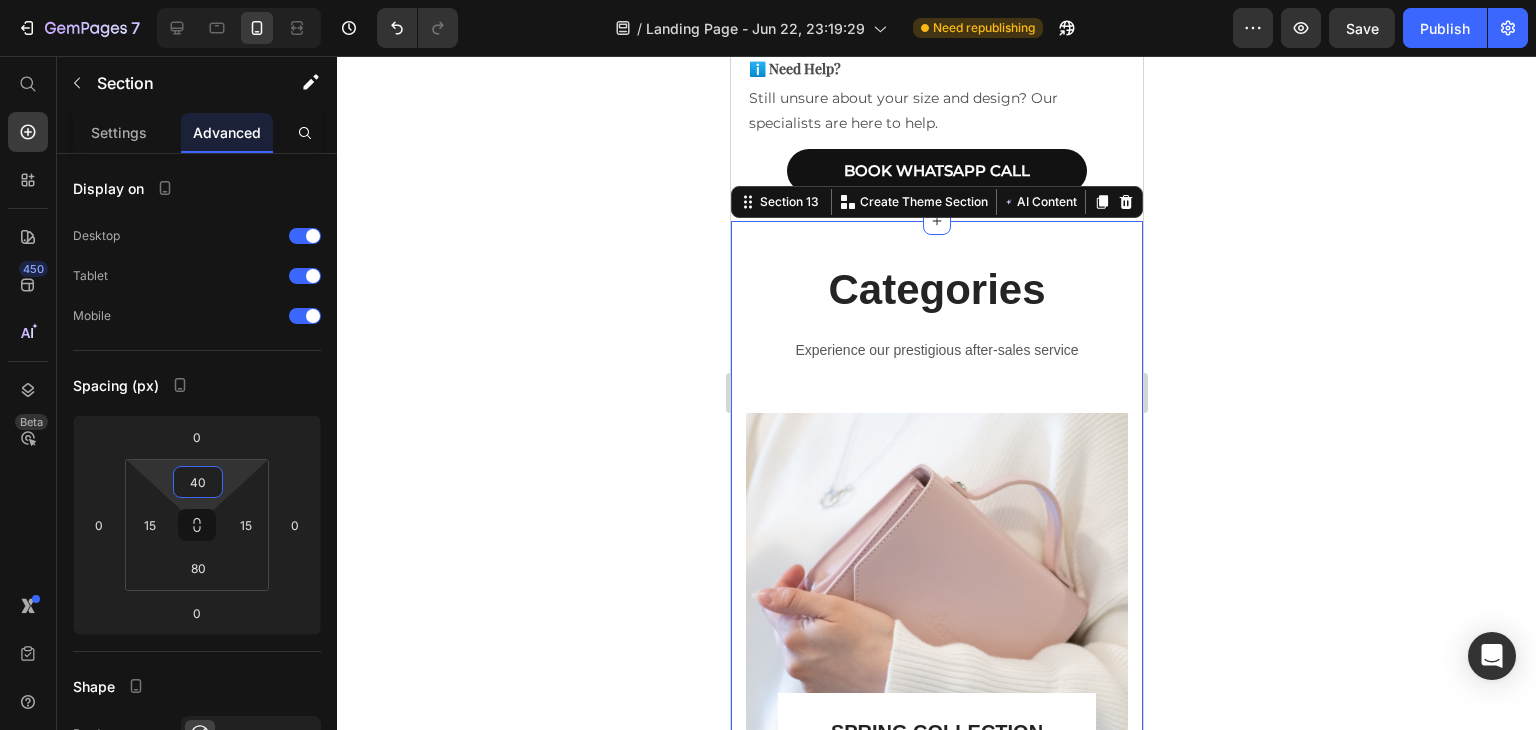 type on "40" 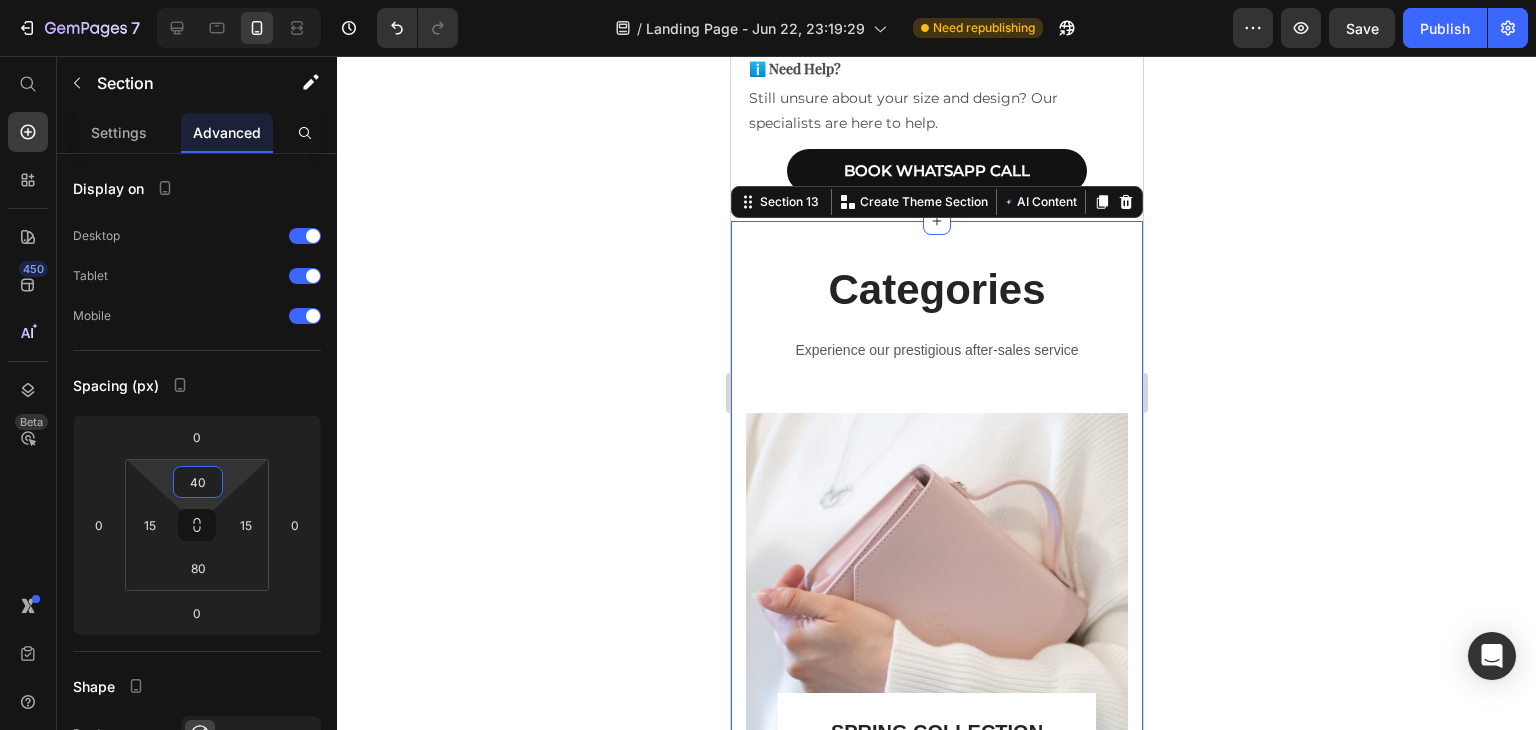 click on "Categories Heading Experience our prestigious after-sales service Text block Row SPRING COLLECTION Heading
Shop Now Button Row Row Hero Banner SHOULDER BAGS Heading
Shop Now Button Row Row Hero Banner BAG STYLE 2022 Heading
Shop Now Button Row Row Hero Banner Row Section 13   You can create reusable sections Create Theme Section AI Content Write with GemAI What would you like to describe here? Tone and Voice Persuasive Product Royal Bridal Silver Jutties Show more Generate" at bounding box center (936, 1063) 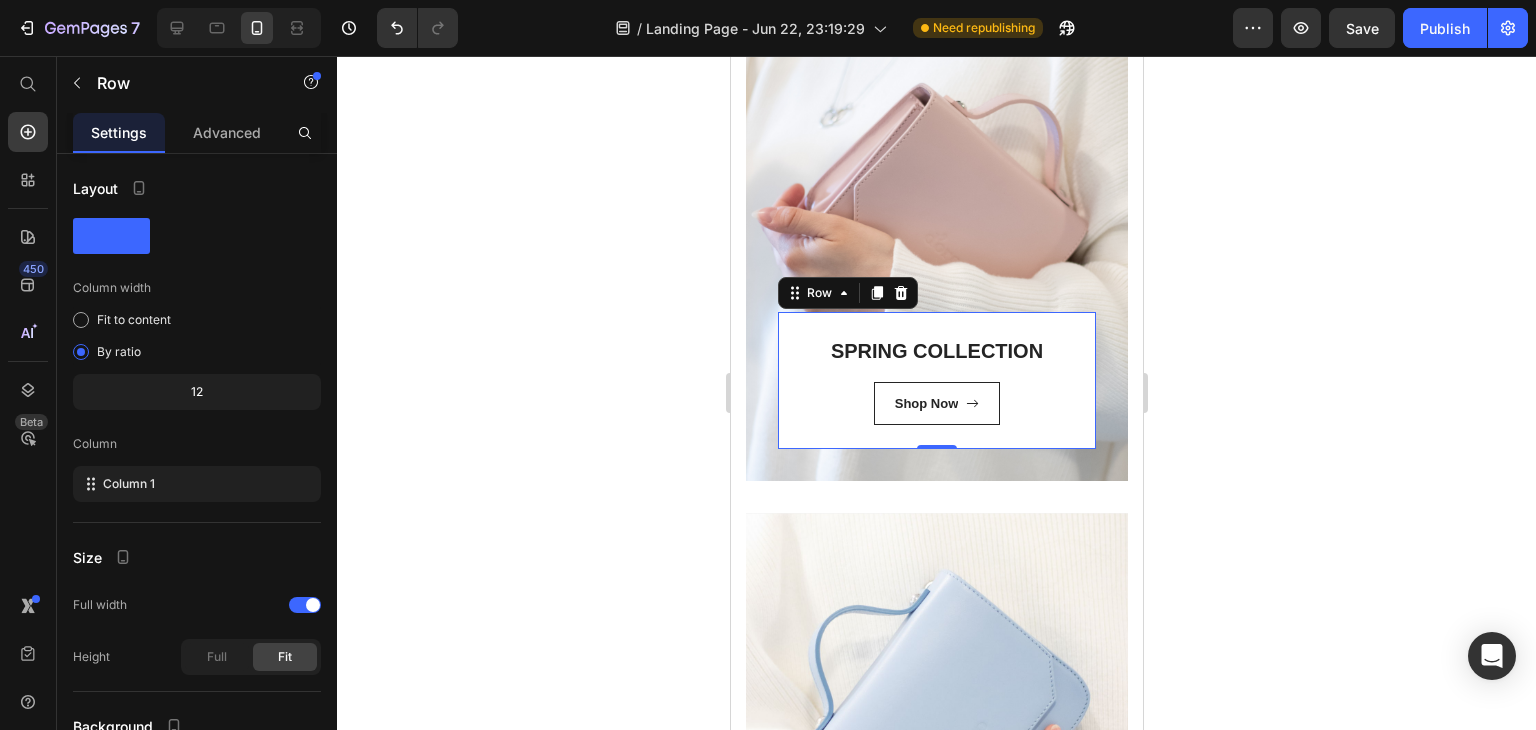 scroll, scrollTop: 5484, scrollLeft: 0, axis: vertical 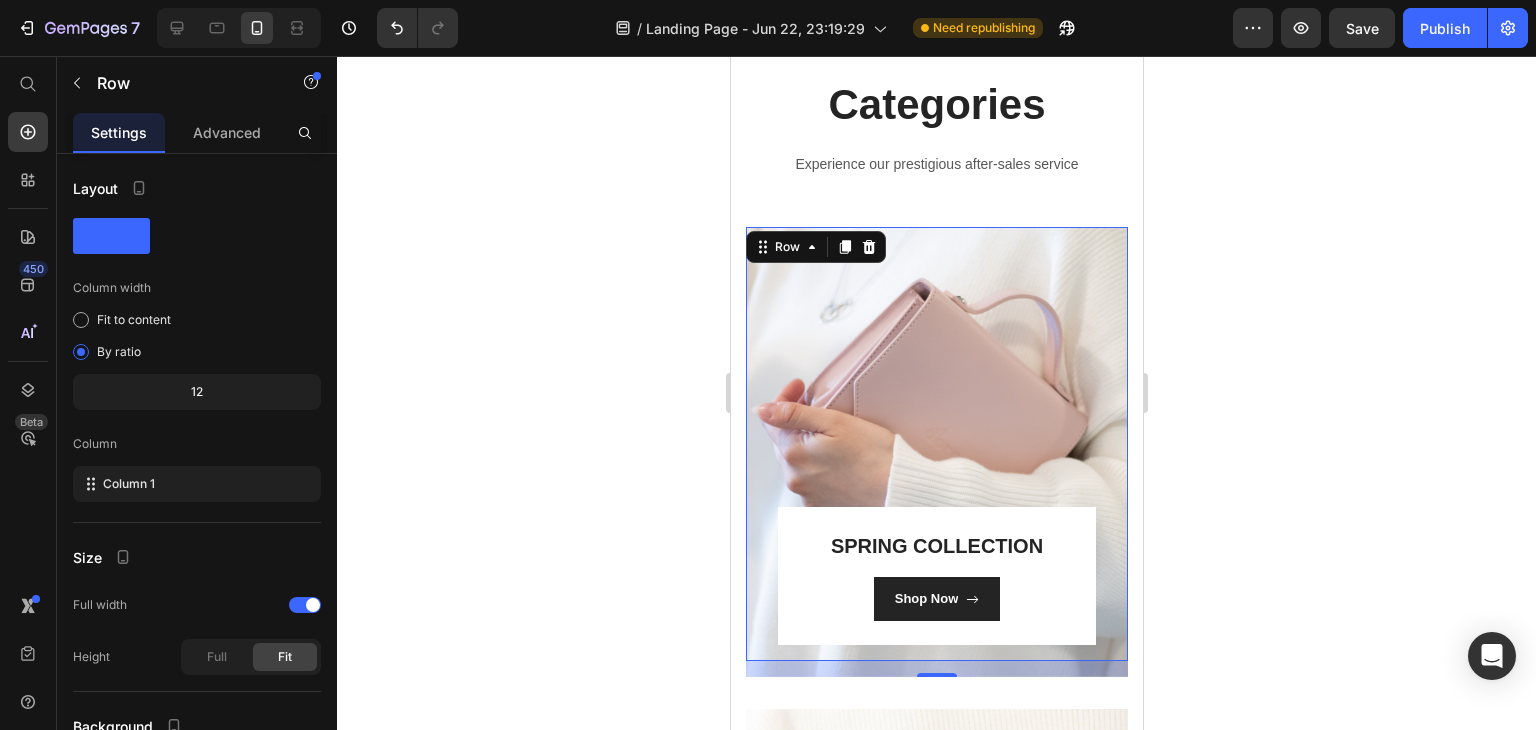 click on "SPRING COLLECTION Heading
Shop Now Button Row Row   16" at bounding box center (936, 444) 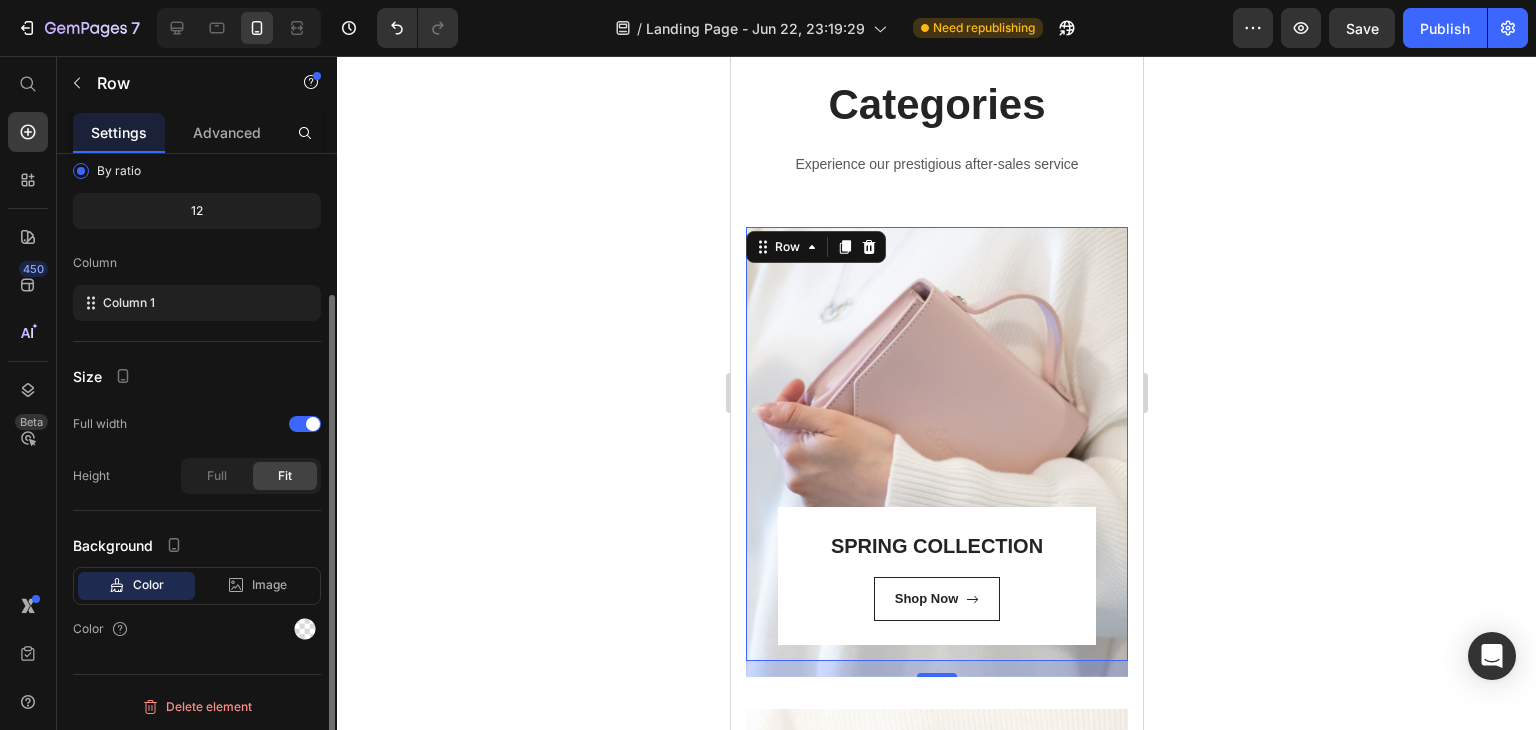 scroll, scrollTop: 0, scrollLeft: 0, axis: both 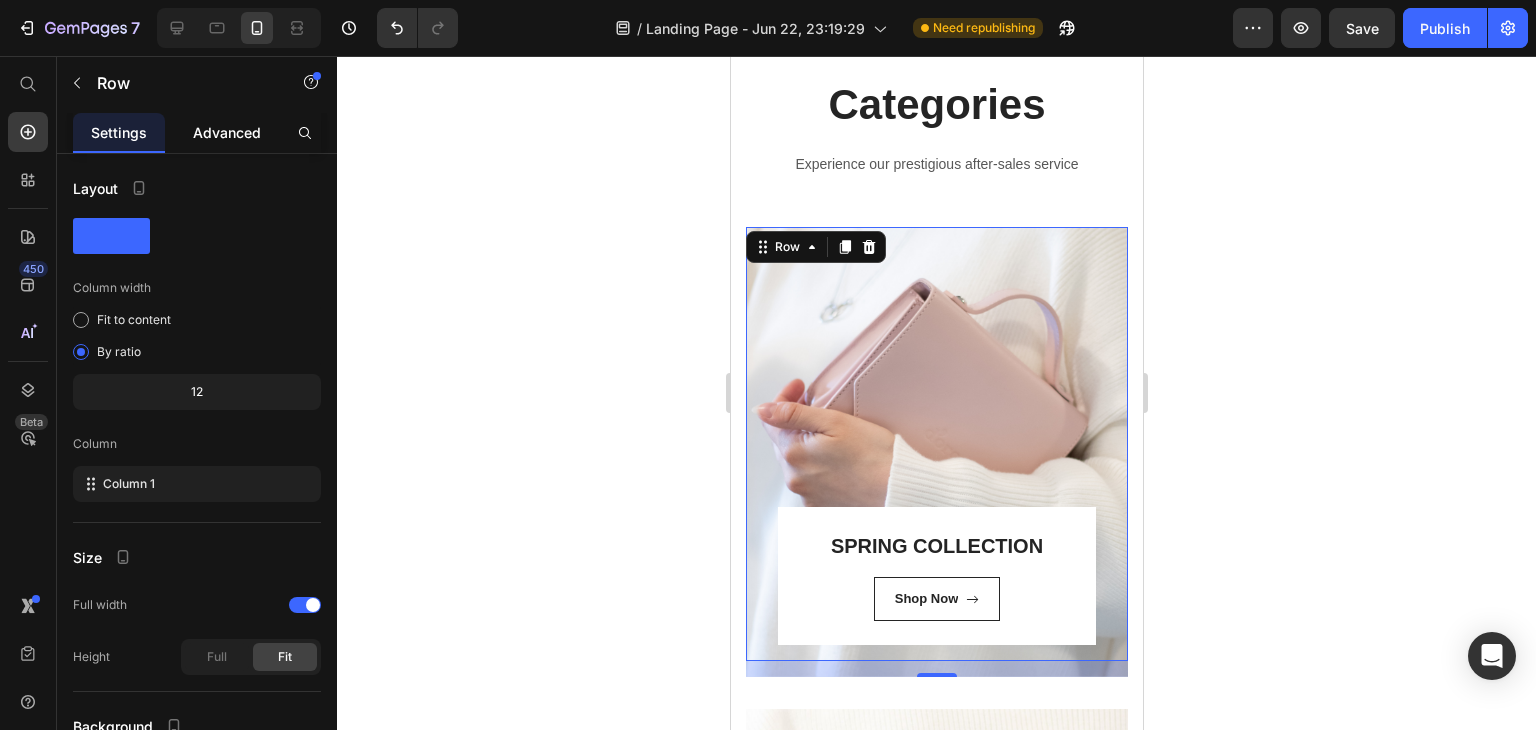 click on "Advanced" at bounding box center [227, 132] 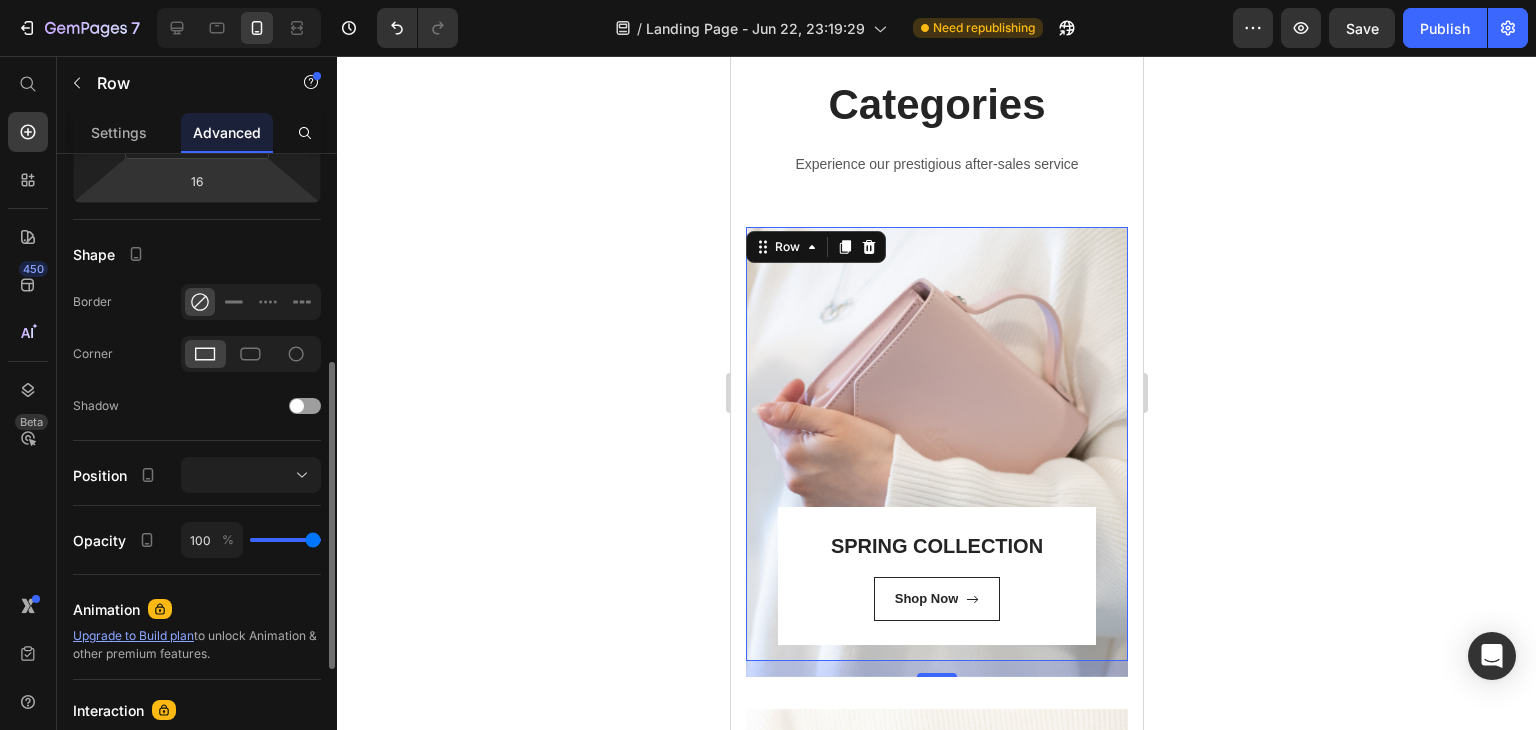 scroll, scrollTop: 431, scrollLeft: 0, axis: vertical 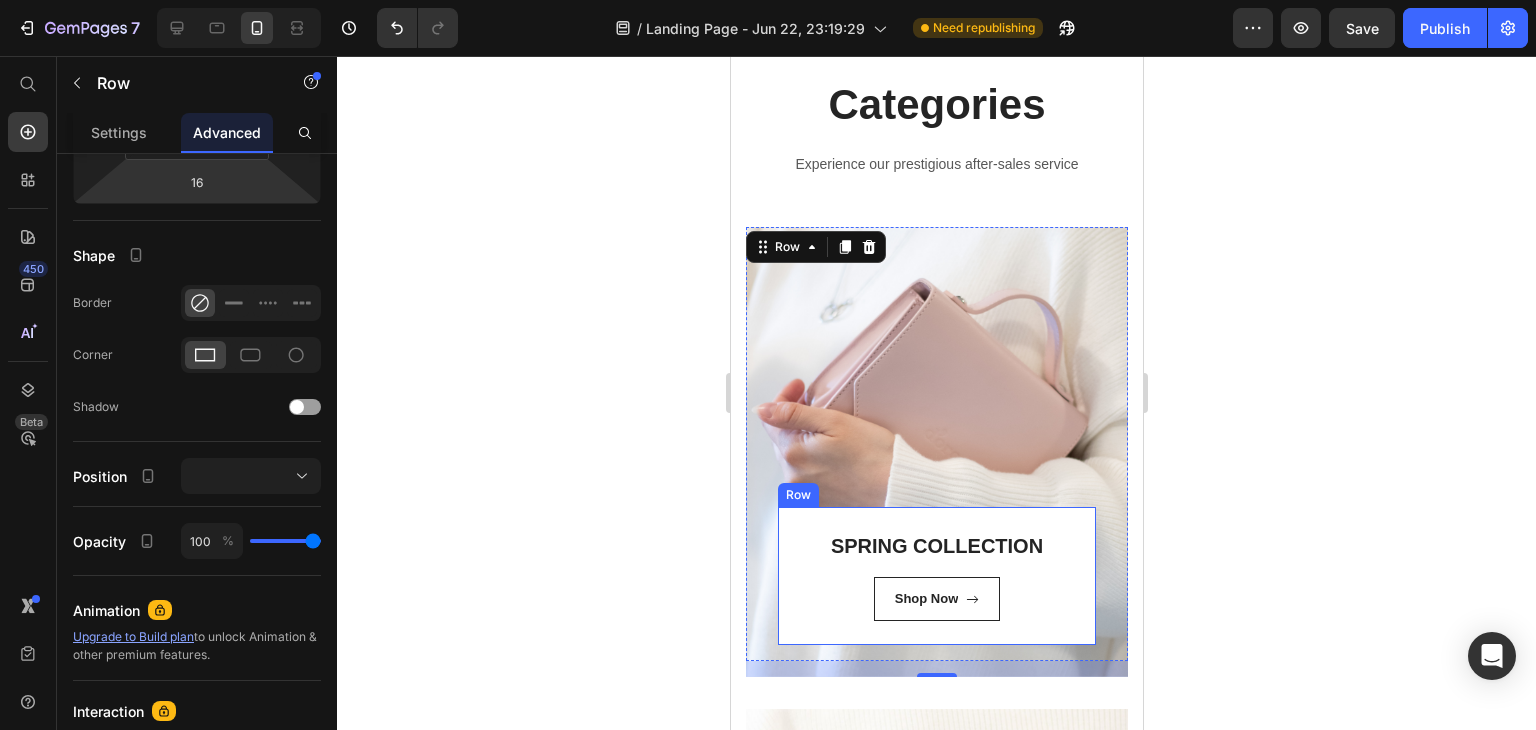 click on "SPRING COLLECTION Heading
Shop Now Button Row" at bounding box center (936, 576) 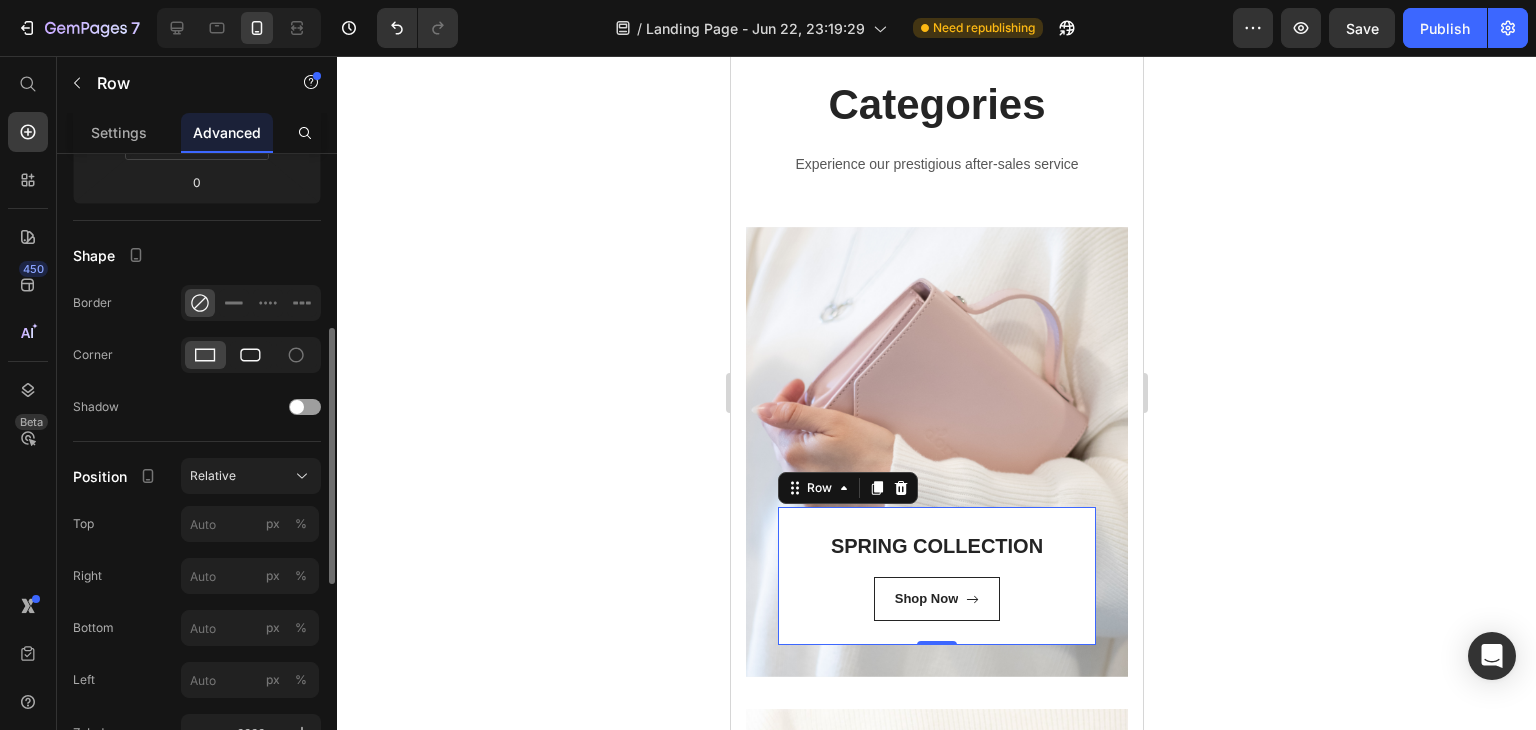 click 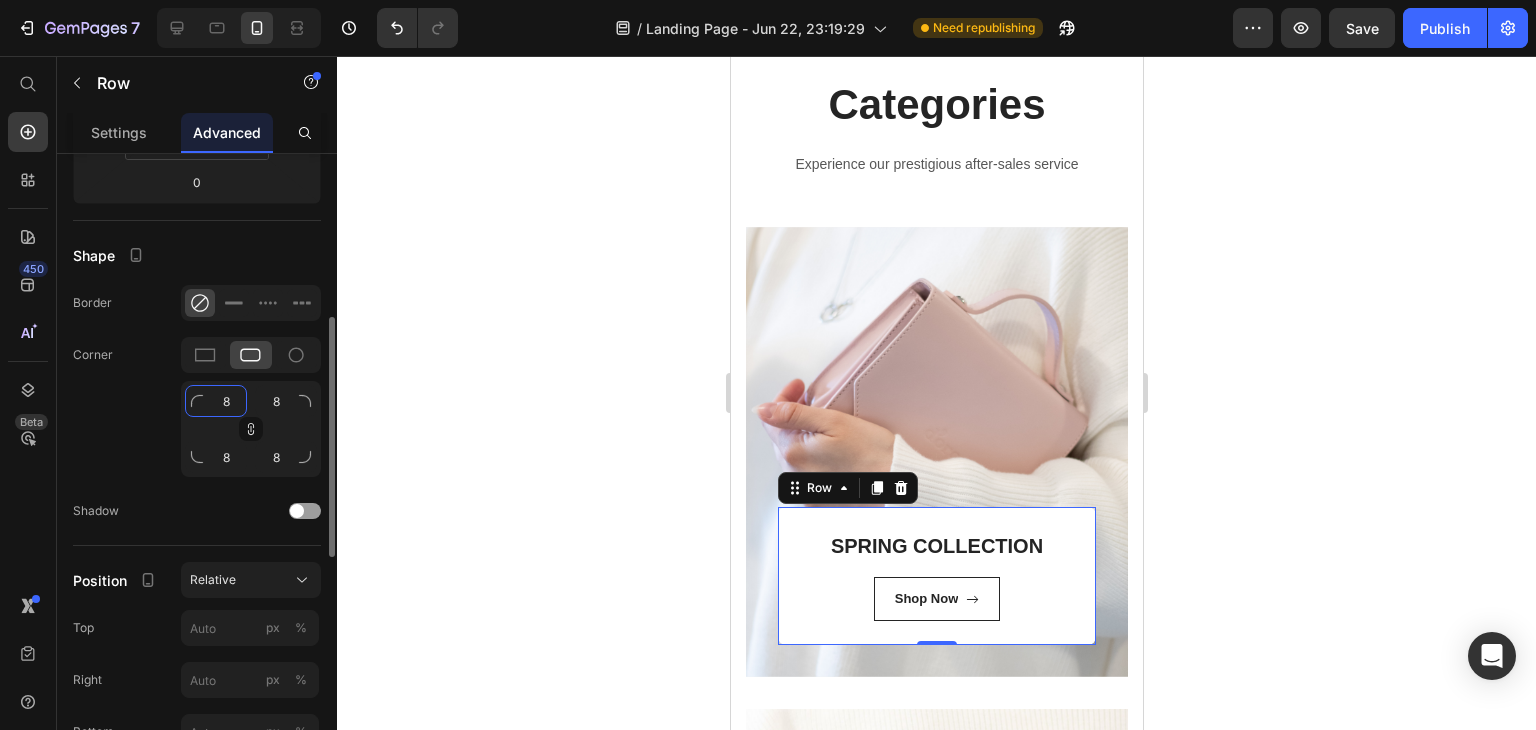 click on "8" 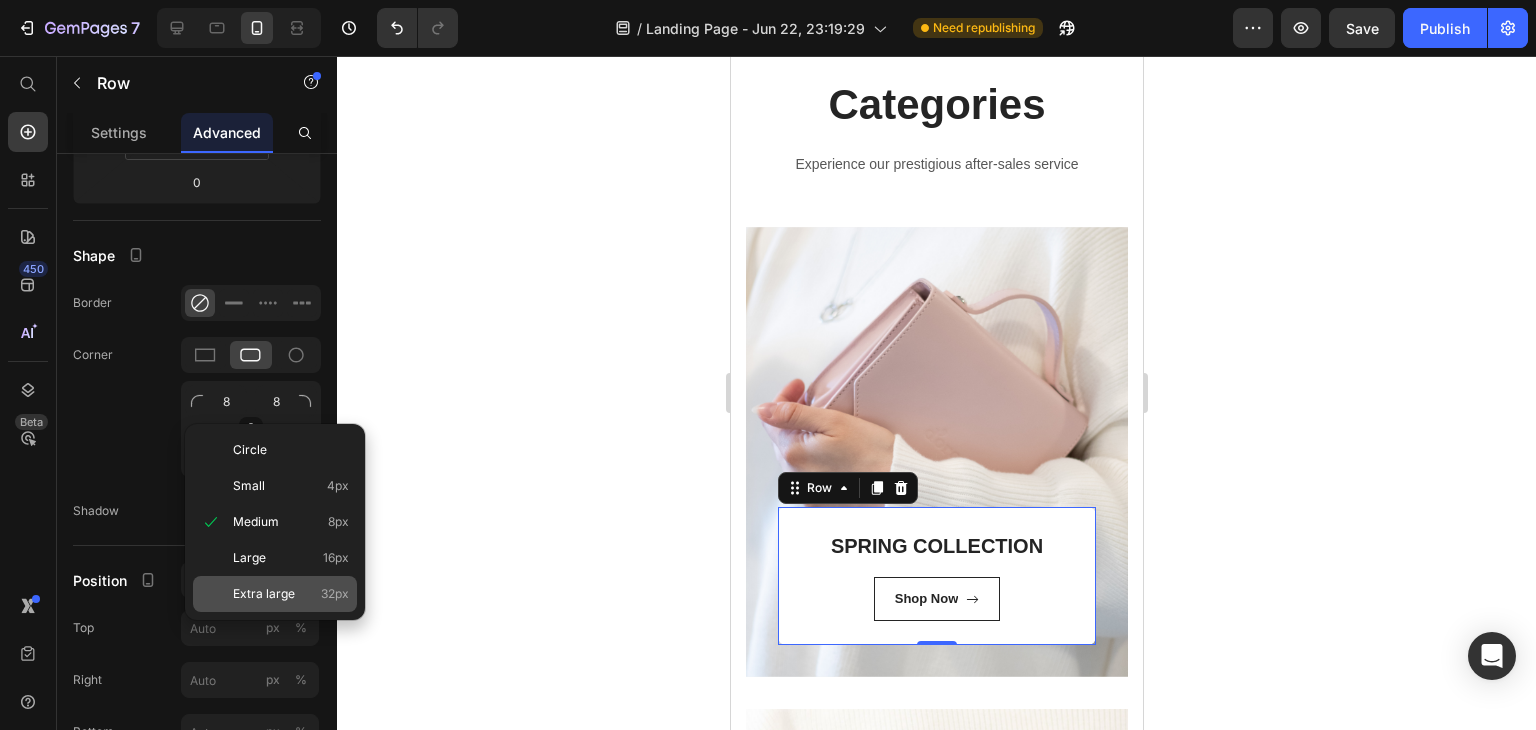 click on "Extra large 32px" 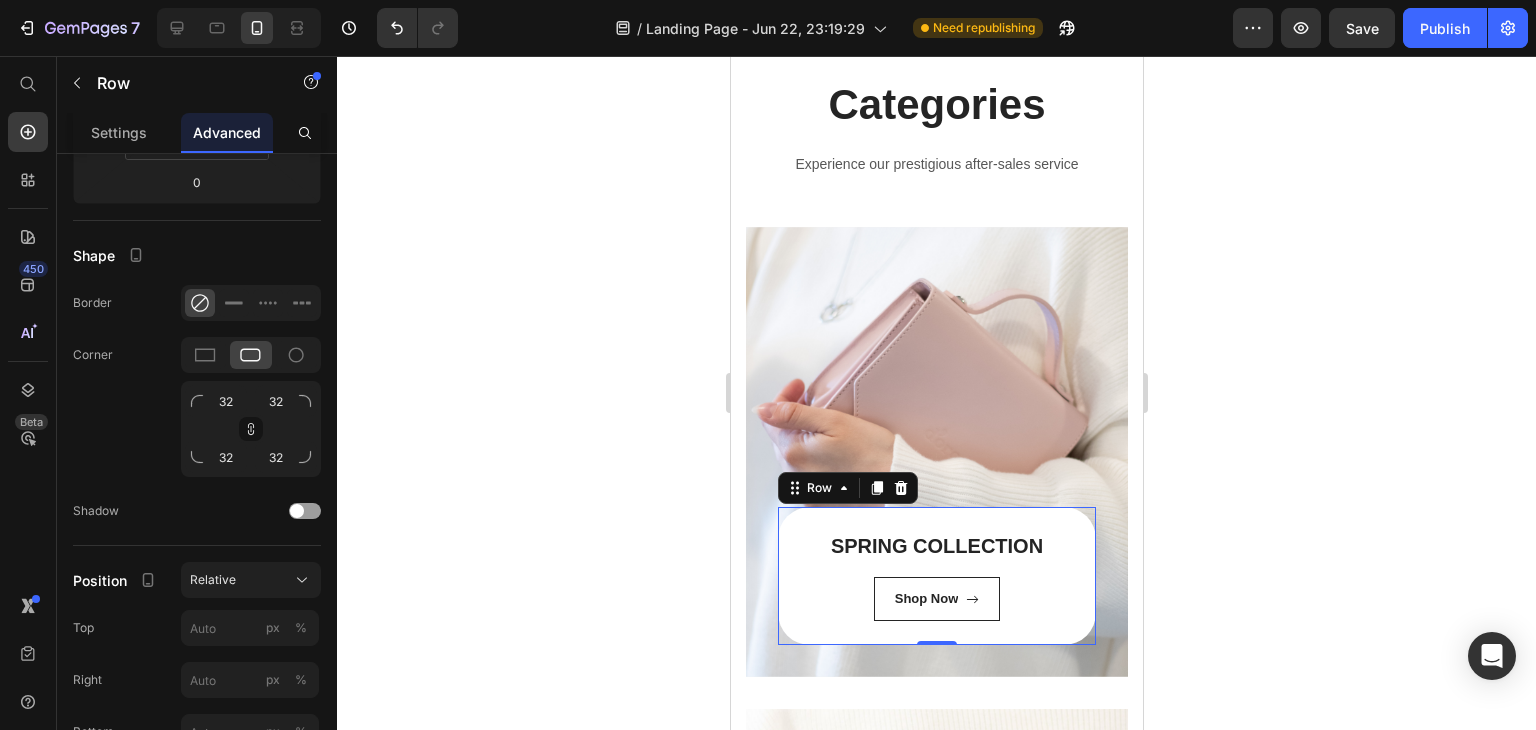 click 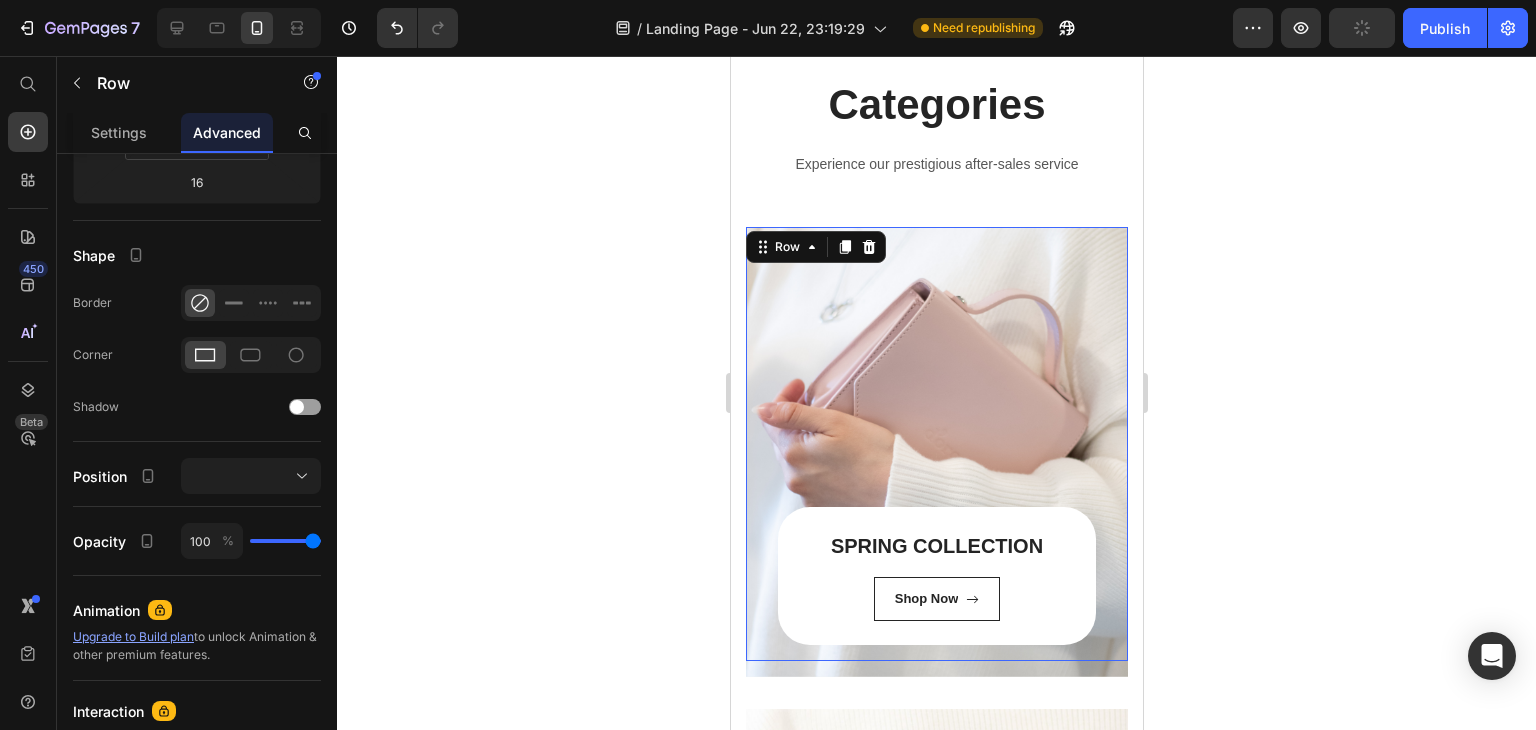 click on "SPRING COLLECTION Heading
Shop Now Button Row Row   0" at bounding box center [936, 444] 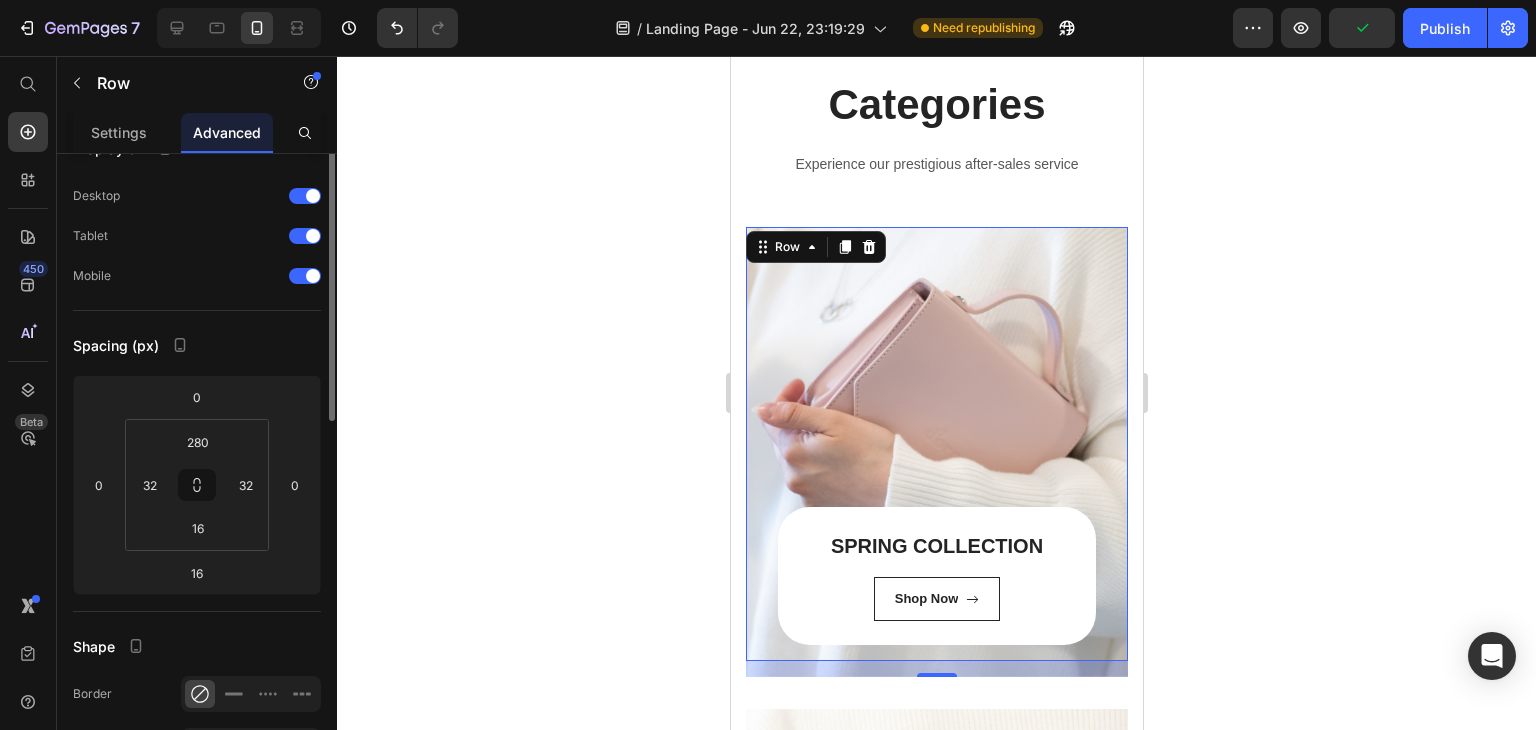 scroll, scrollTop: 0, scrollLeft: 0, axis: both 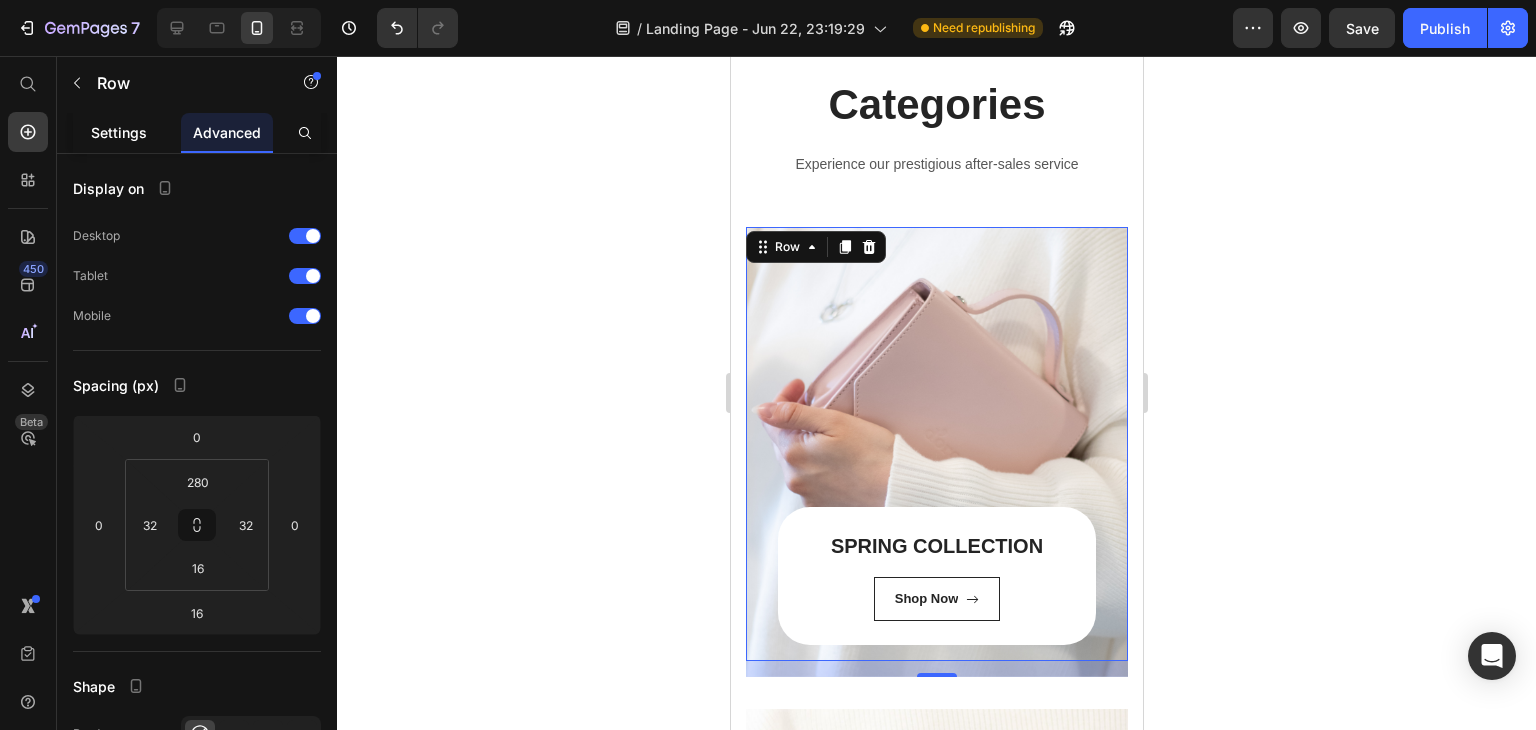 click on "Settings" at bounding box center [119, 132] 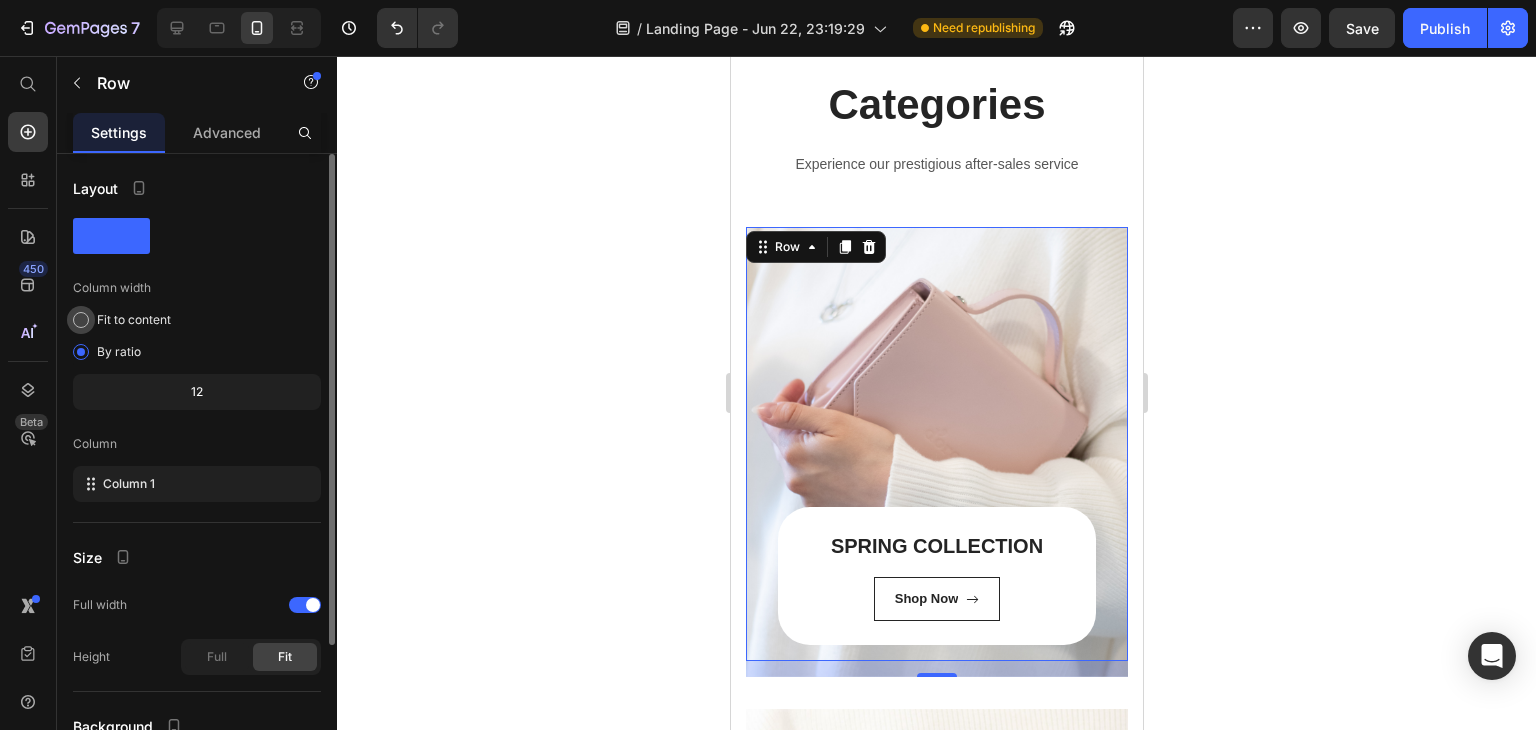 click on "Fit to content" at bounding box center (134, 320) 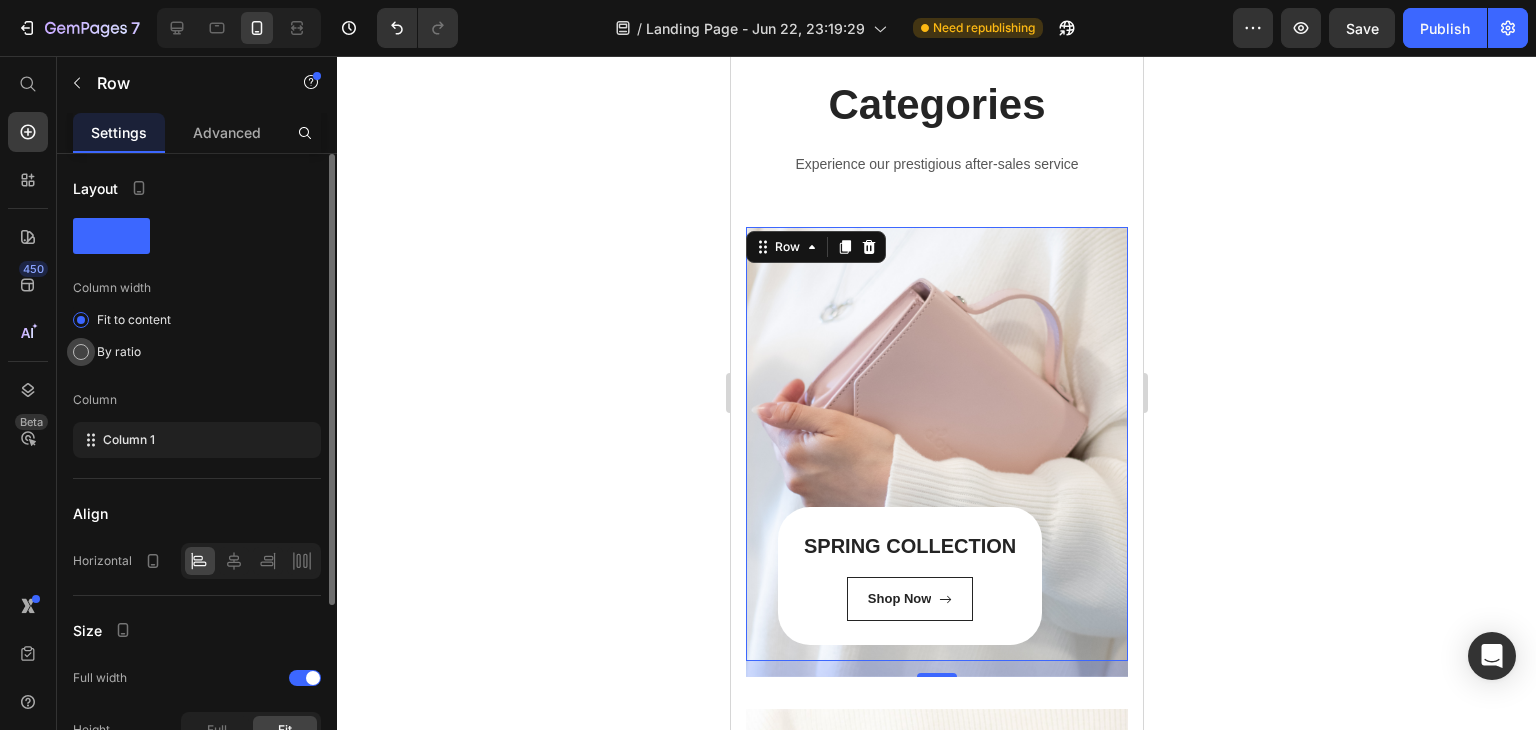click on "By ratio" 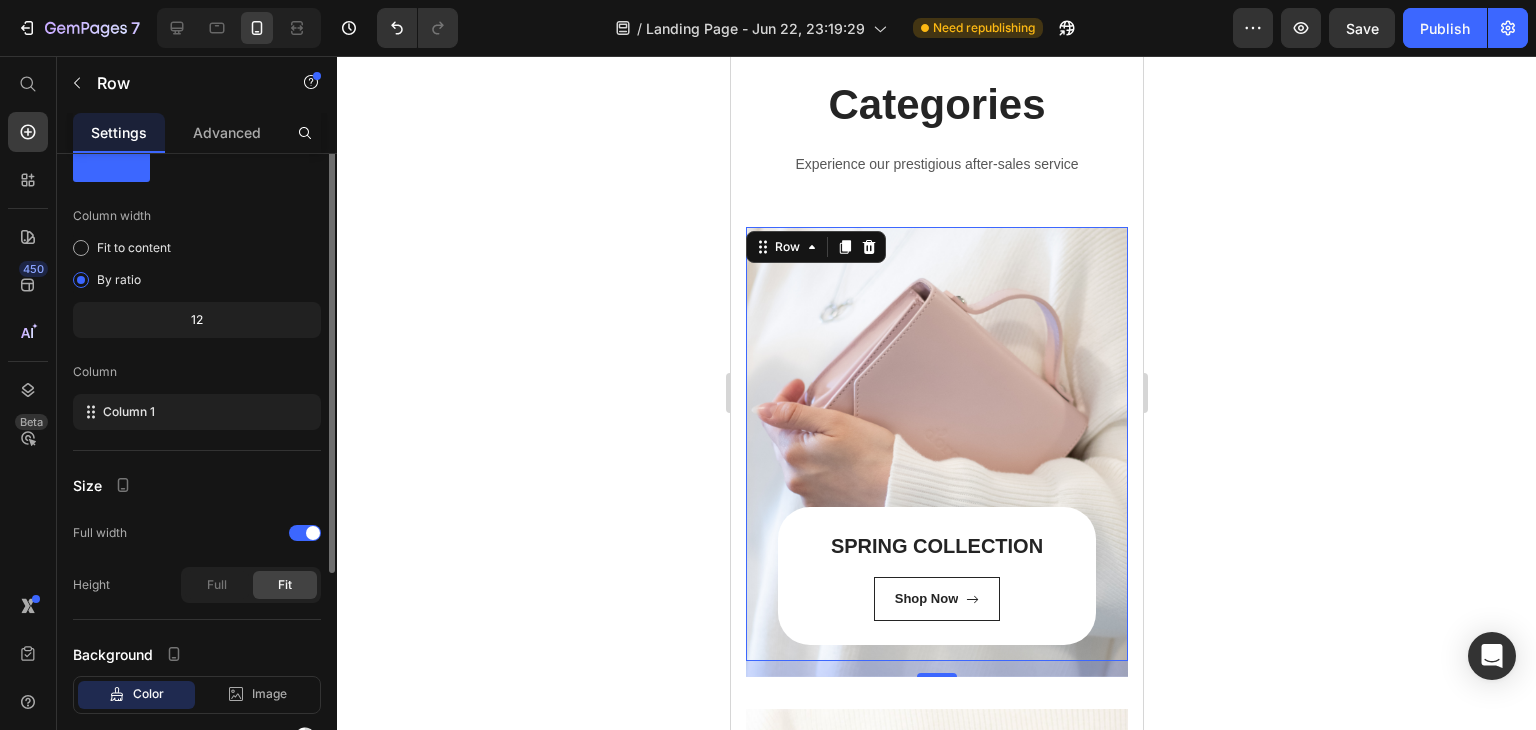 scroll, scrollTop: 0, scrollLeft: 0, axis: both 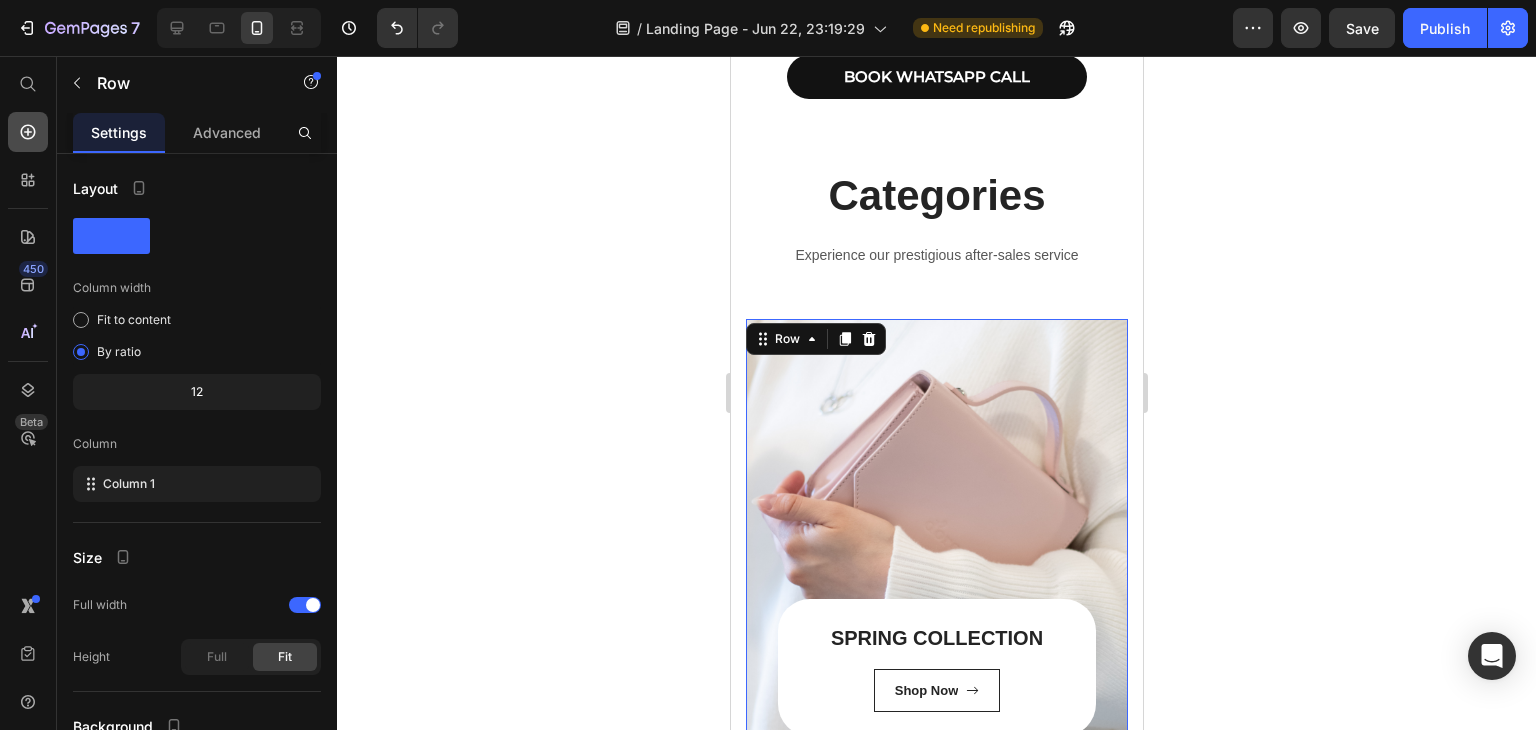 click 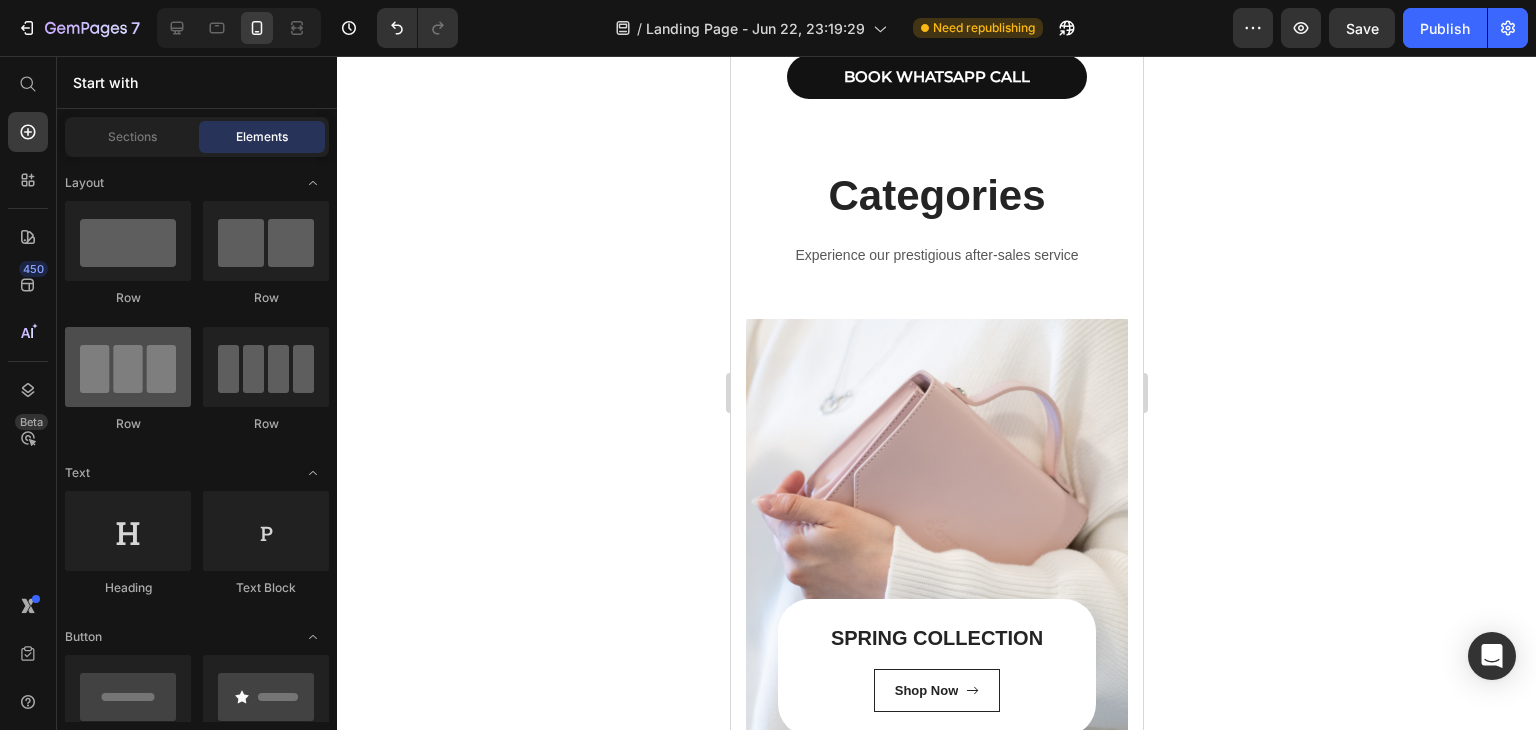 click at bounding box center [128, 367] 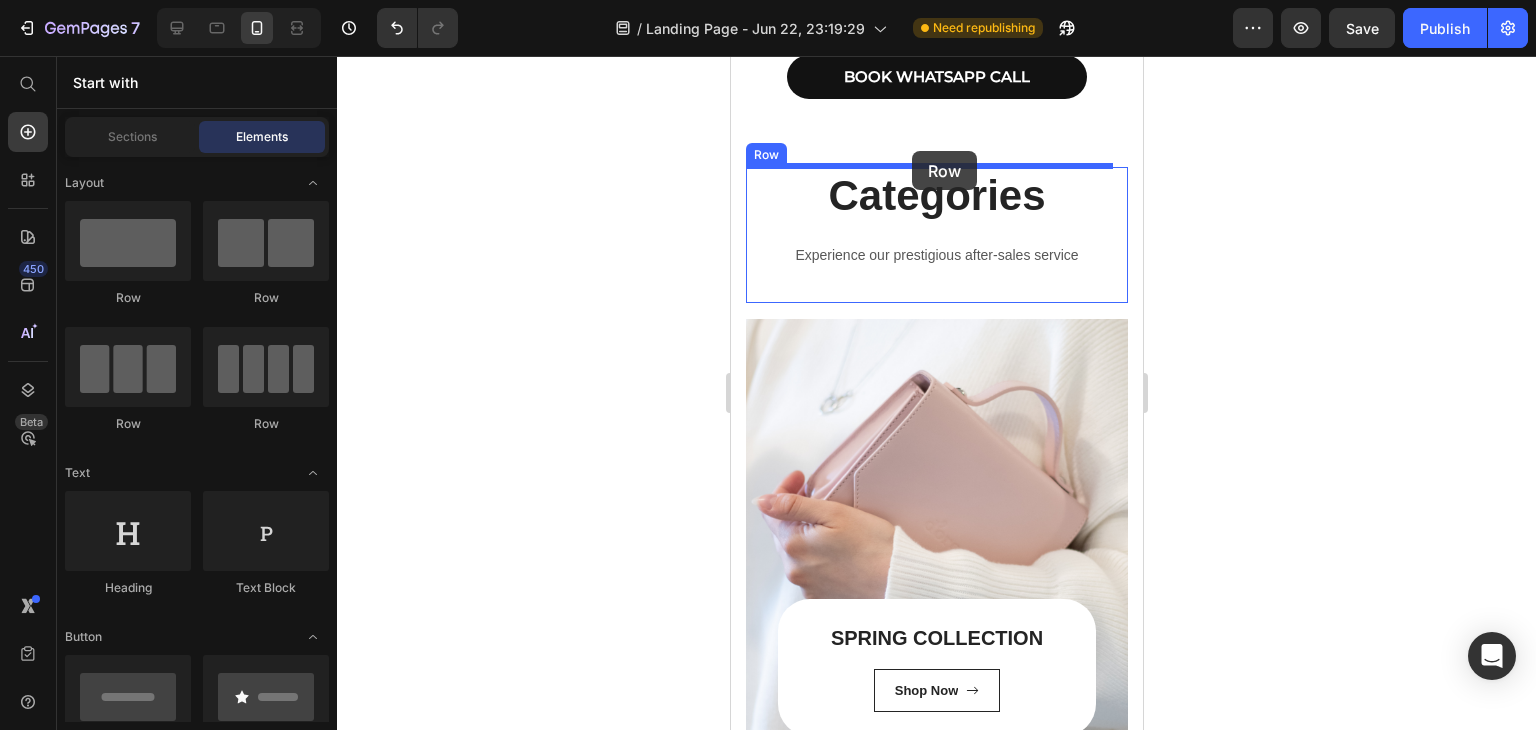 drag, startPoint x: 874, startPoint y: 418, endPoint x: 911, endPoint y: 153, distance: 267.57056 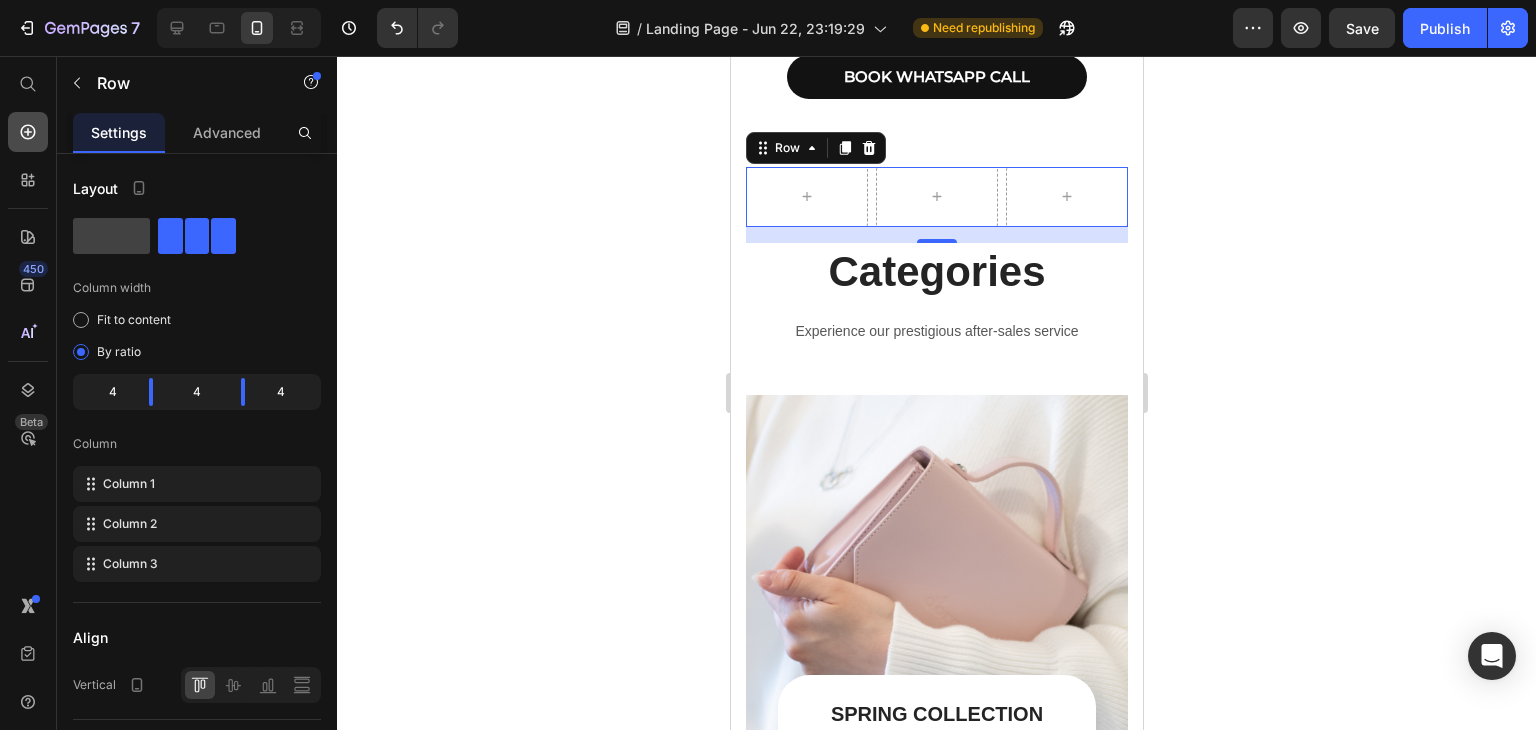 click 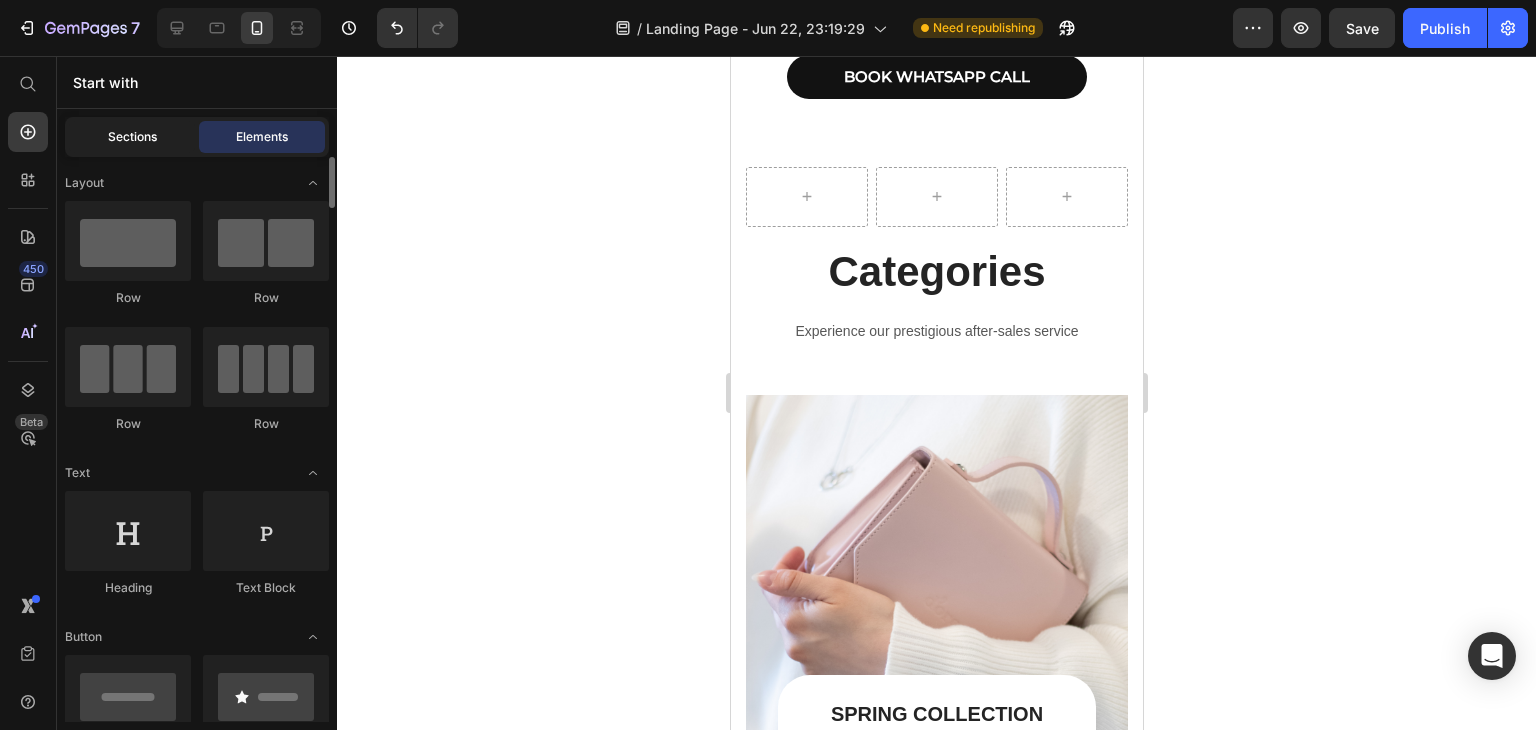 scroll, scrollTop: 0, scrollLeft: 0, axis: both 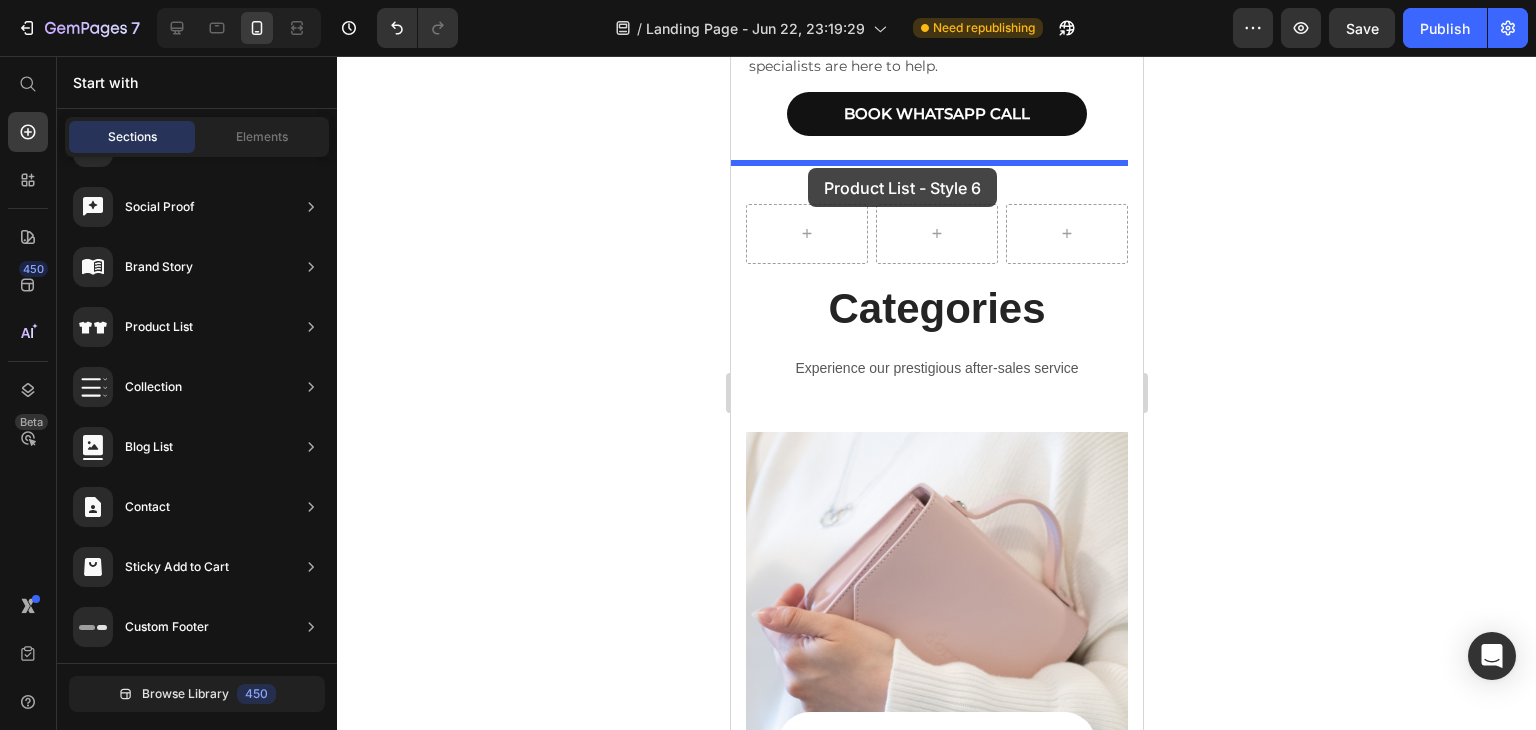 drag, startPoint x: 1198, startPoint y: 520, endPoint x: 807, endPoint y: 169, distance: 525.43506 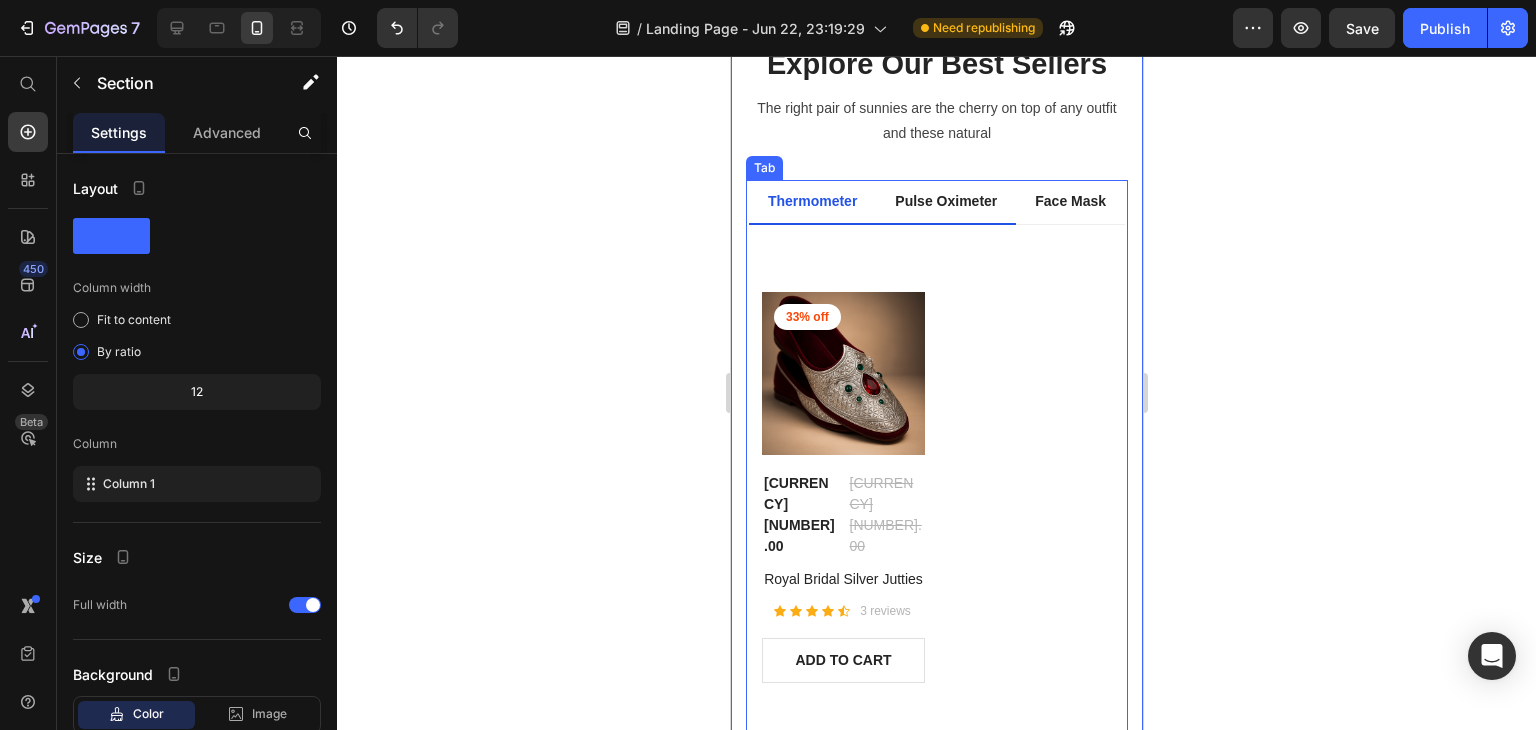 scroll, scrollTop: 5352, scrollLeft: 0, axis: vertical 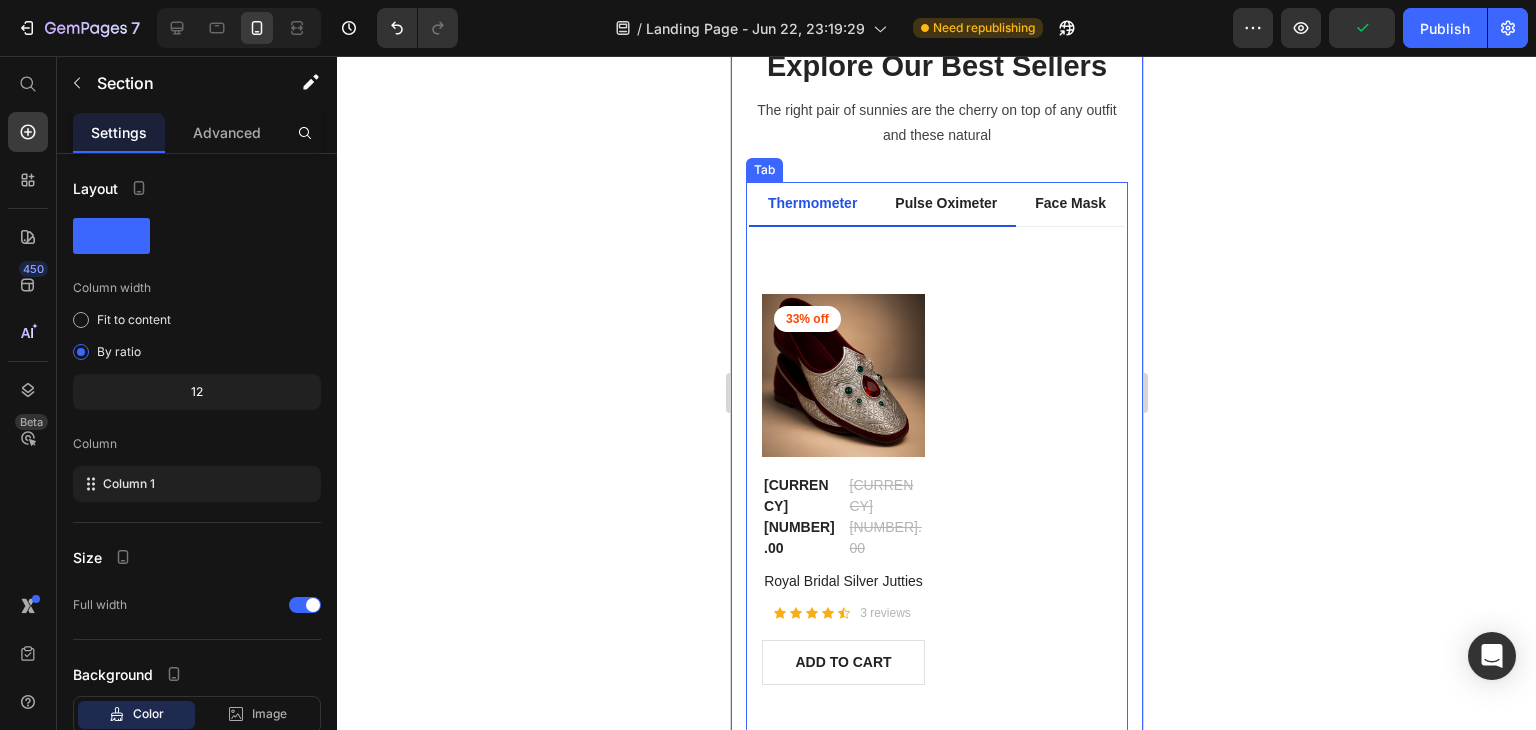 click on "Pulse Oximeter" at bounding box center [945, 204] 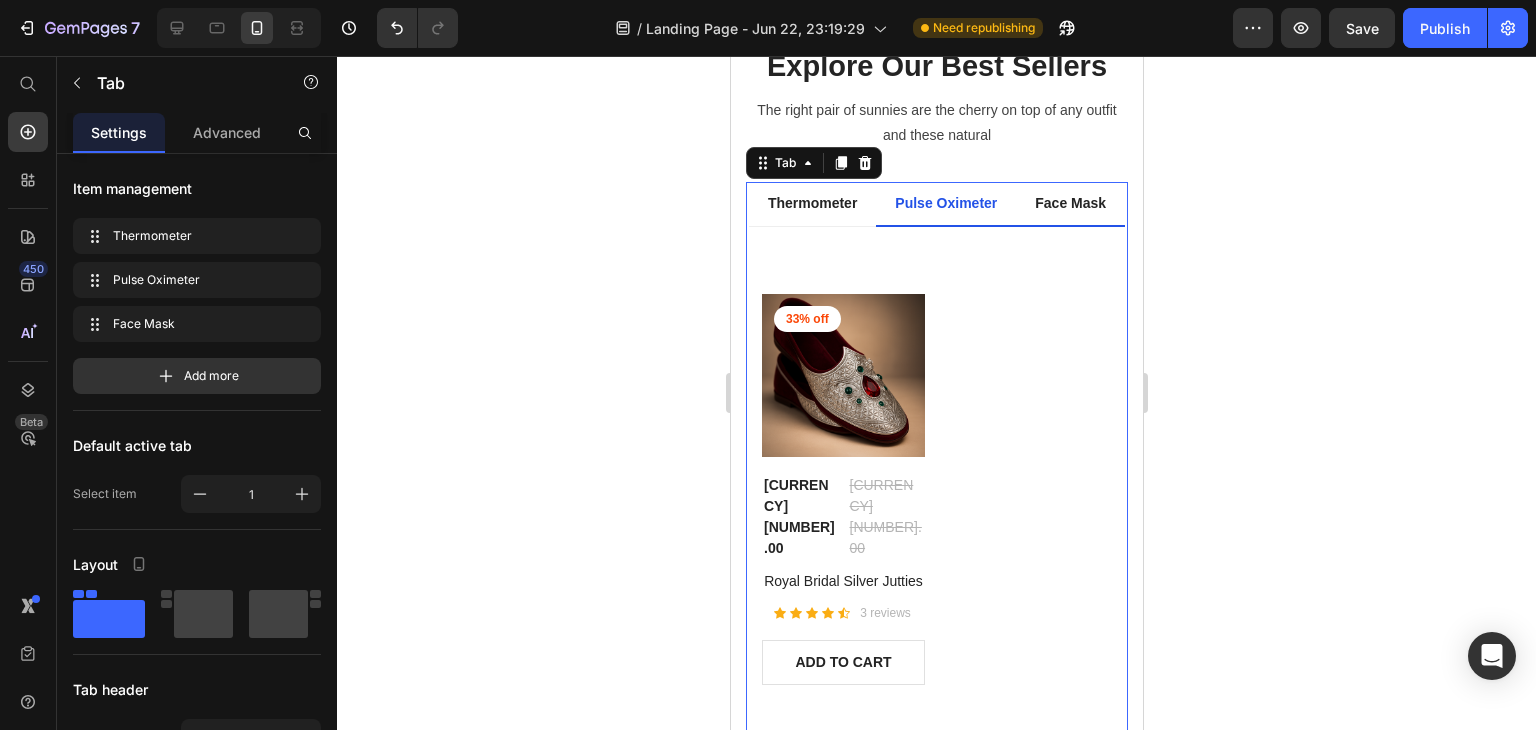 click on "Face Mask" at bounding box center (1069, 203) 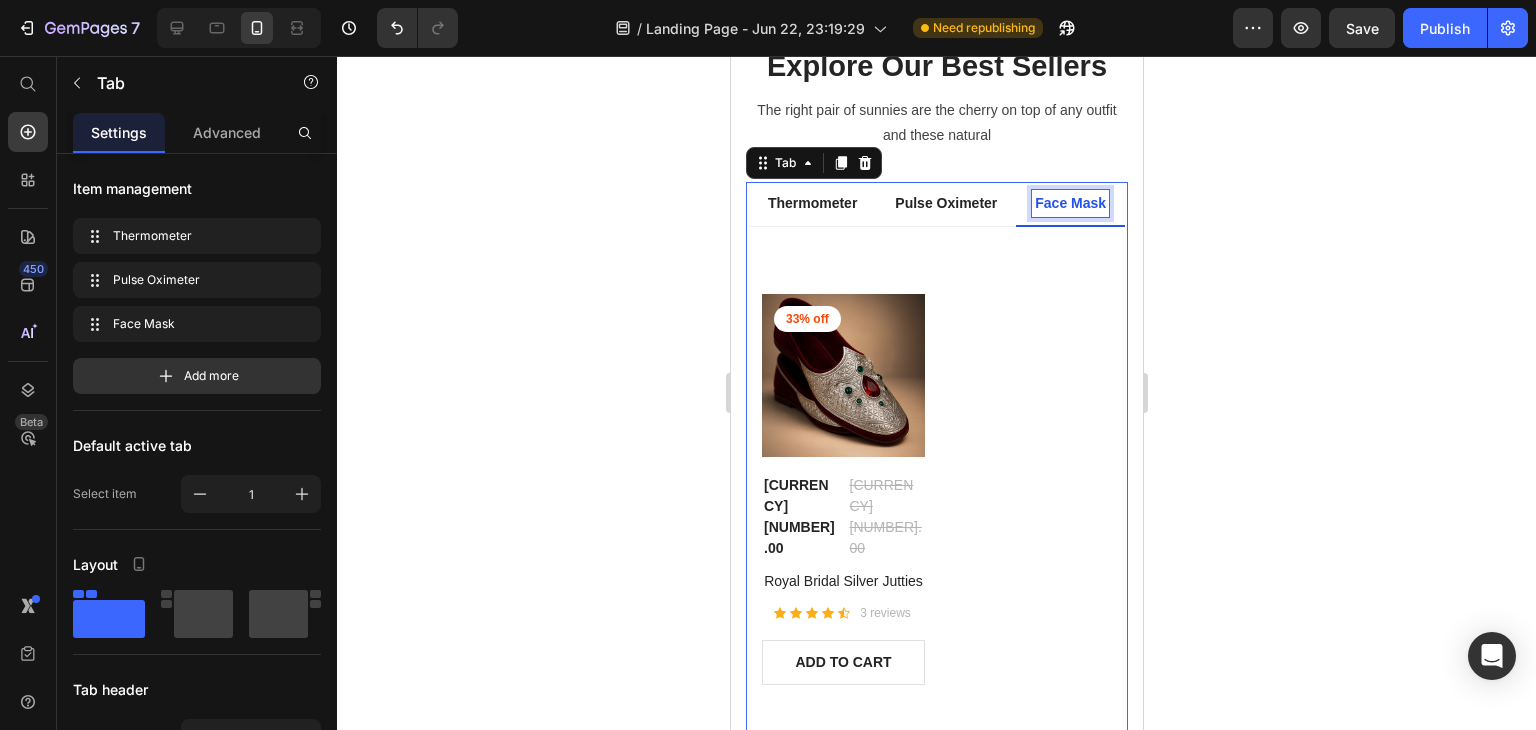 scroll, scrollTop: 5351, scrollLeft: 0, axis: vertical 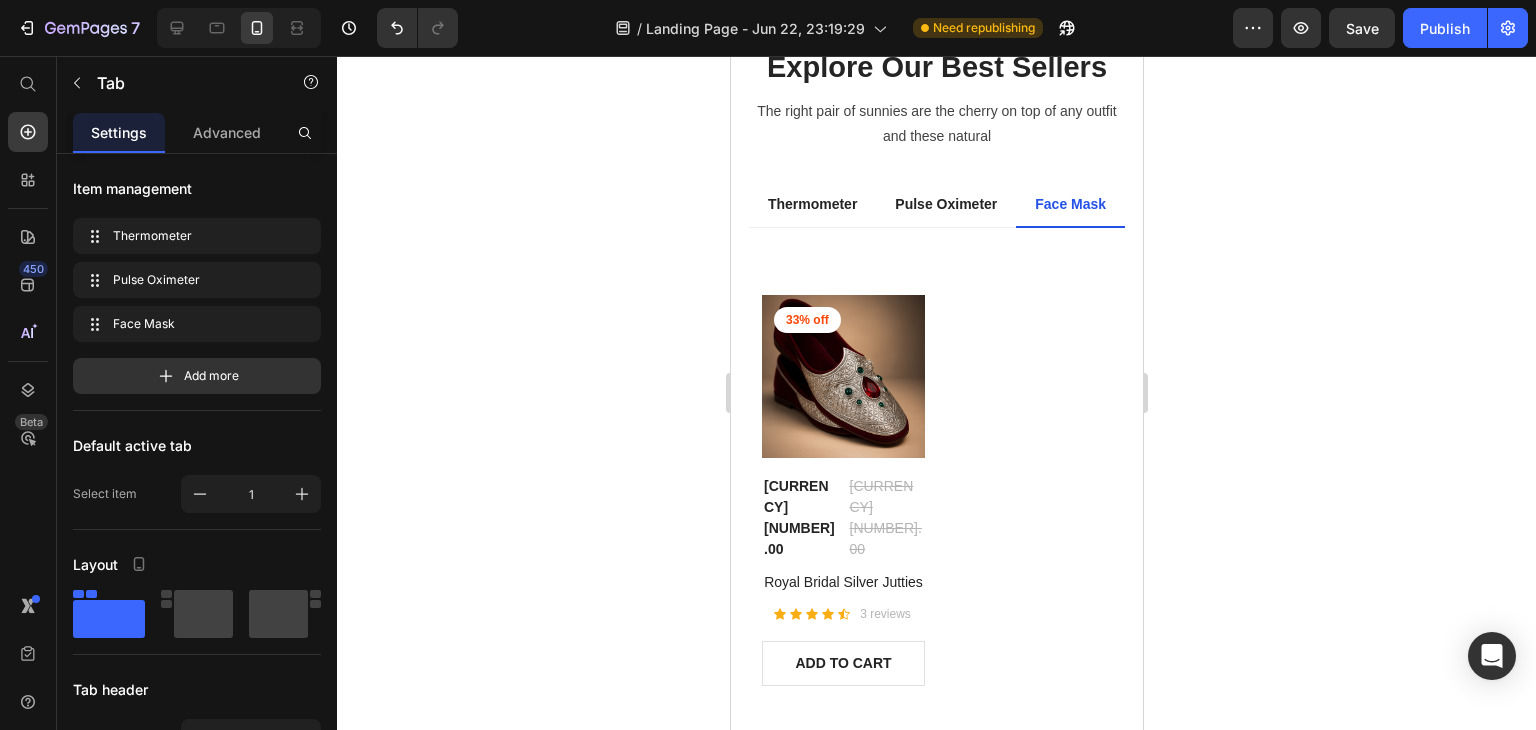 click on "Face Mask" at bounding box center (1069, 205) 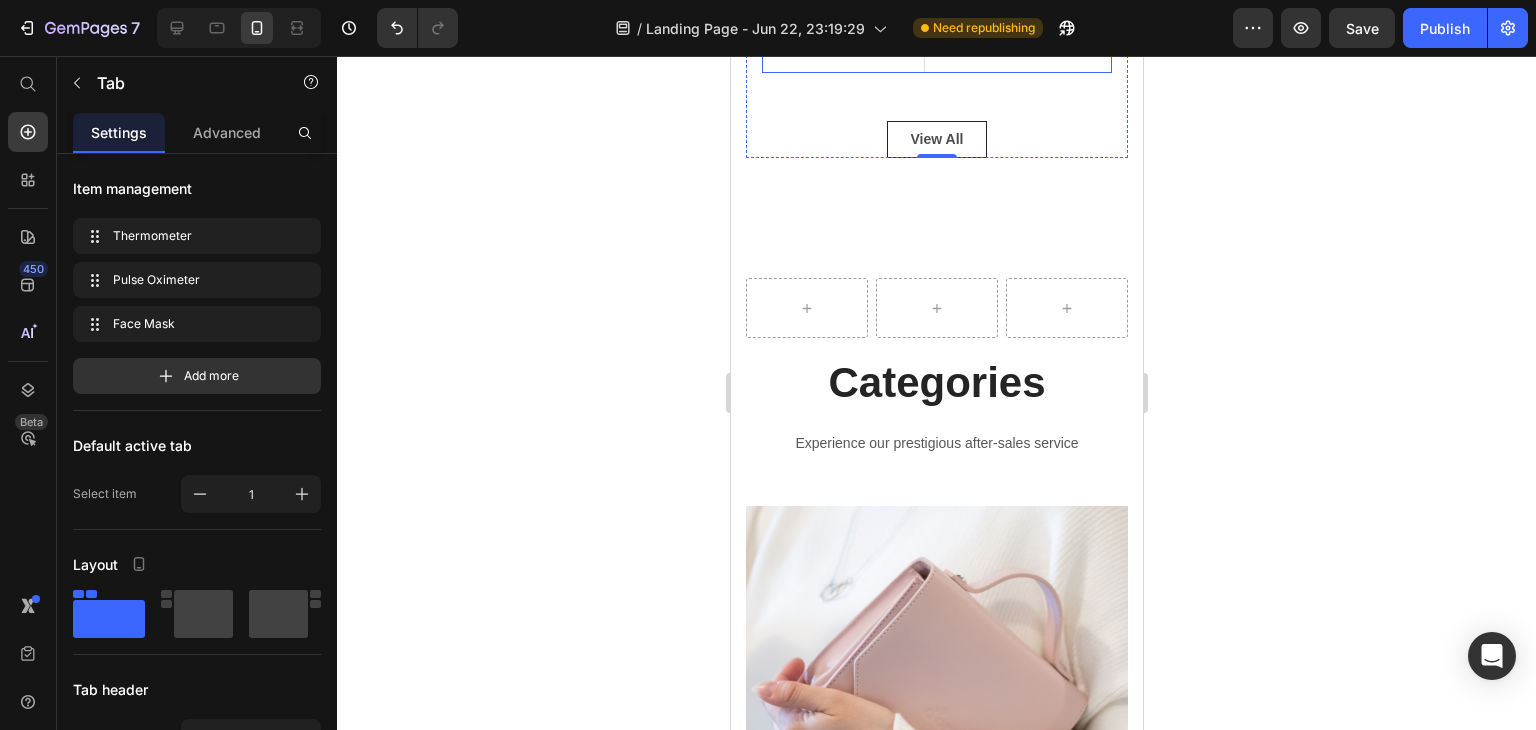 scroll, scrollTop: 6342, scrollLeft: 0, axis: vertical 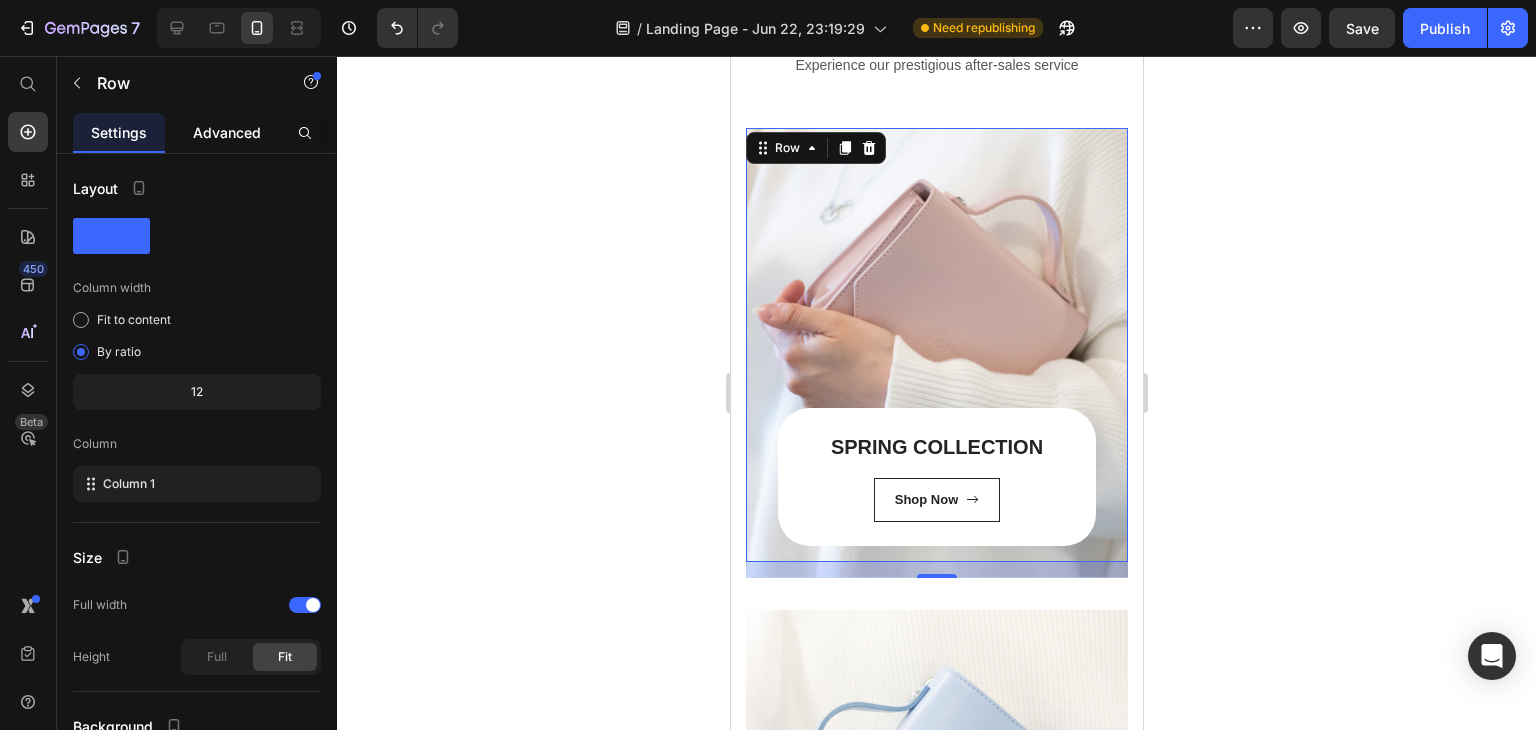 click on "Advanced" at bounding box center [227, 132] 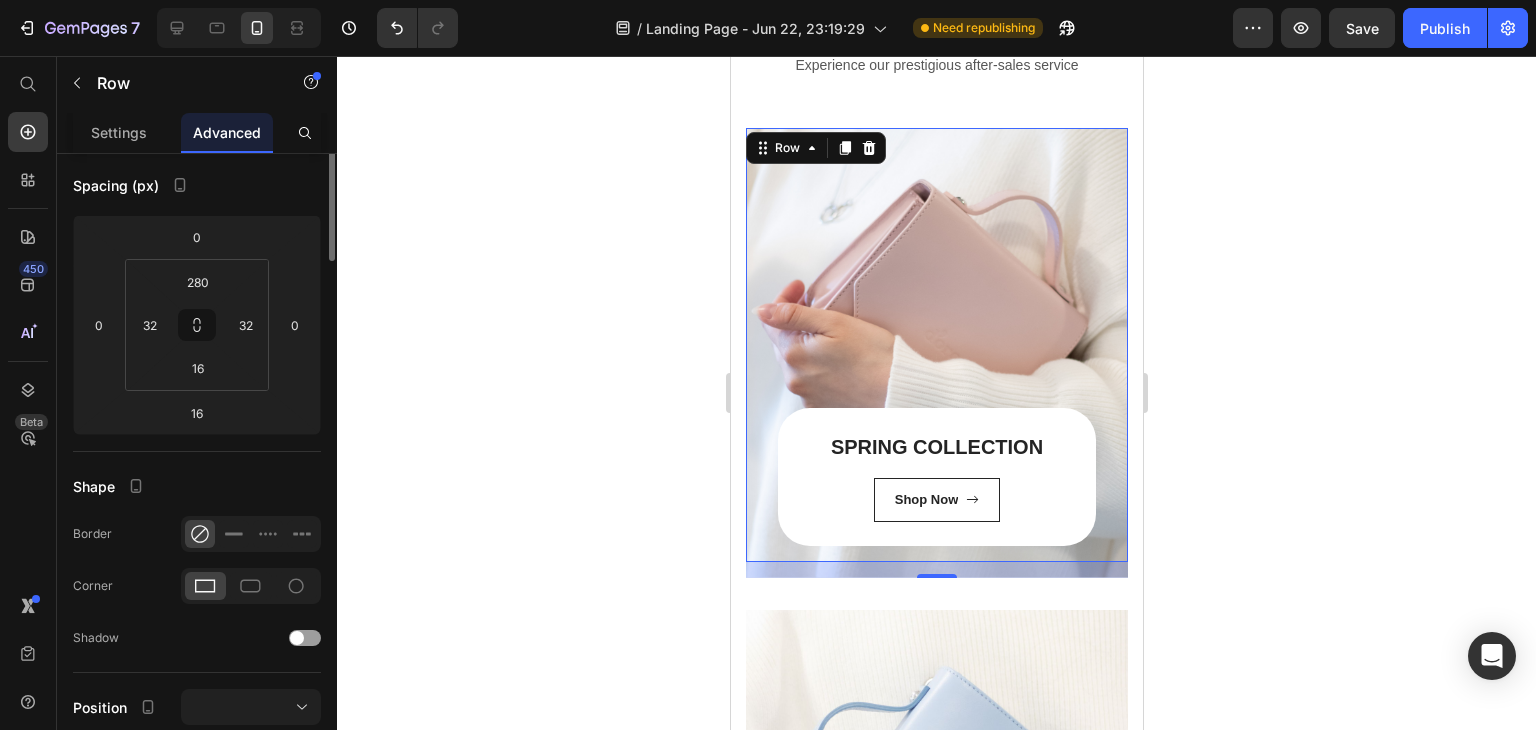 scroll, scrollTop: 0, scrollLeft: 0, axis: both 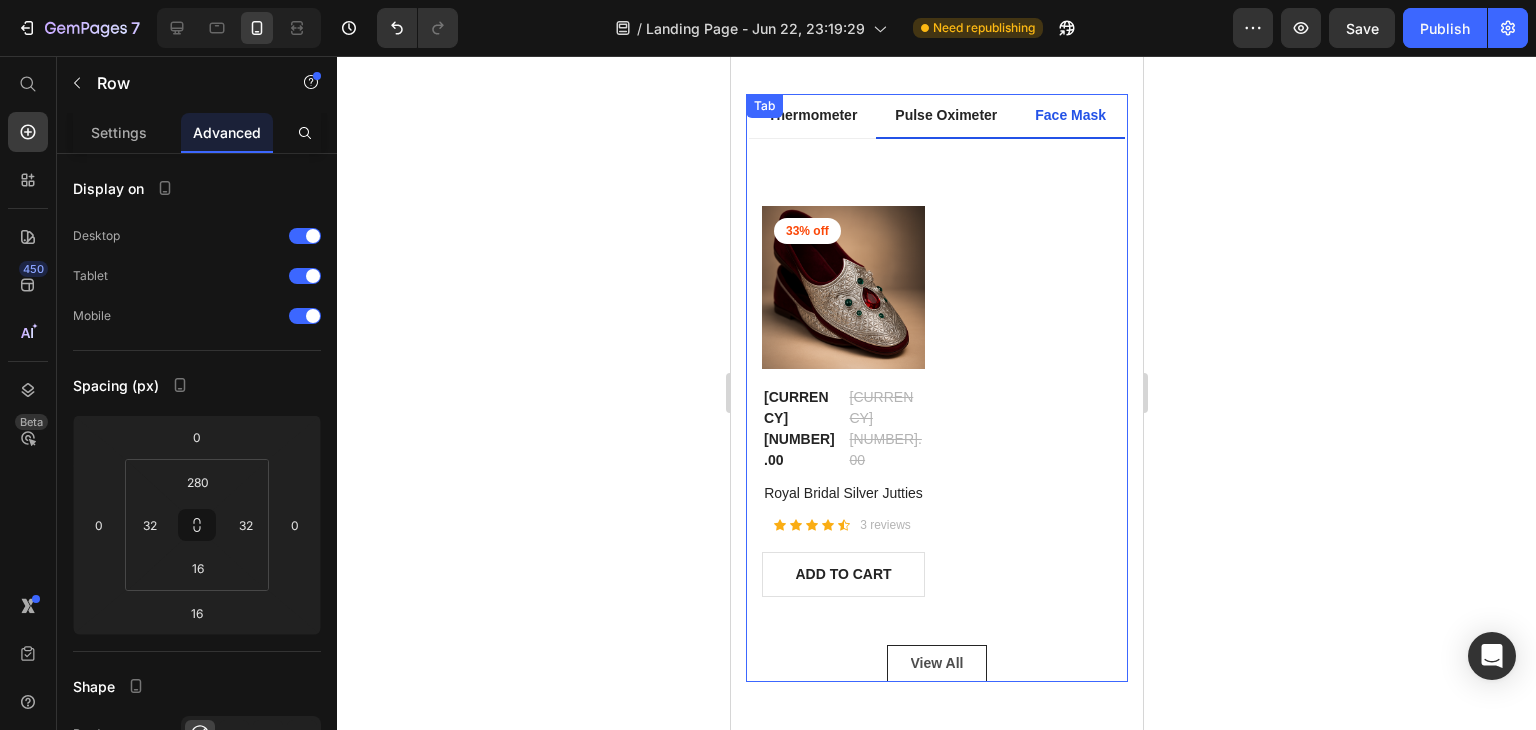 click on "Pulse Oximeter" at bounding box center [945, 115] 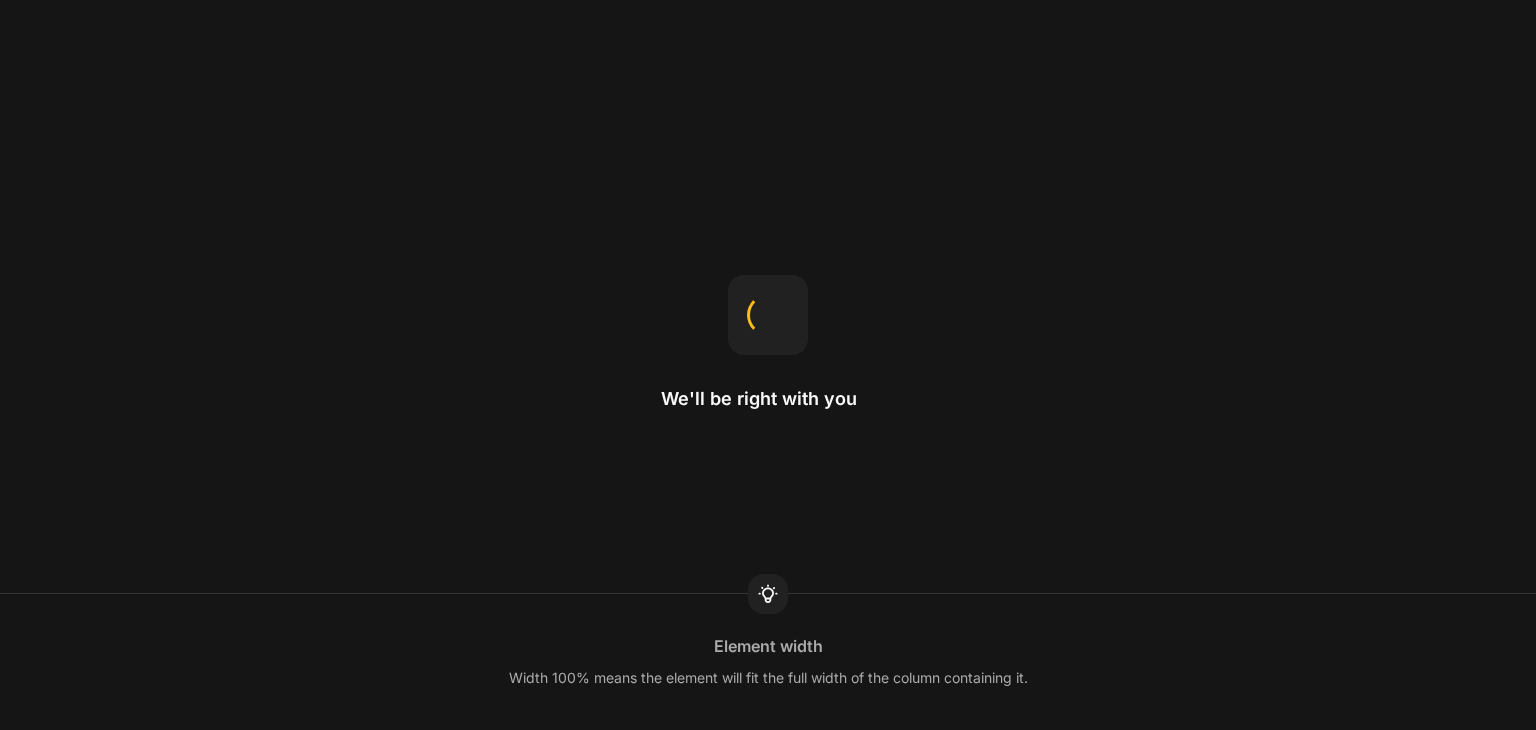 scroll, scrollTop: 0, scrollLeft: 0, axis: both 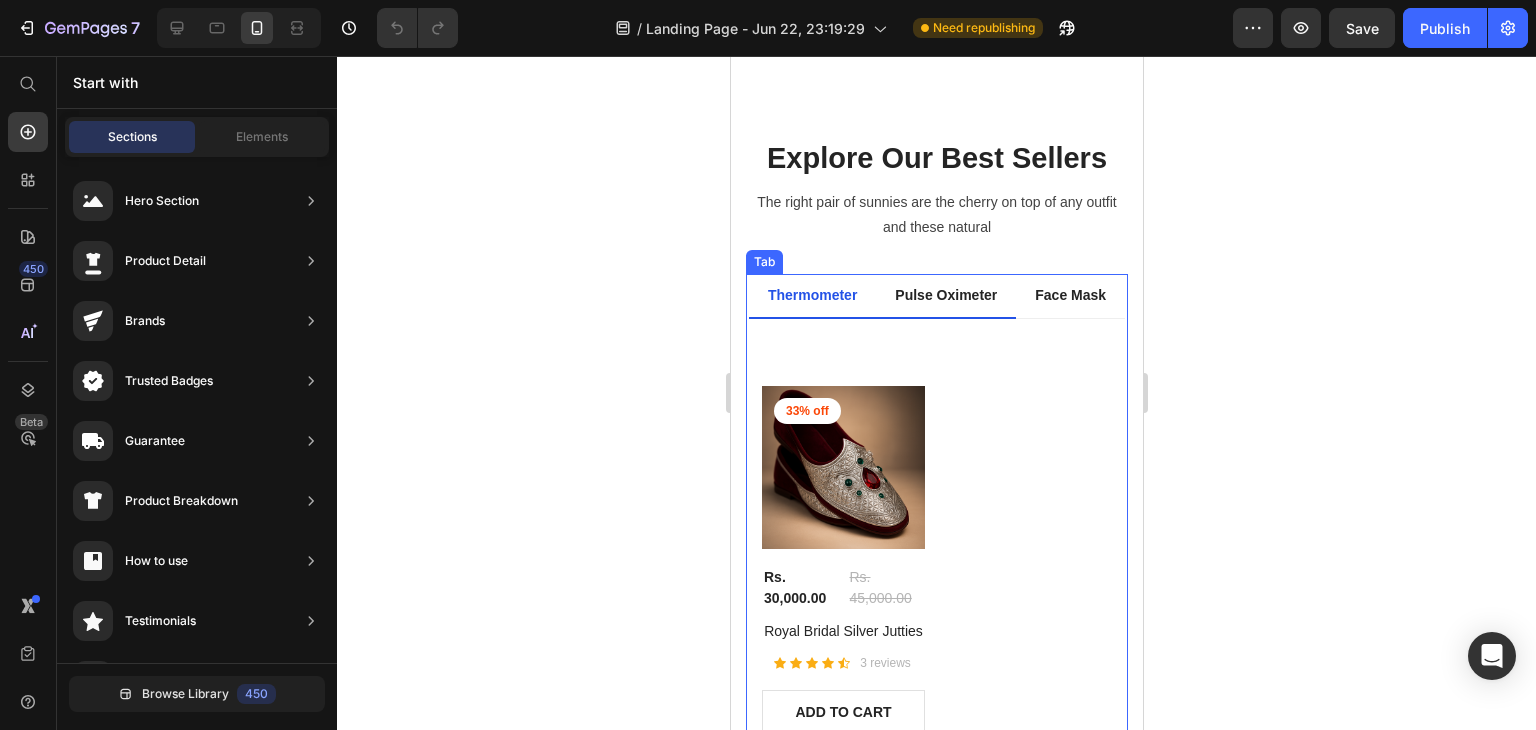 click on "Pulse Oximeter" at bounding box center [945, 295] 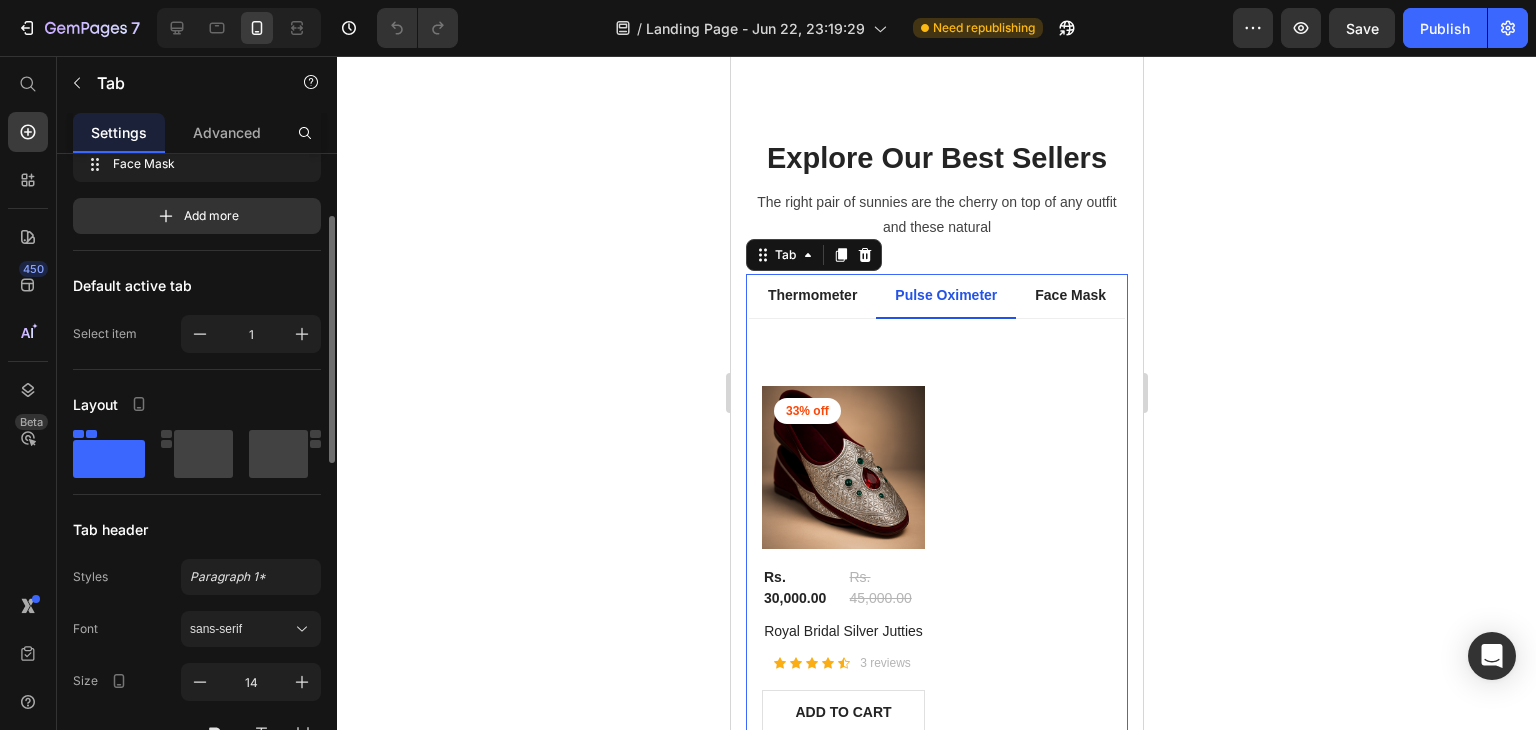 scroll, scrollTop: 0, scrollLeft: 0, axis: both 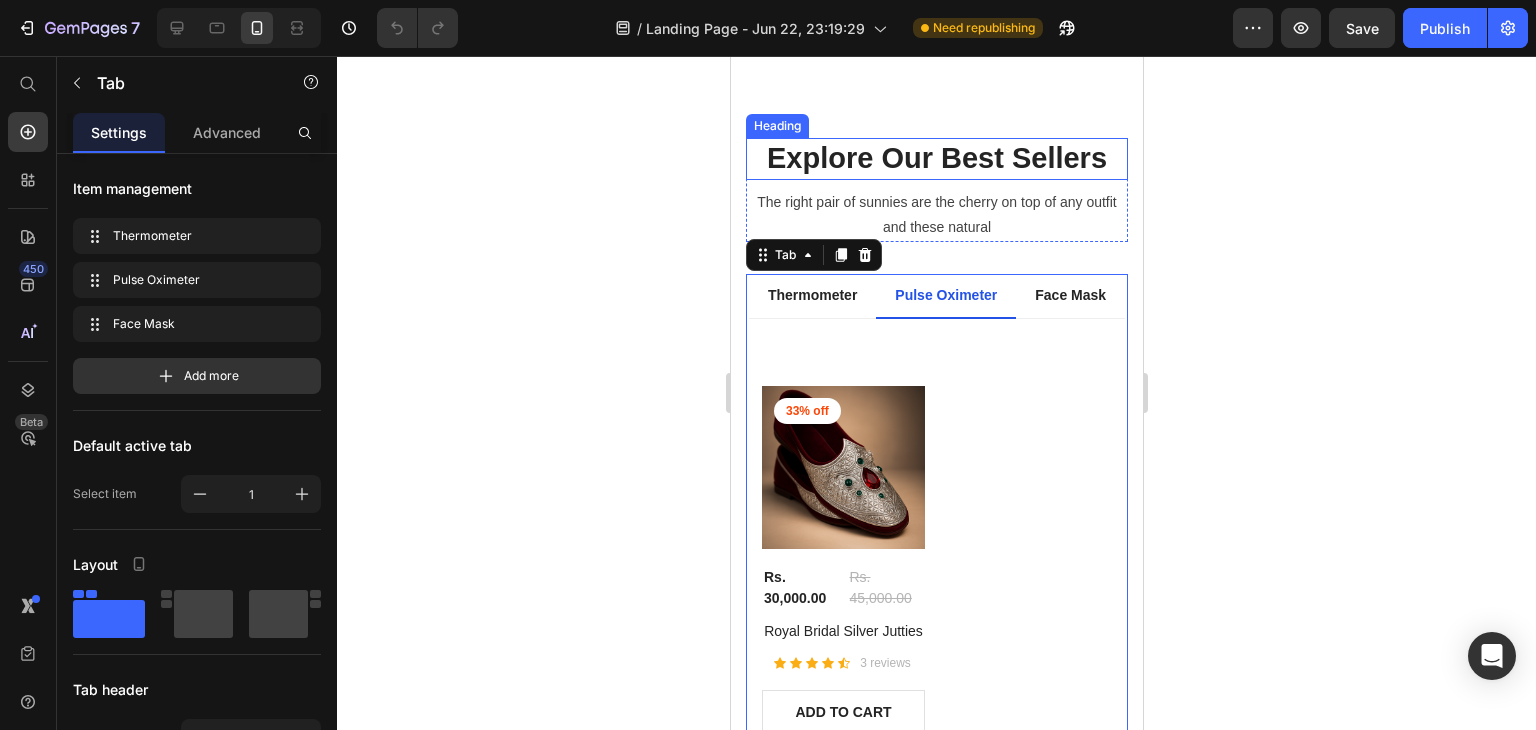 click on "Explore Our Best Sellers" at bounding box center (936, 159) 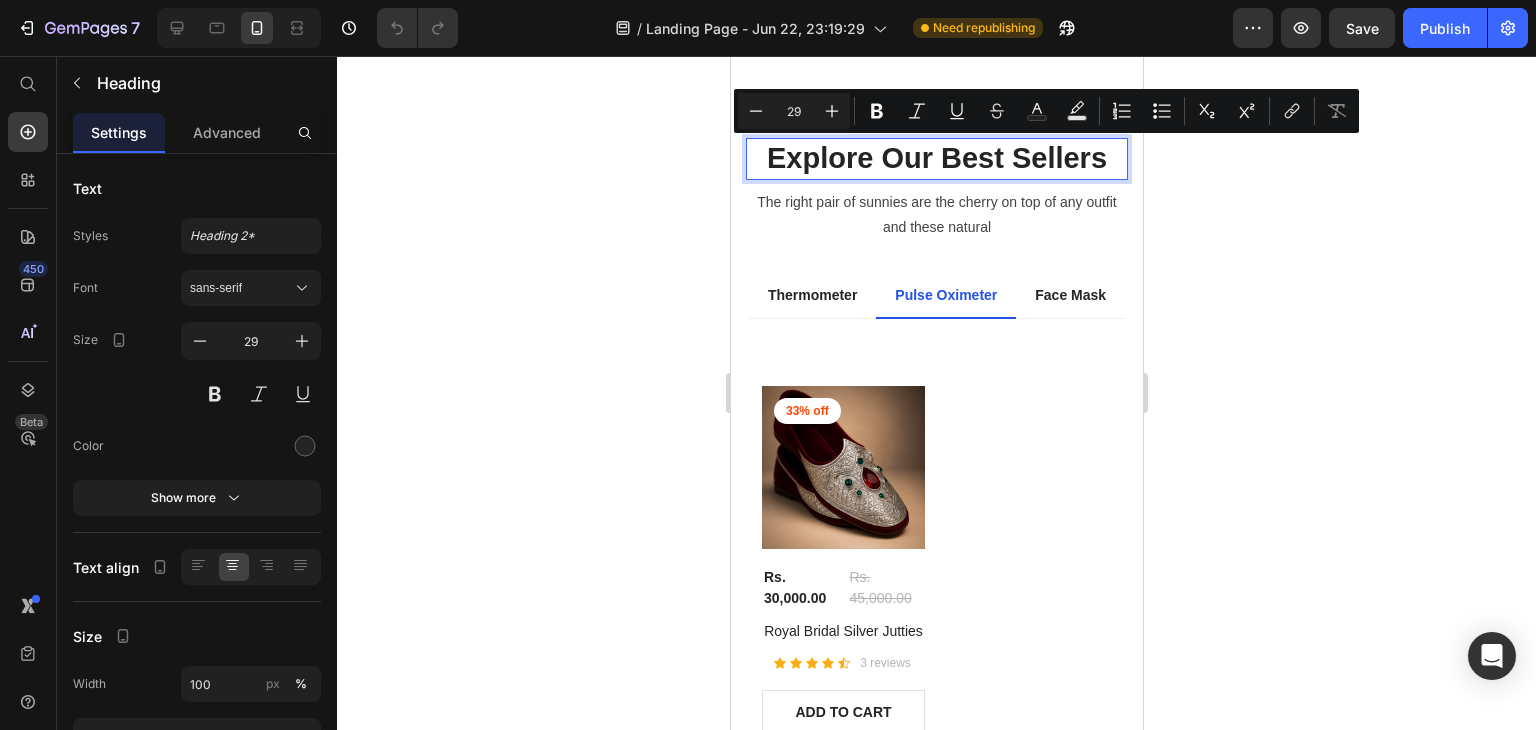 click on "Explore Our Best Sellers" at bounding box center (936, 159) 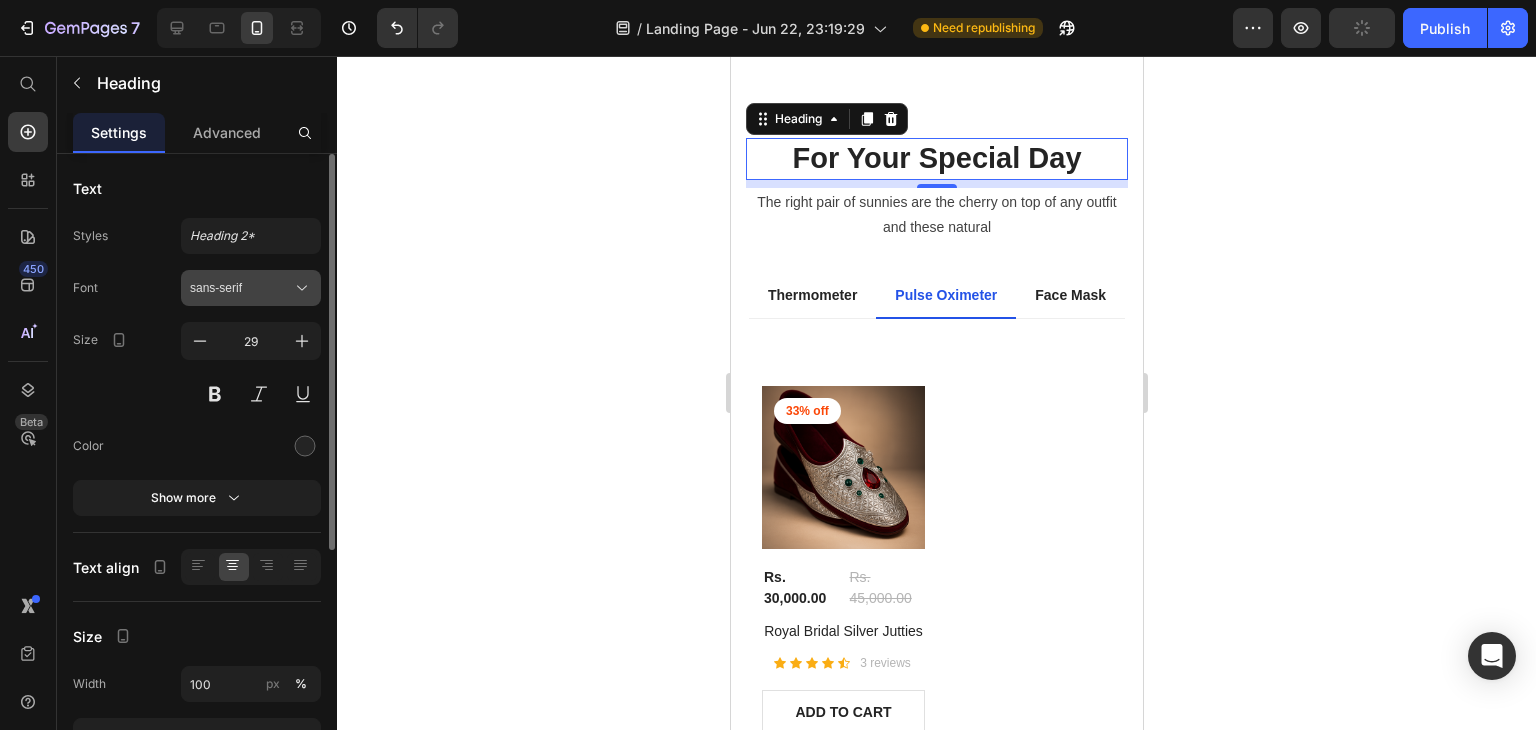 click on "sans-serif" at bounding box center [251, 288] 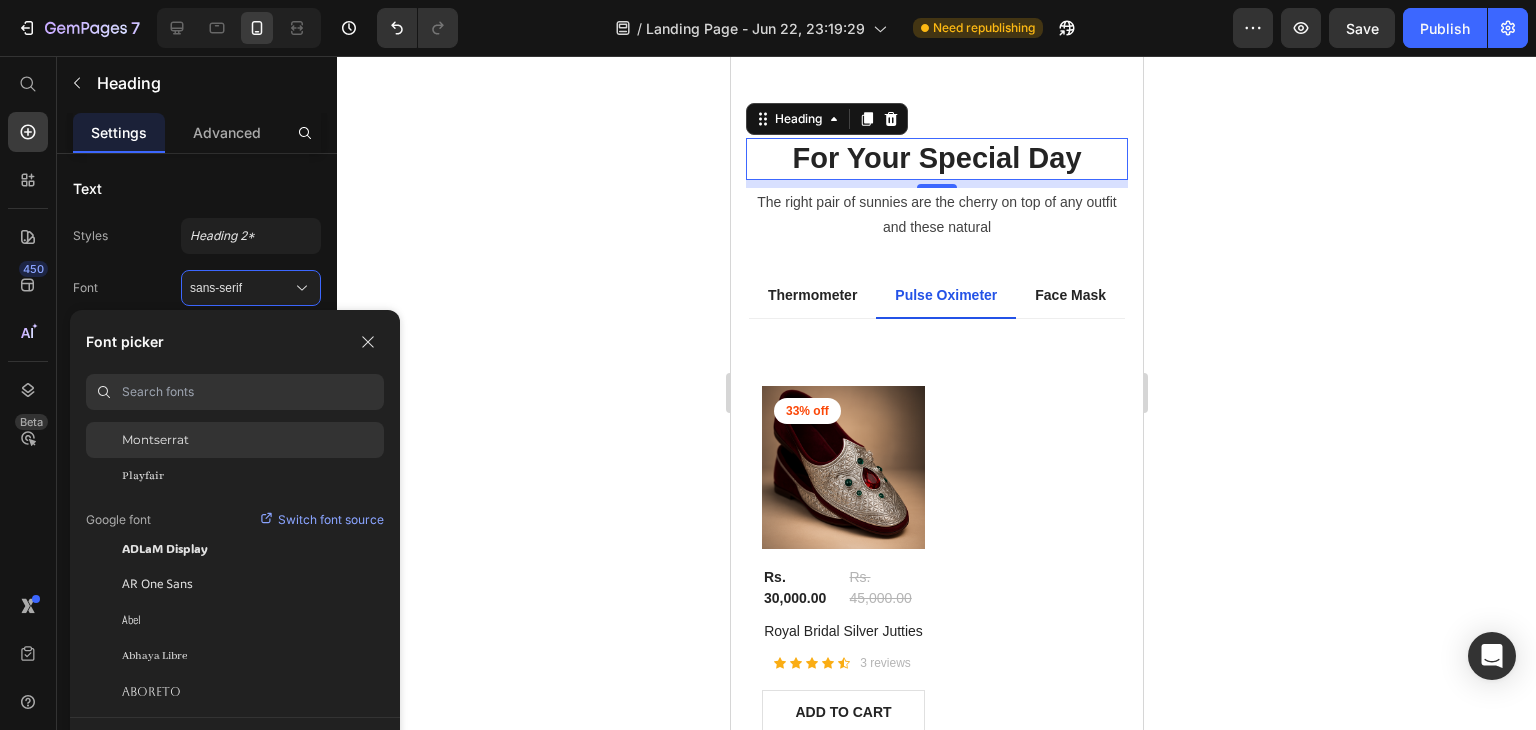 scroll, scrollTop: 0, scrollLeft: 0, axis: both 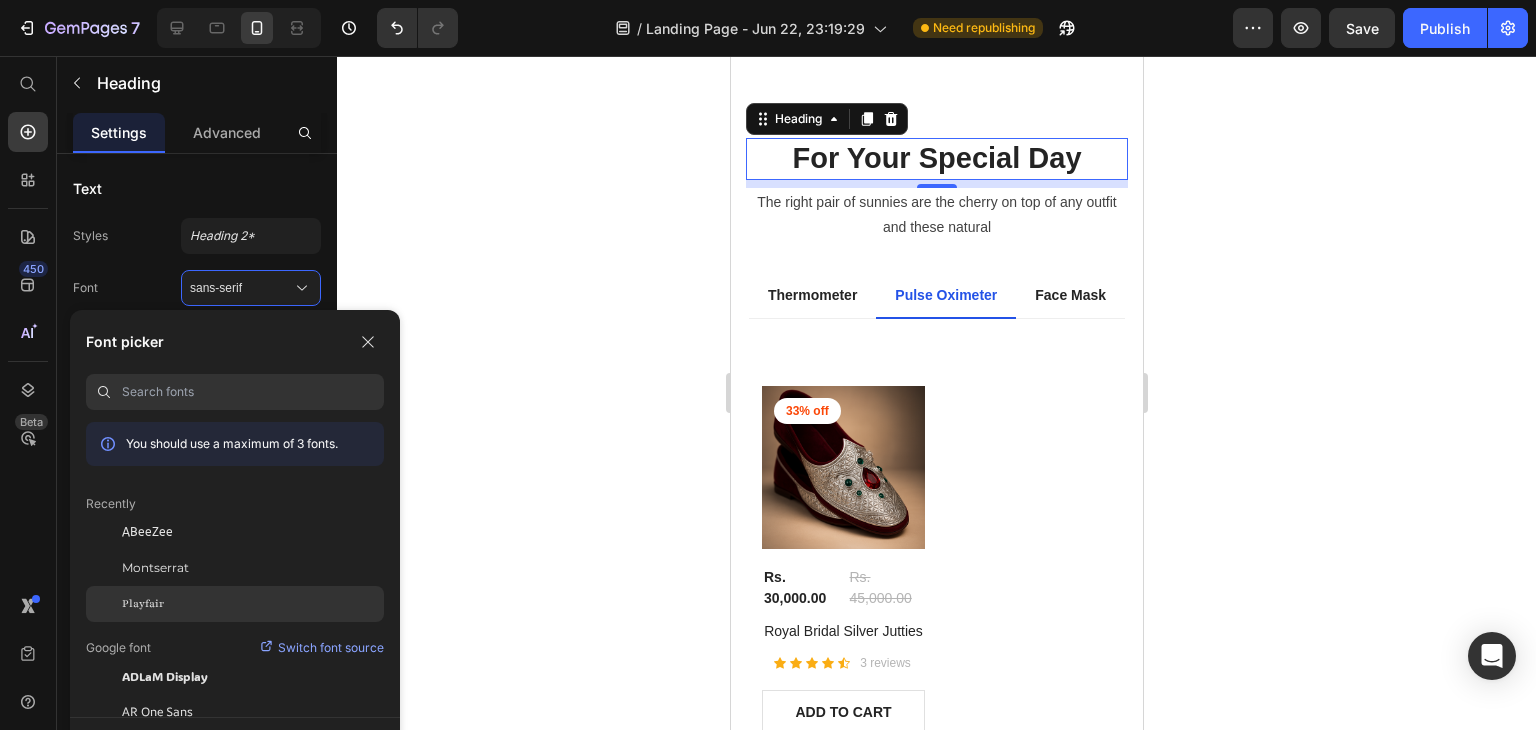 click on "Playfair" 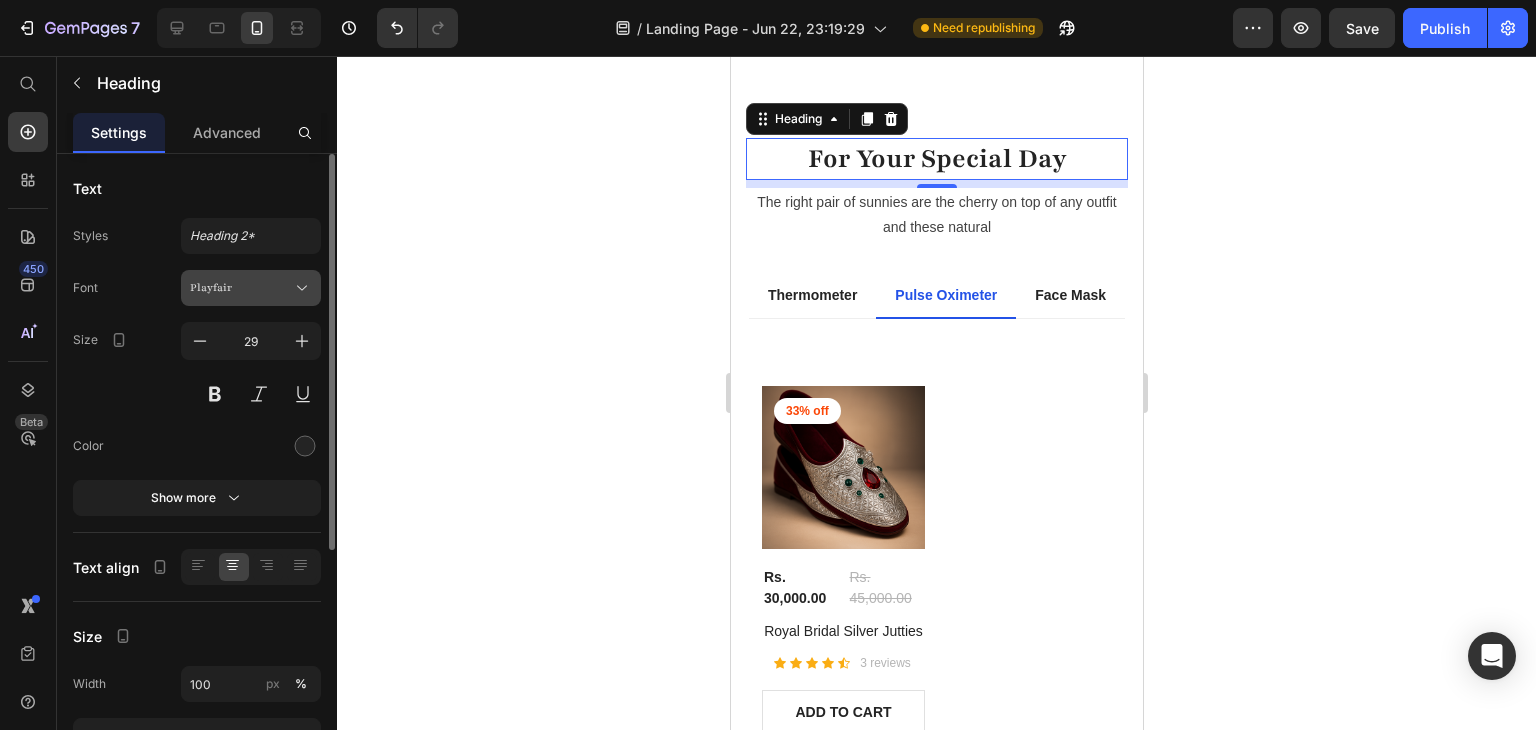 click on "Playfair" at bounding box center (241, 288) 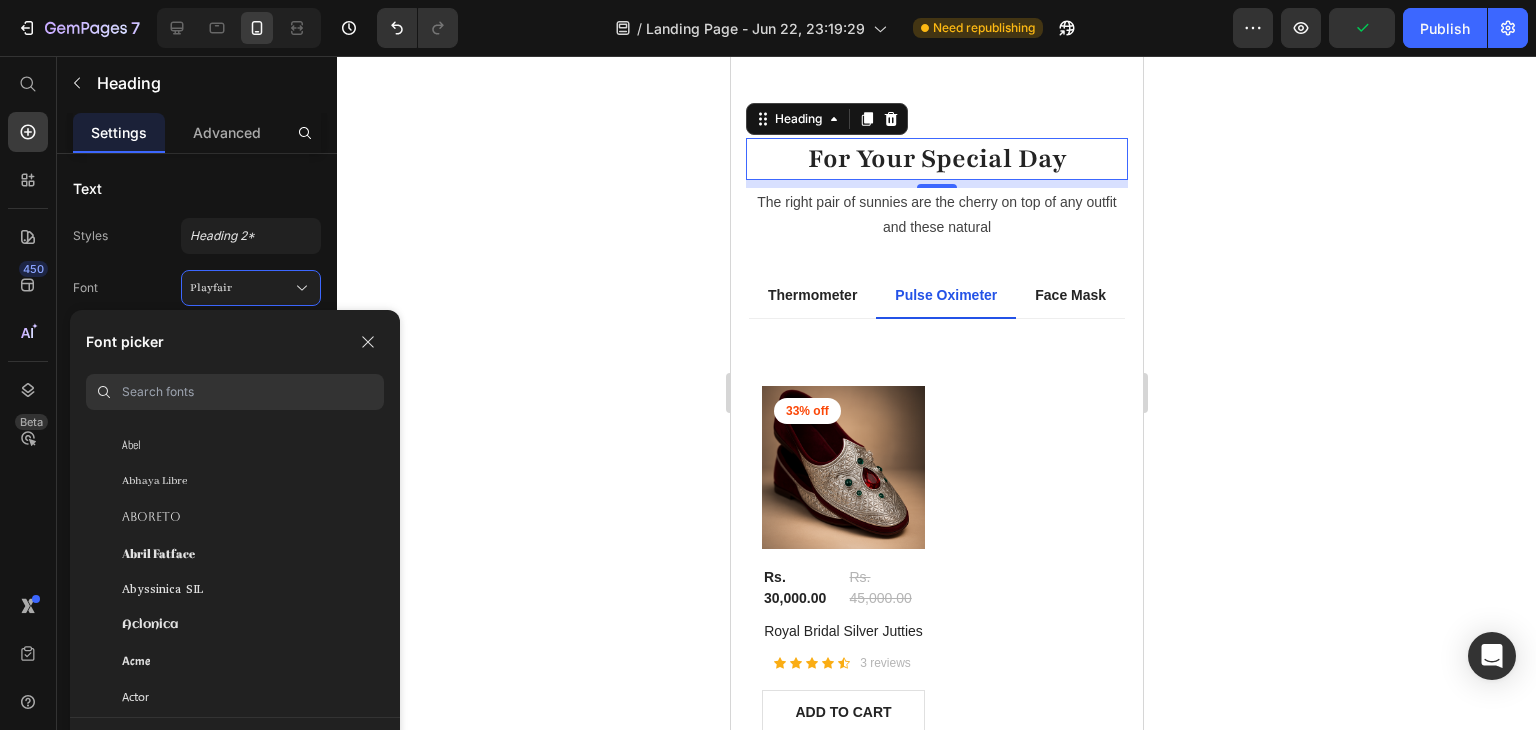 scroll, scrollTop: 0, scrollLeft: 0, axis: both 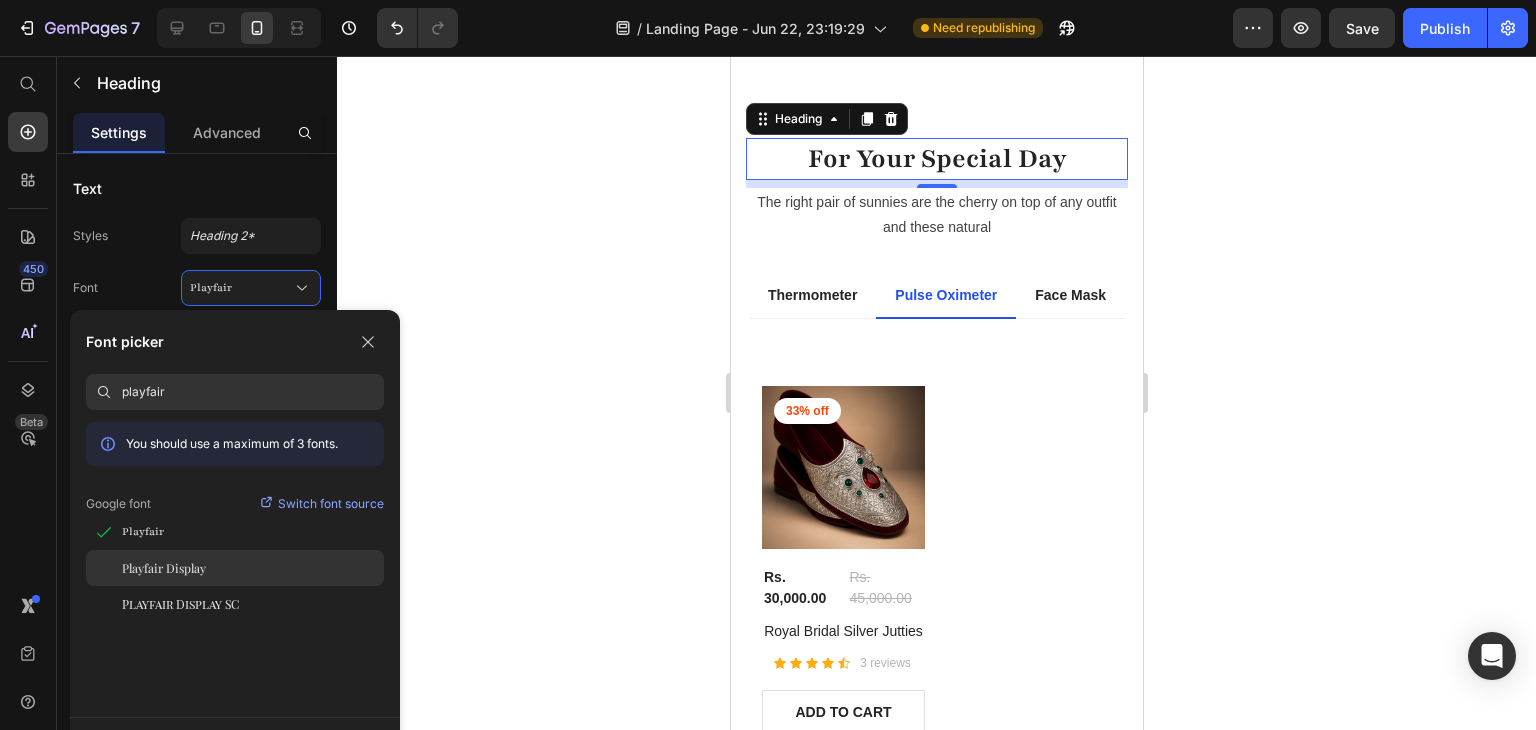 type on "playfair" 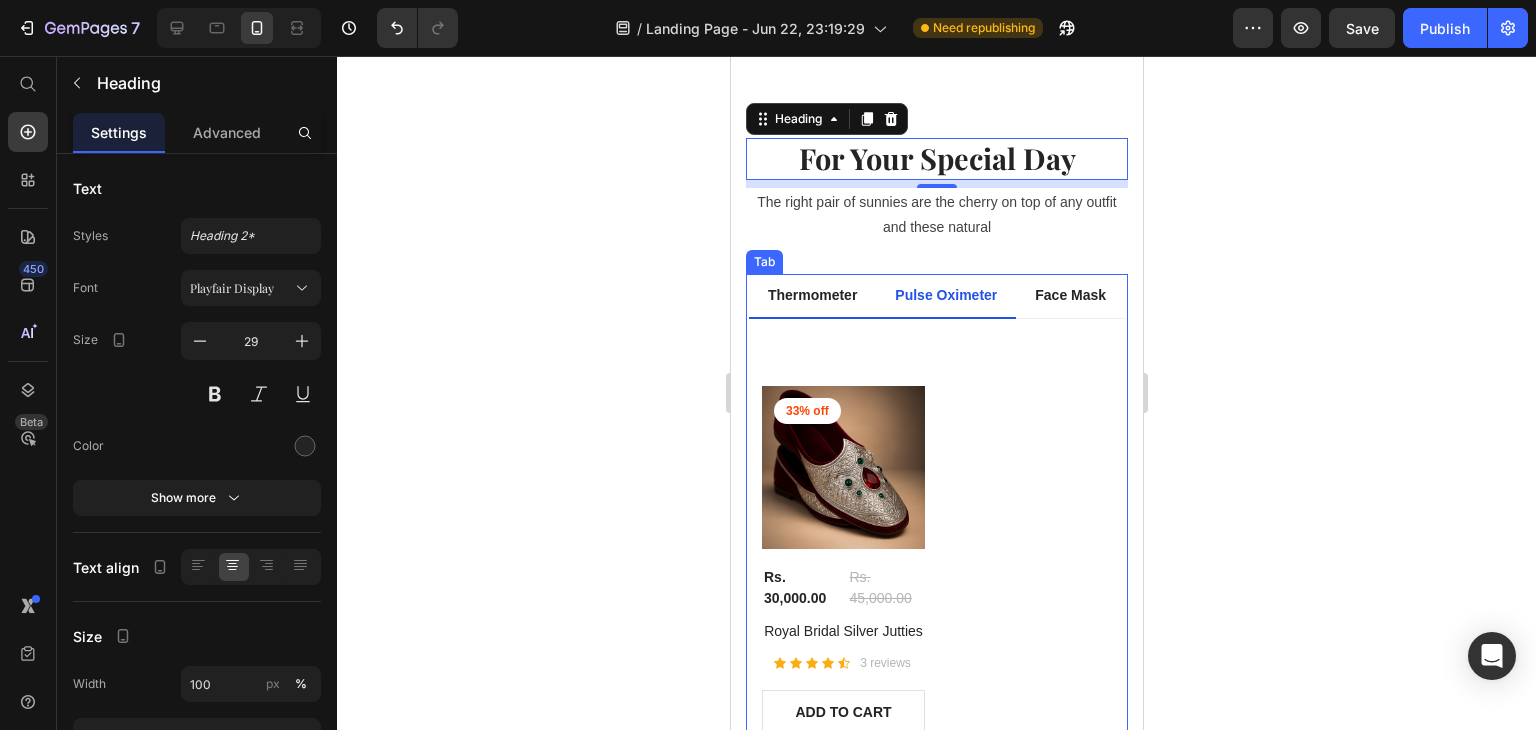 scroll, scrollTop: 5223, scrollLeft: 0, axis: vertical 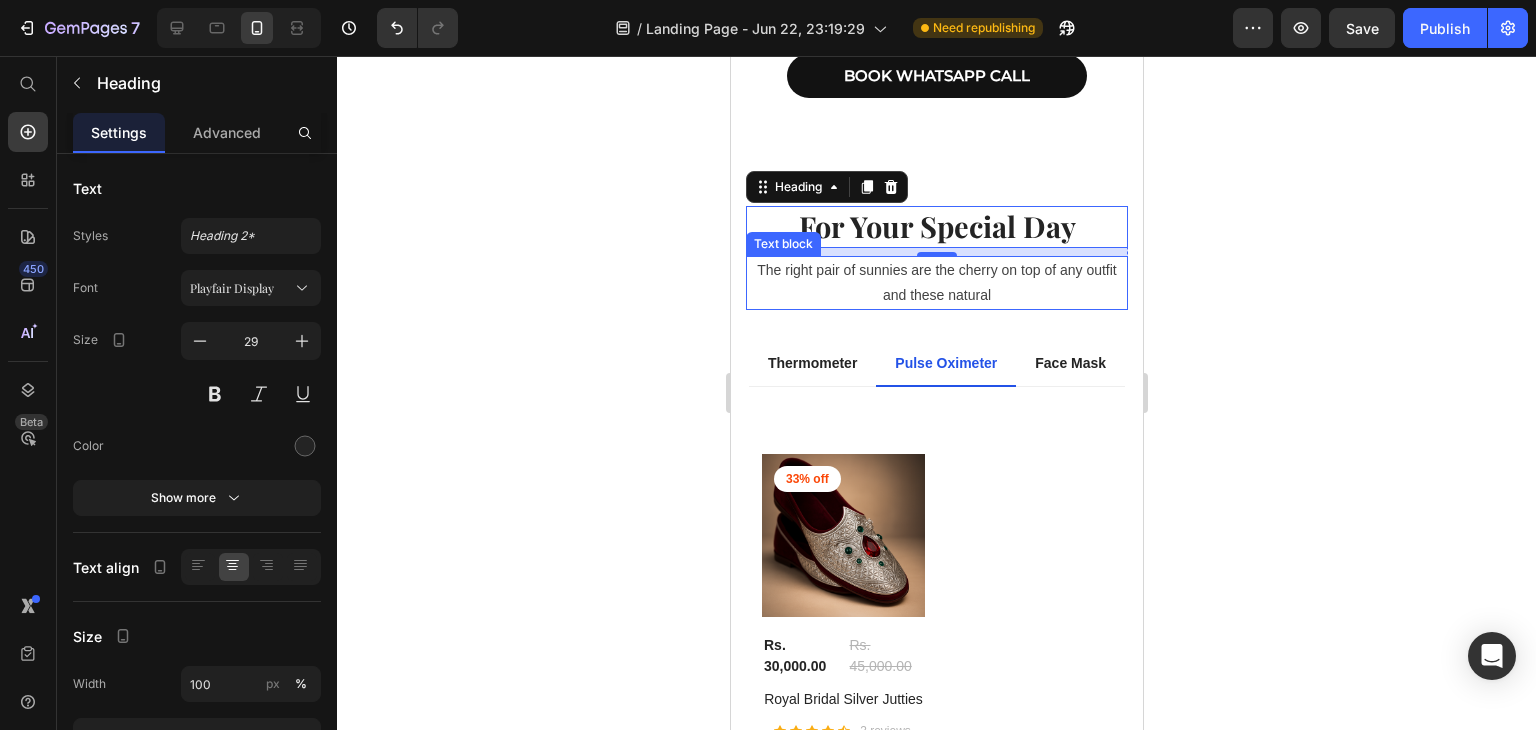 click on "The right pair of sunnies are the cherry on top of any outfit and these natural" at bounding box center (936, 283) 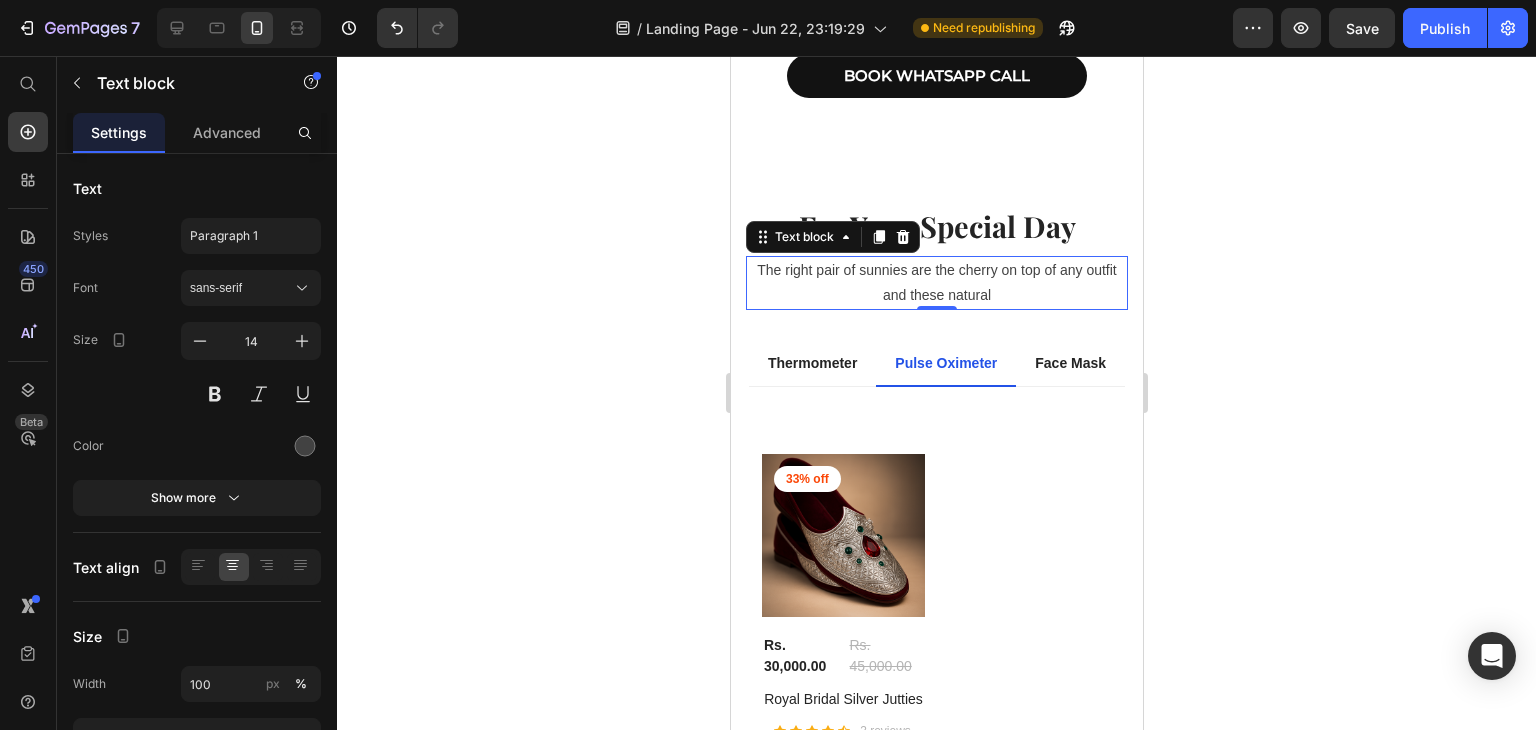 click on "The right pair of sunnies are the cherry on top of any outfit and these natural" at bounding box center (936, 283) 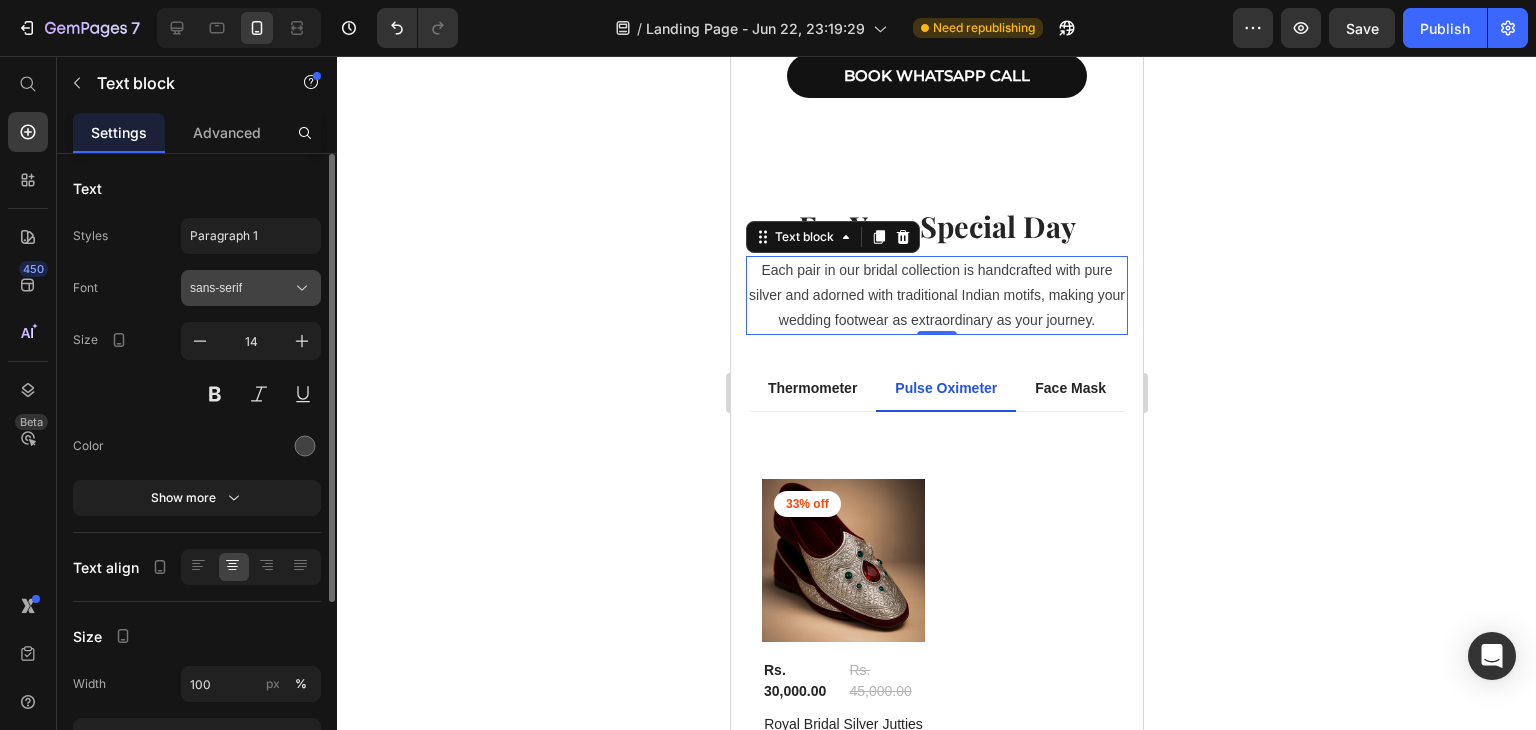 click on "sans-serif" at bounding box center (241, 288) 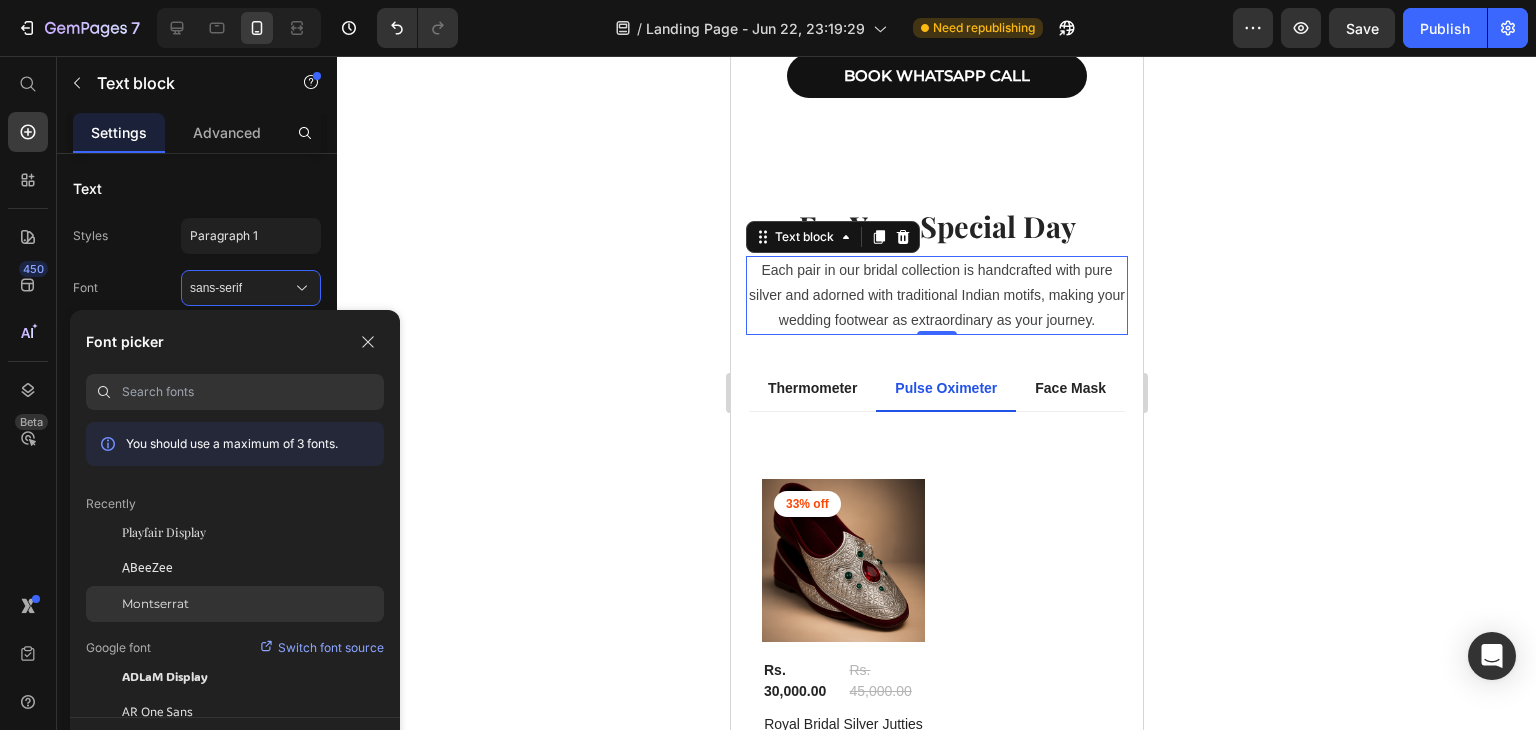 click on "Montserrat" 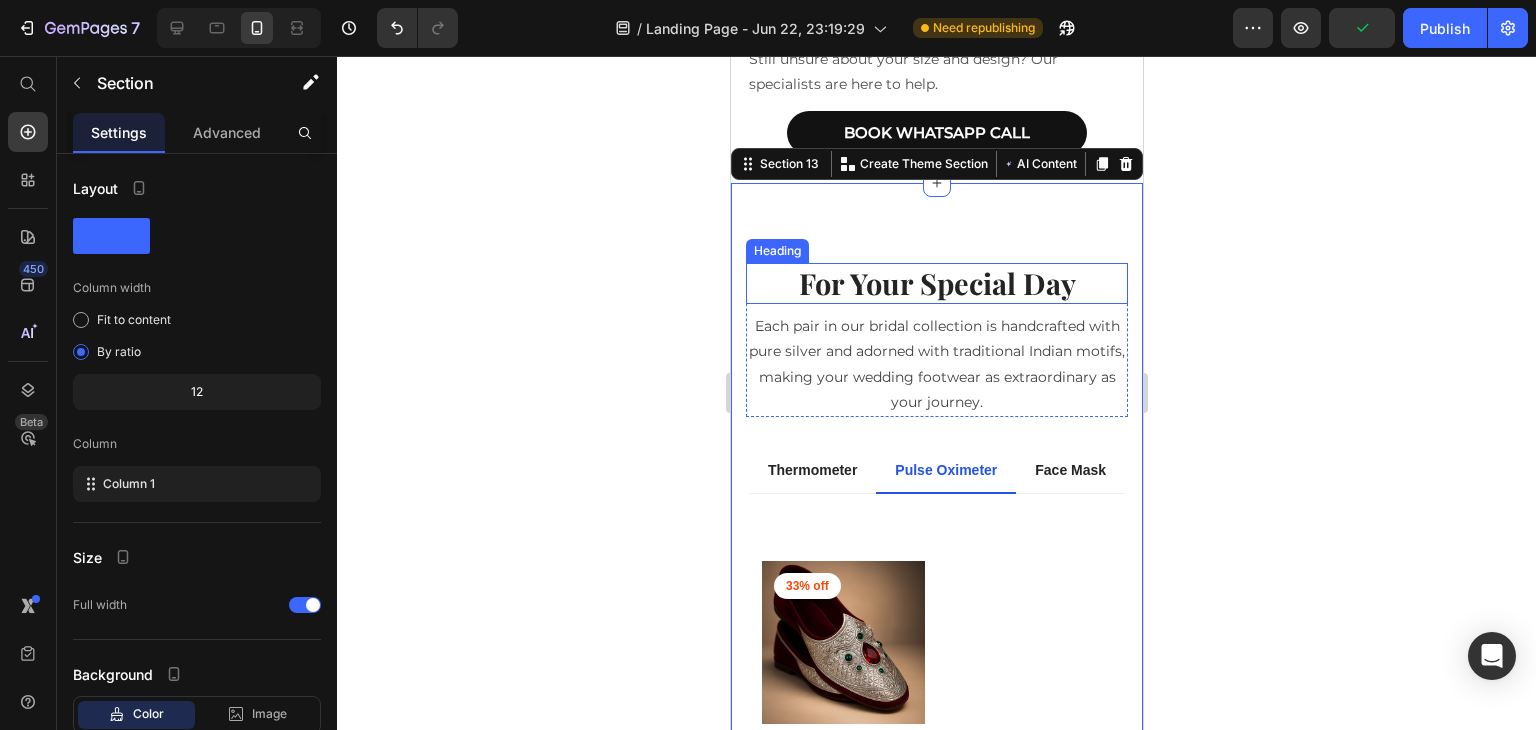 scroll, scrollTop: 5095, scrollLeft: 0, axis: vertical 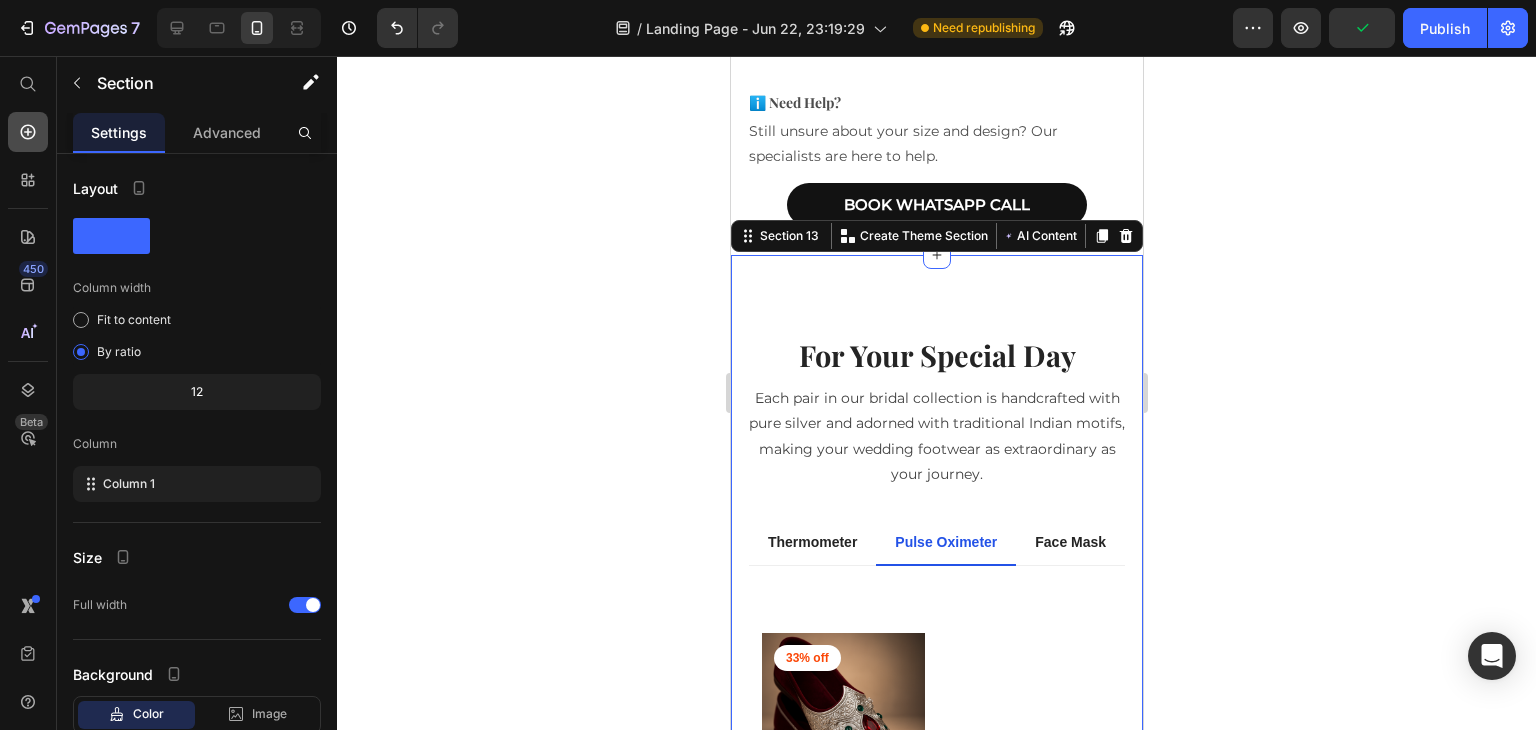 click 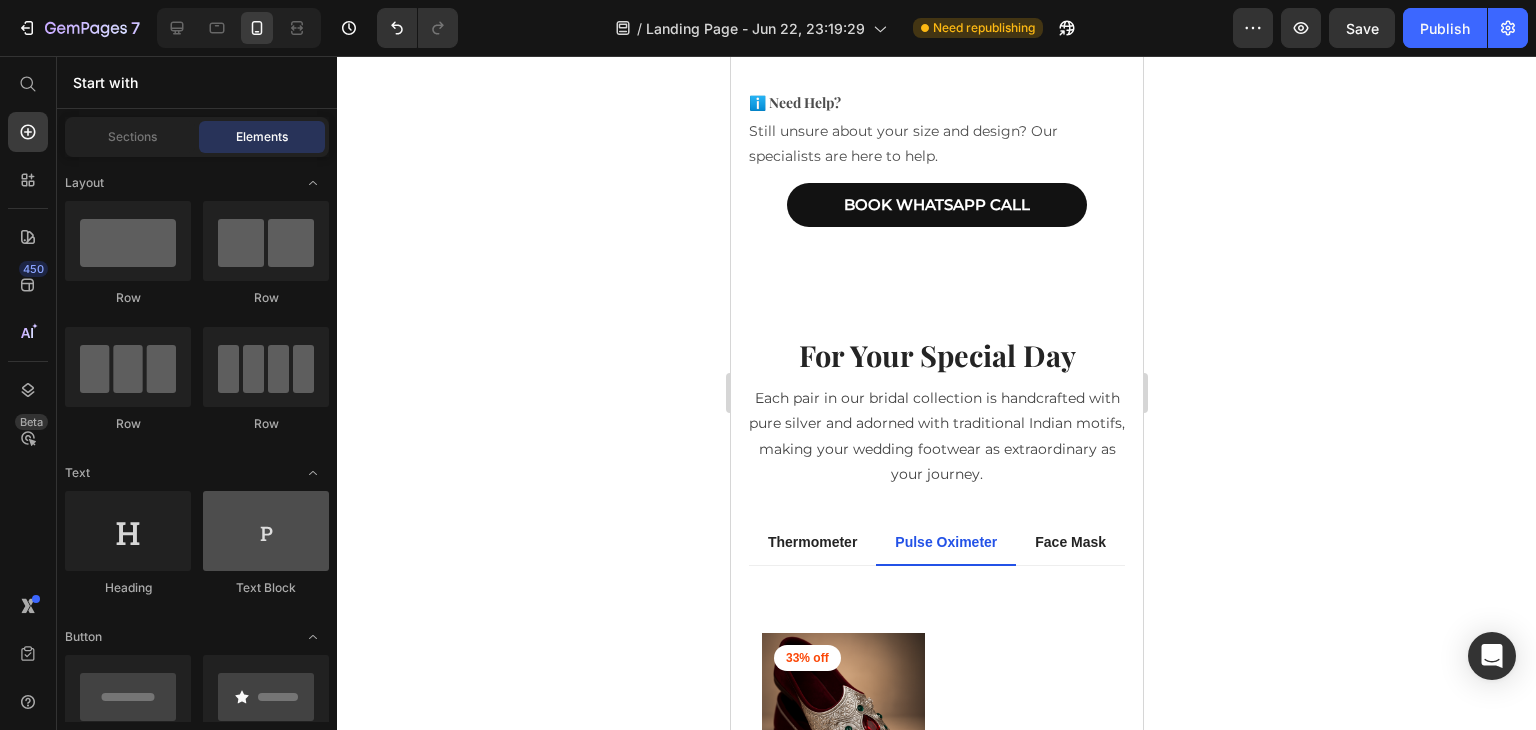 click at bounding box center [266, 531] 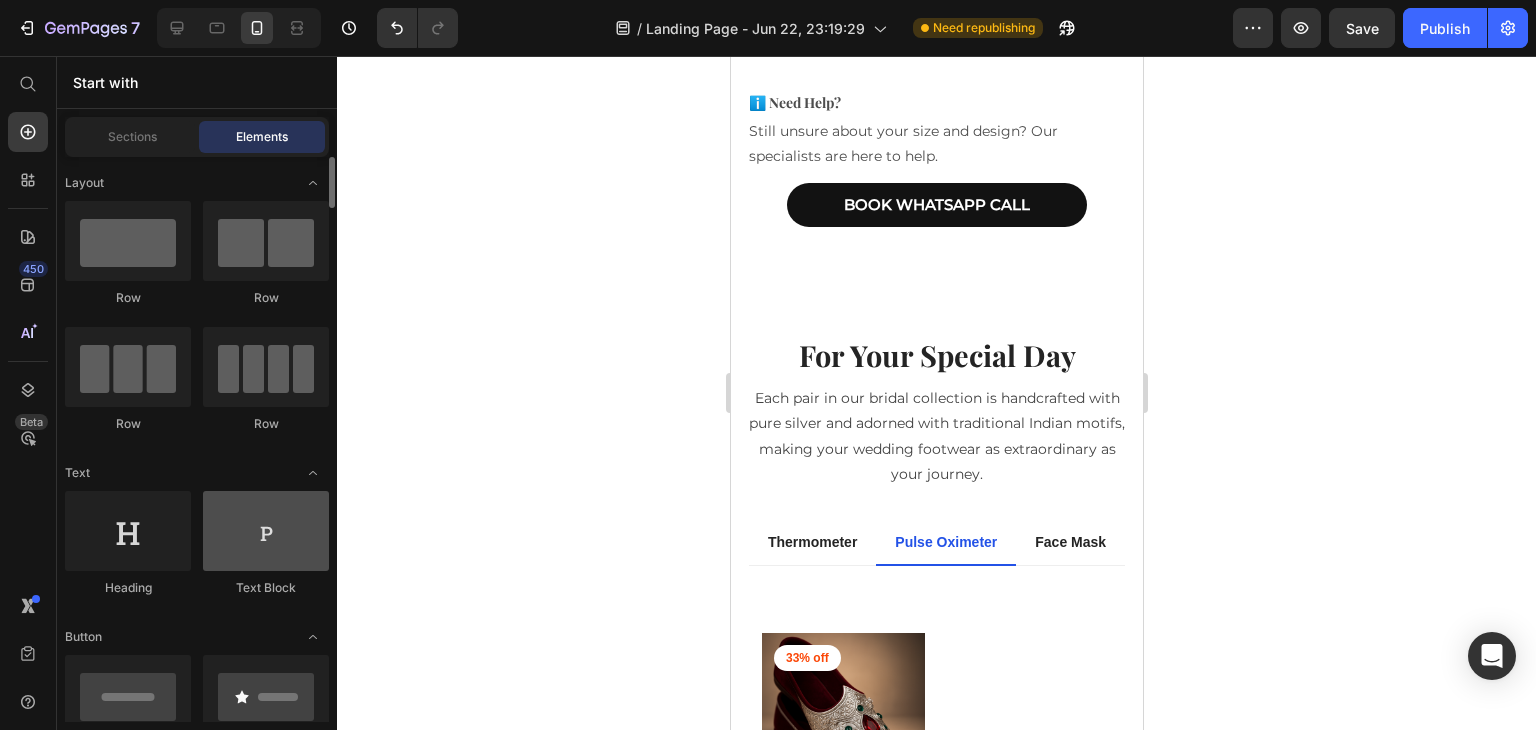 click at bounding box center (266, 531) 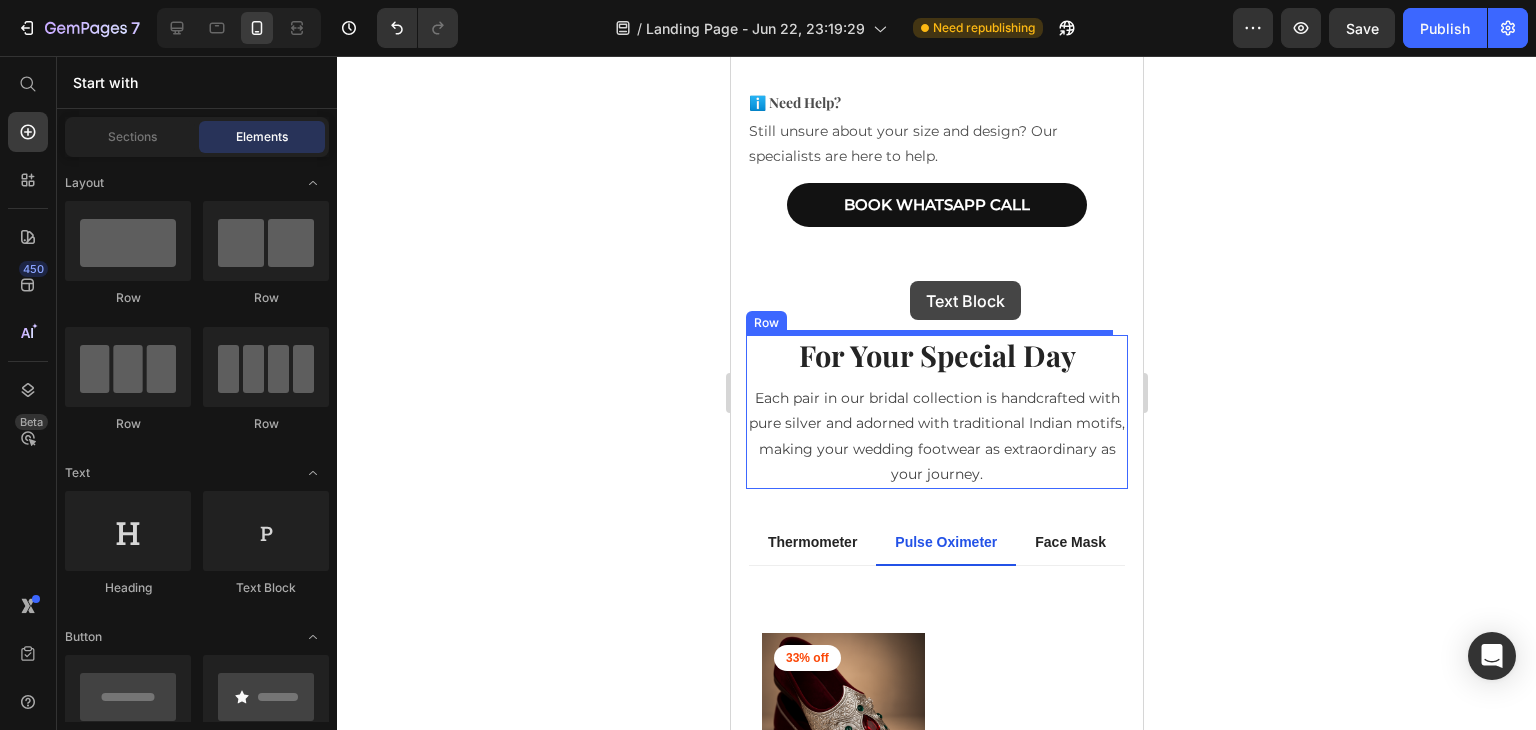 drag, startPoint x: 994, startPoint y: 593, endPoint x: 909, endPoint y: 281, distance: 323.3713 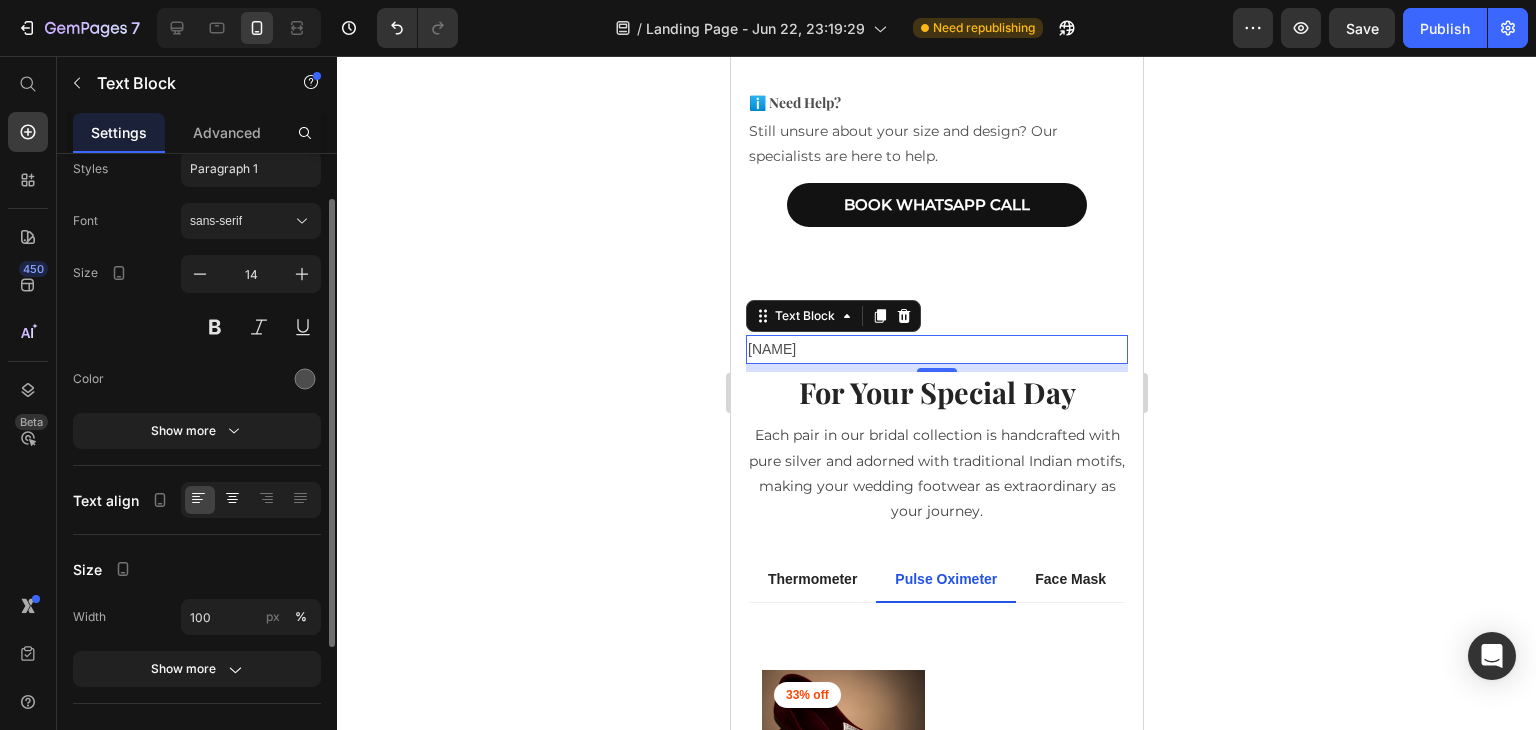 scroll, scrollTop: 68, scrollLeft: 0, axis: vertical 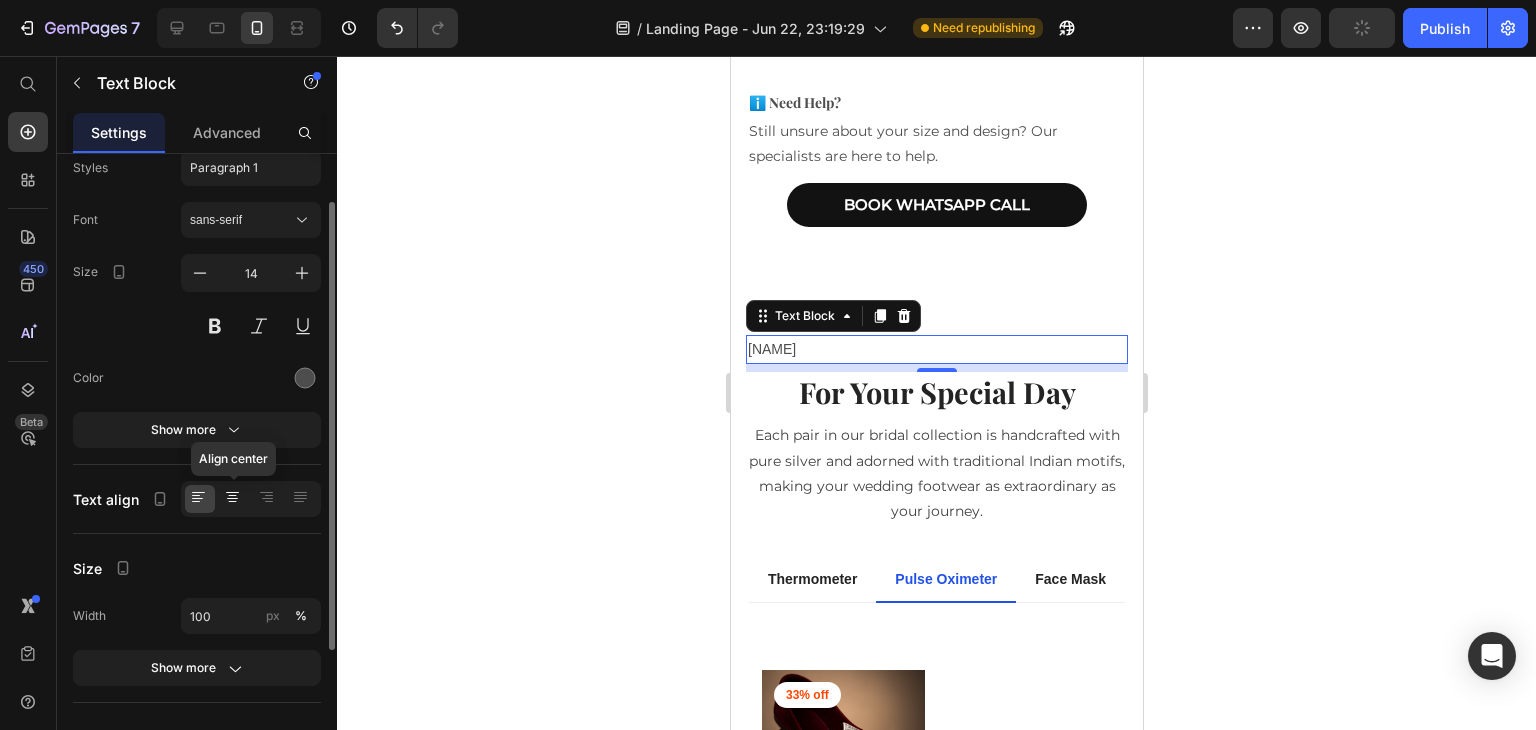 click 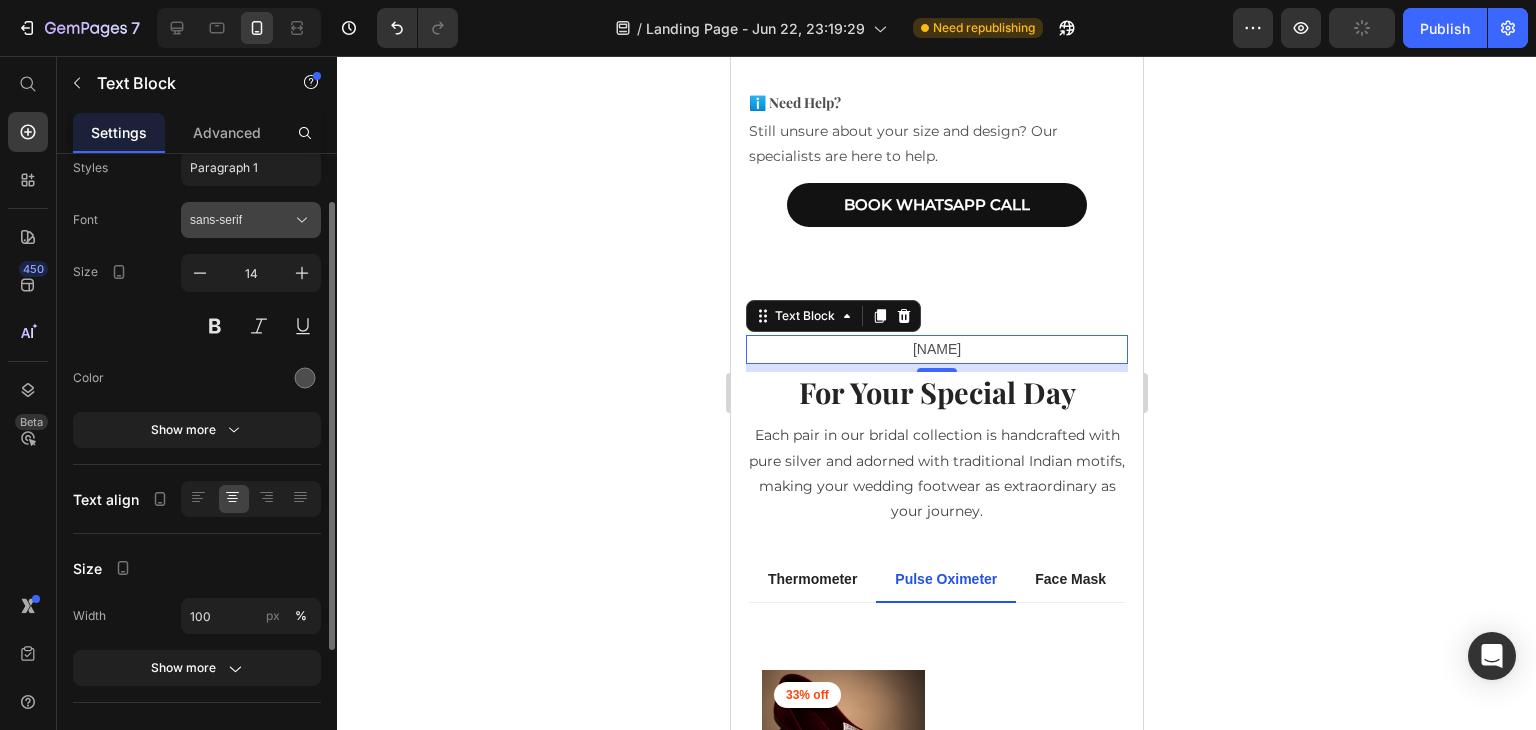 click on "sans-serif" at bounding box center (241, 220) 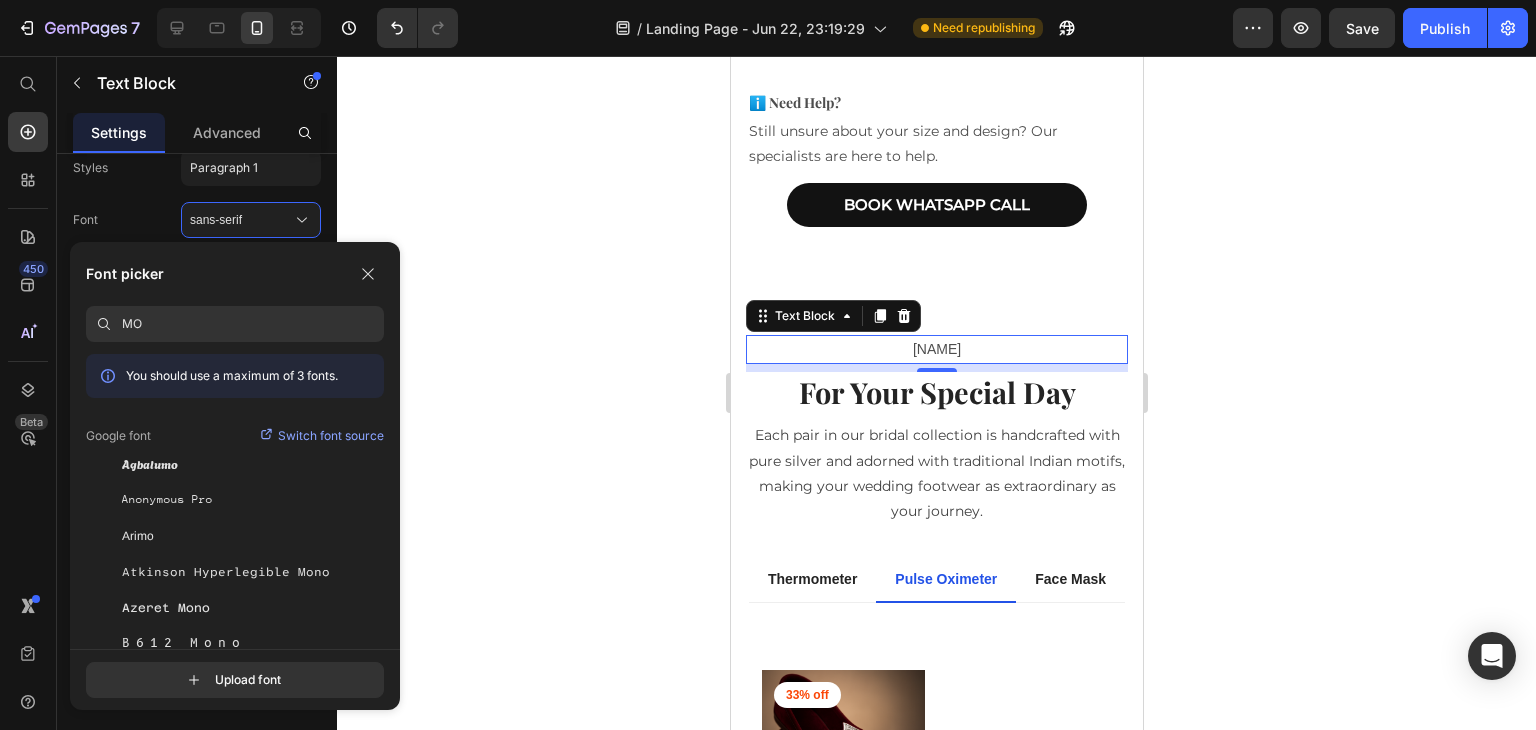 type on "M" 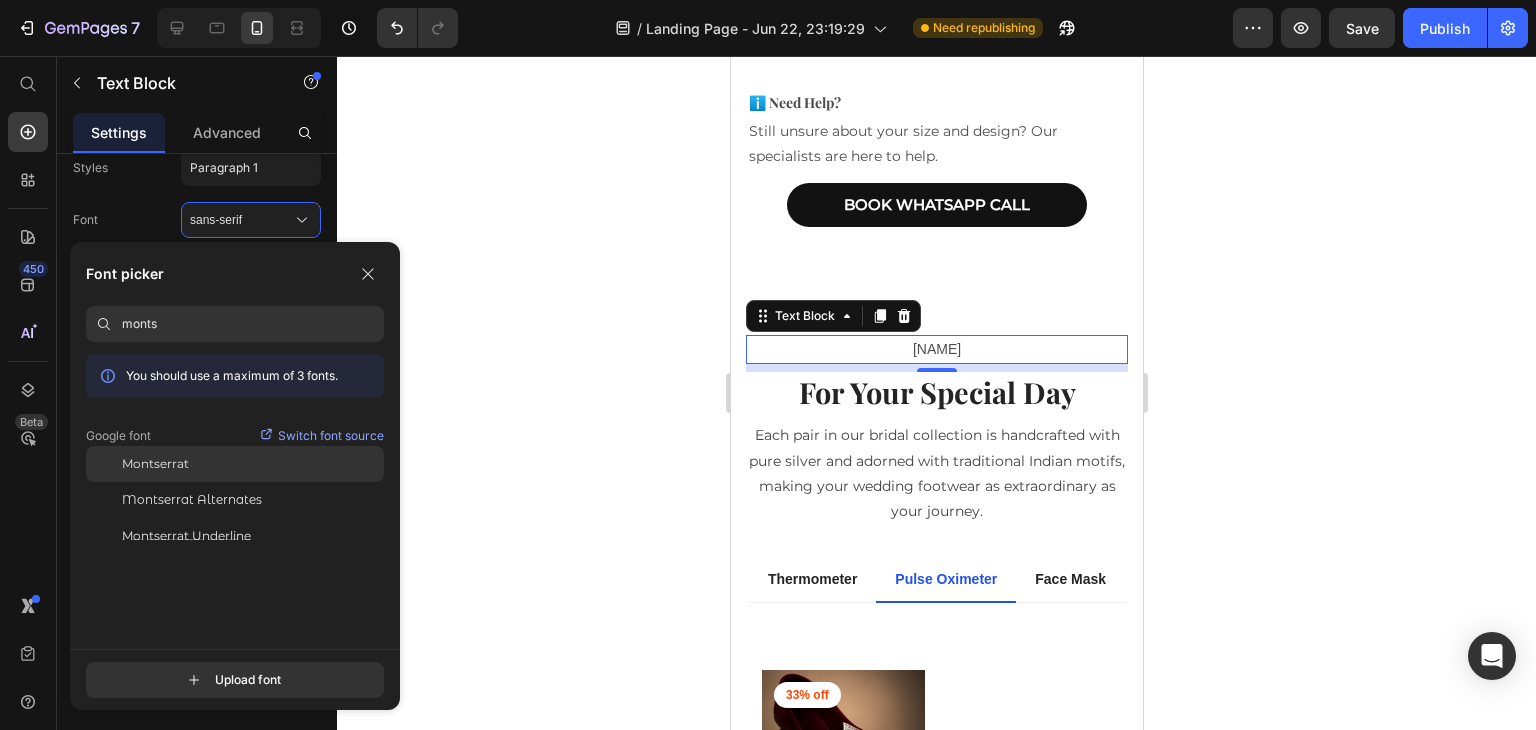 type on "monts" 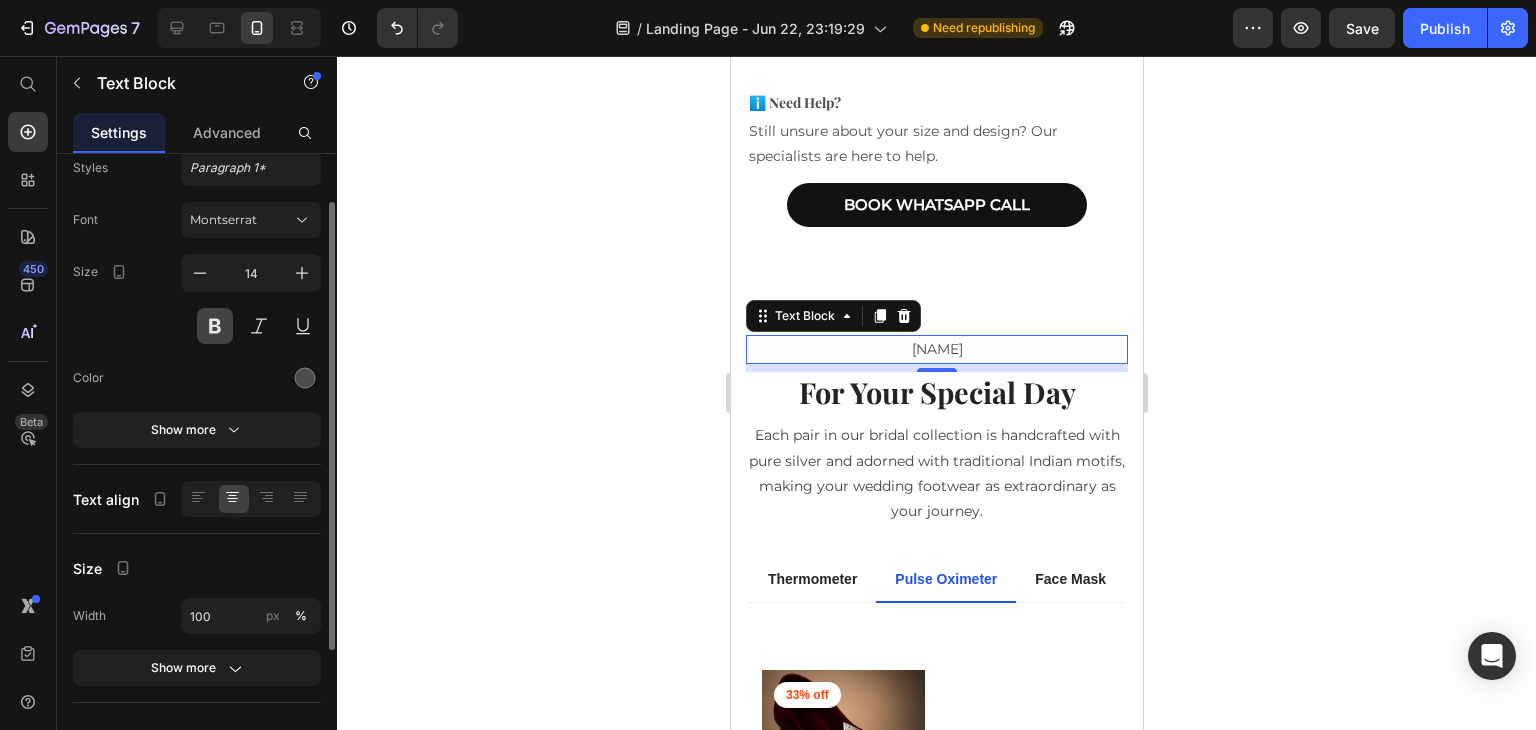 click at bounding box center [215, 326] 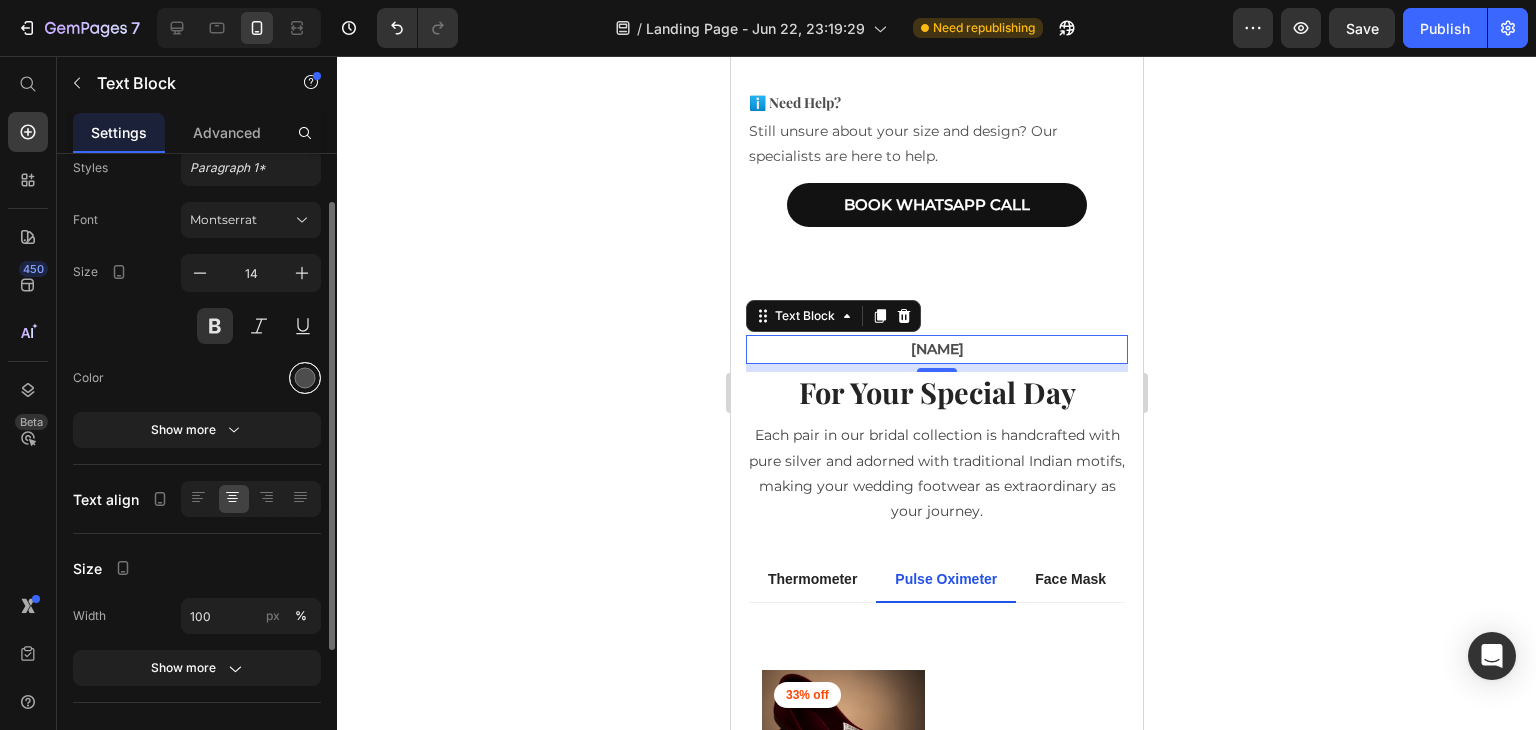 click at bounding box center (305, 378) 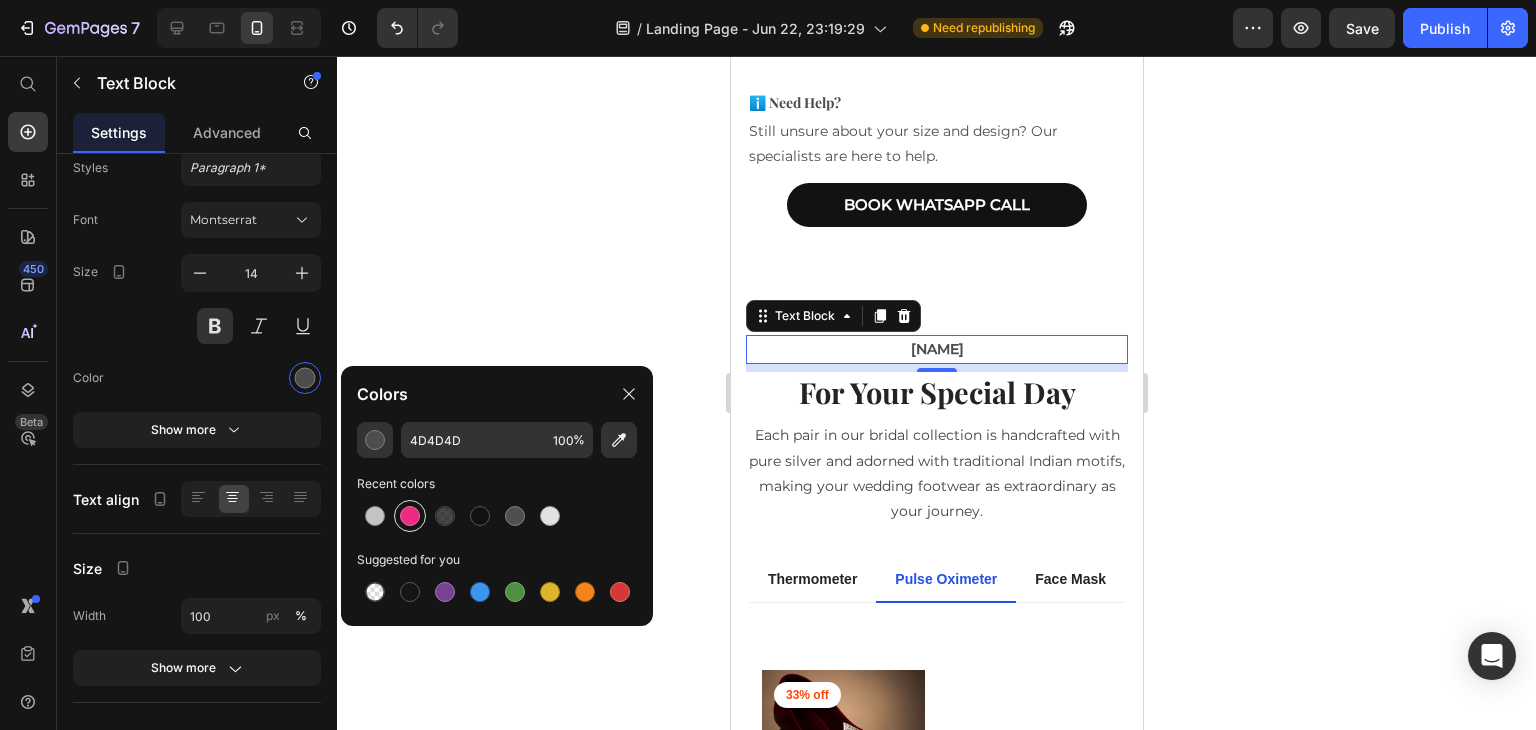 click at bounding box center [410, 516] 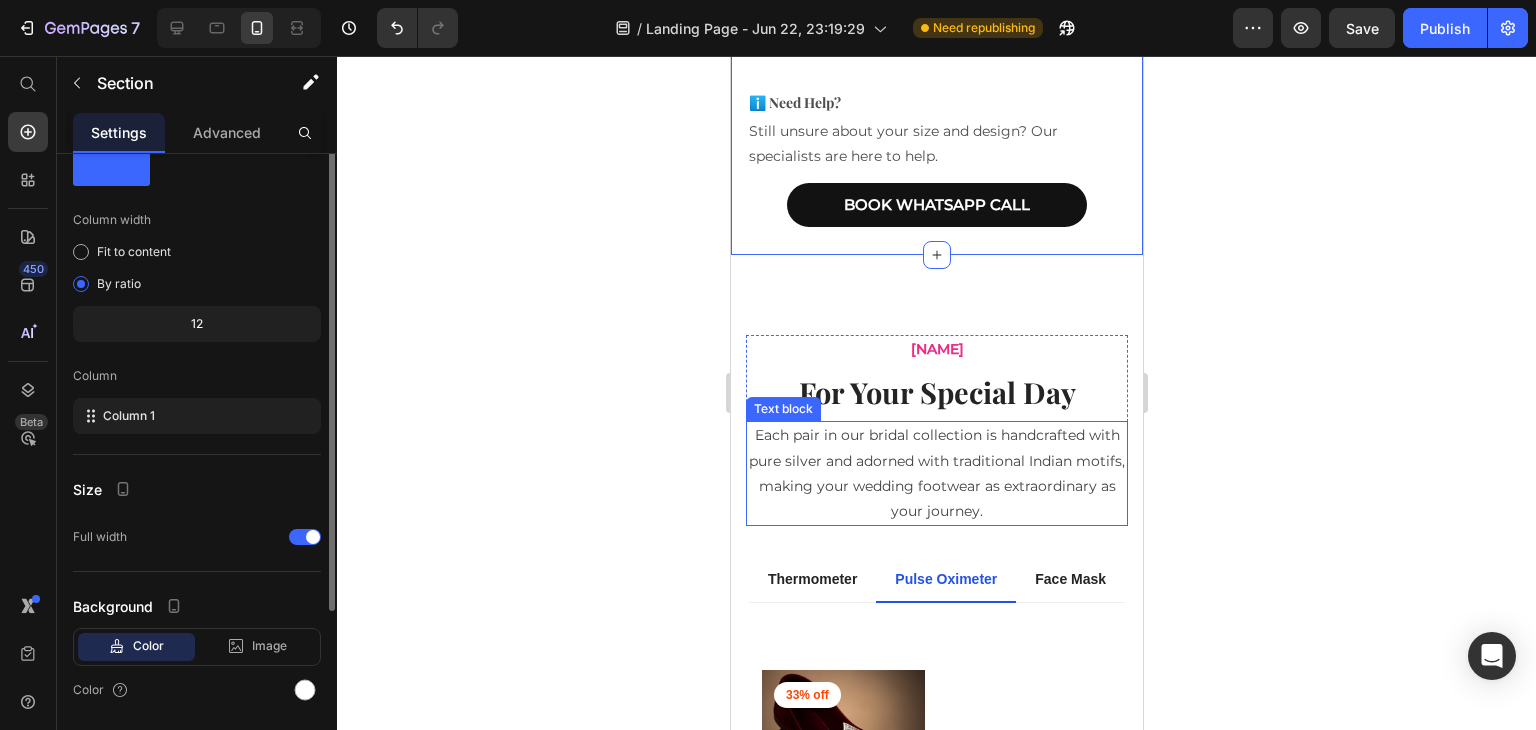 scroll, scrollTop: 5316, scrollLeft: 0, axis: vertical 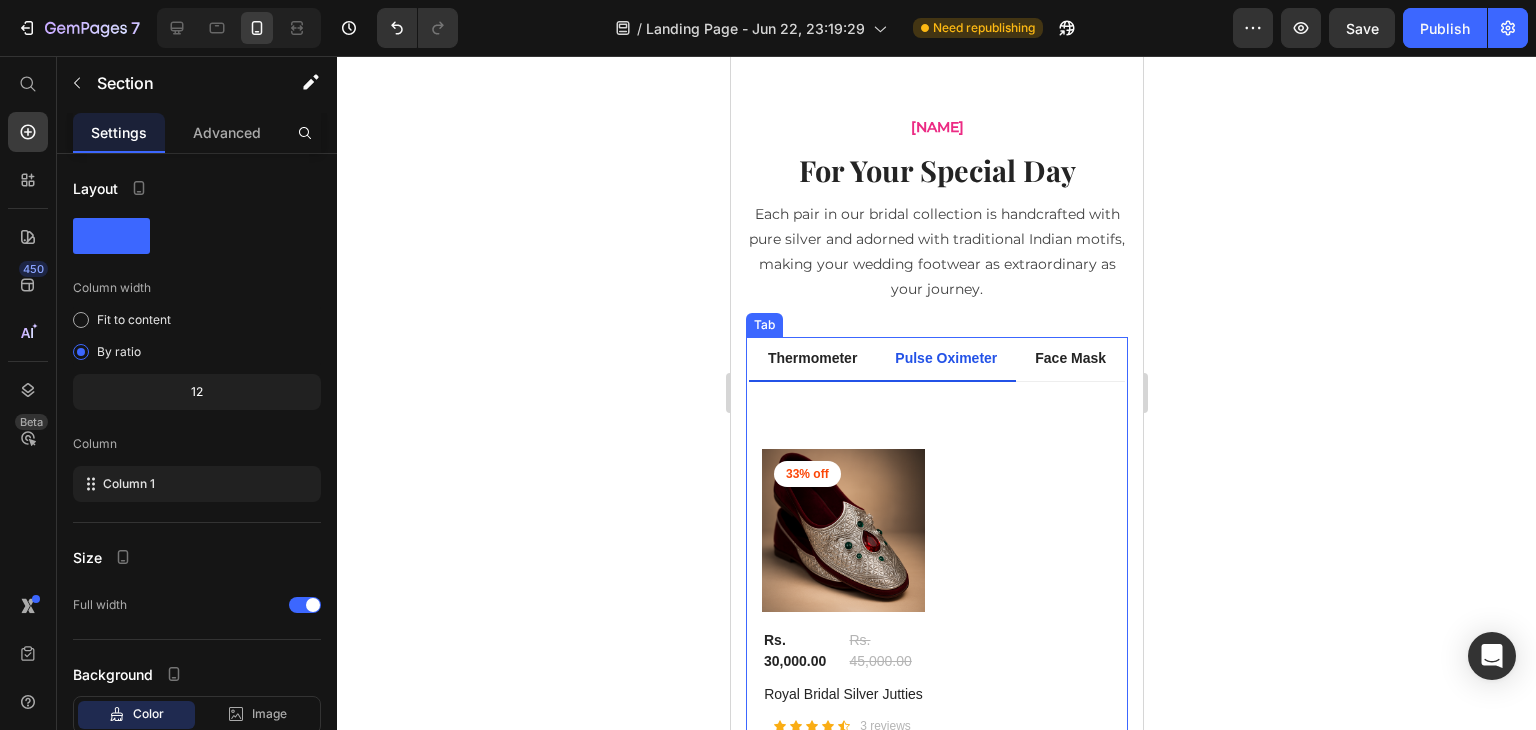 click on "Thermometer" at bounding box center [811, 358] 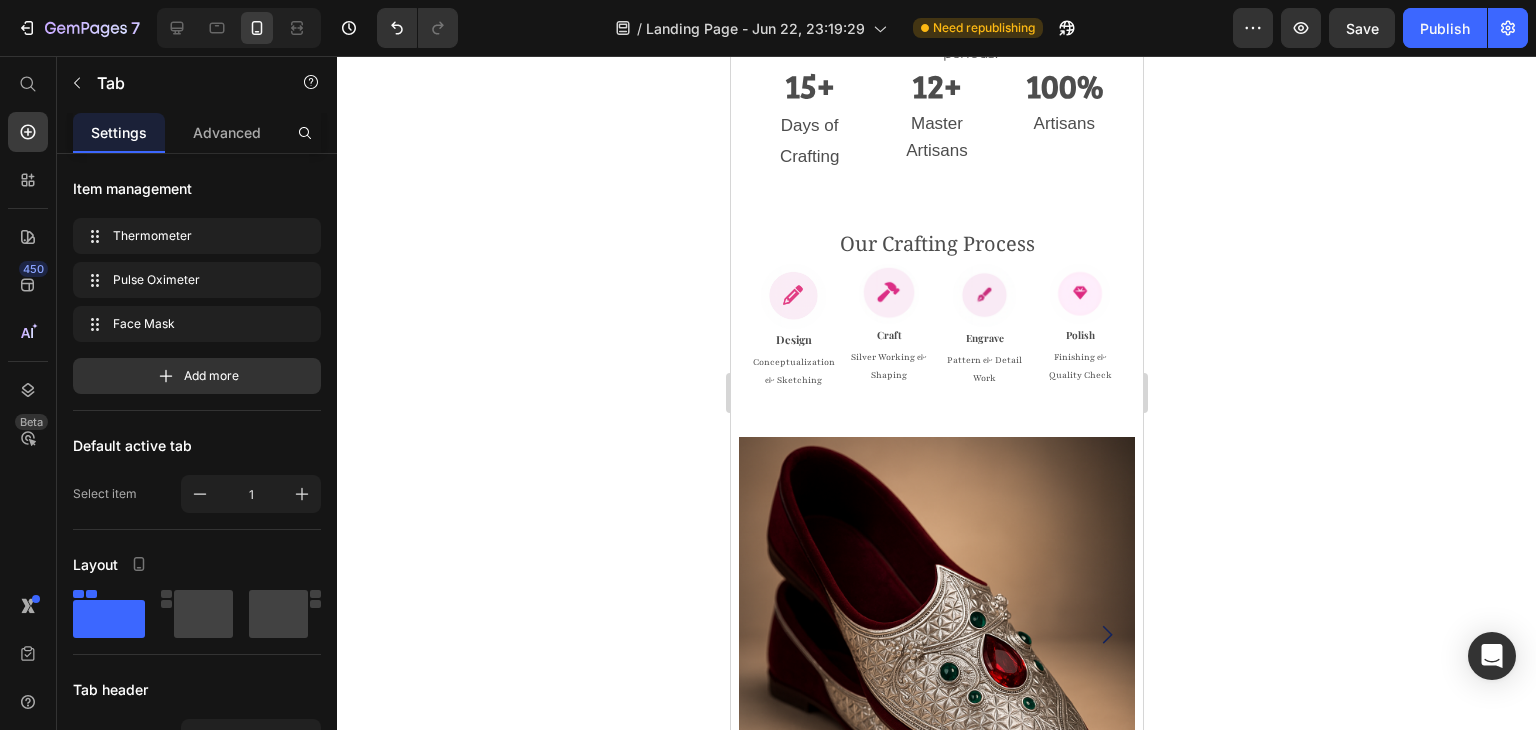 scroll, scrollTop: 1800, scrollLeft: 0, axis: vertical 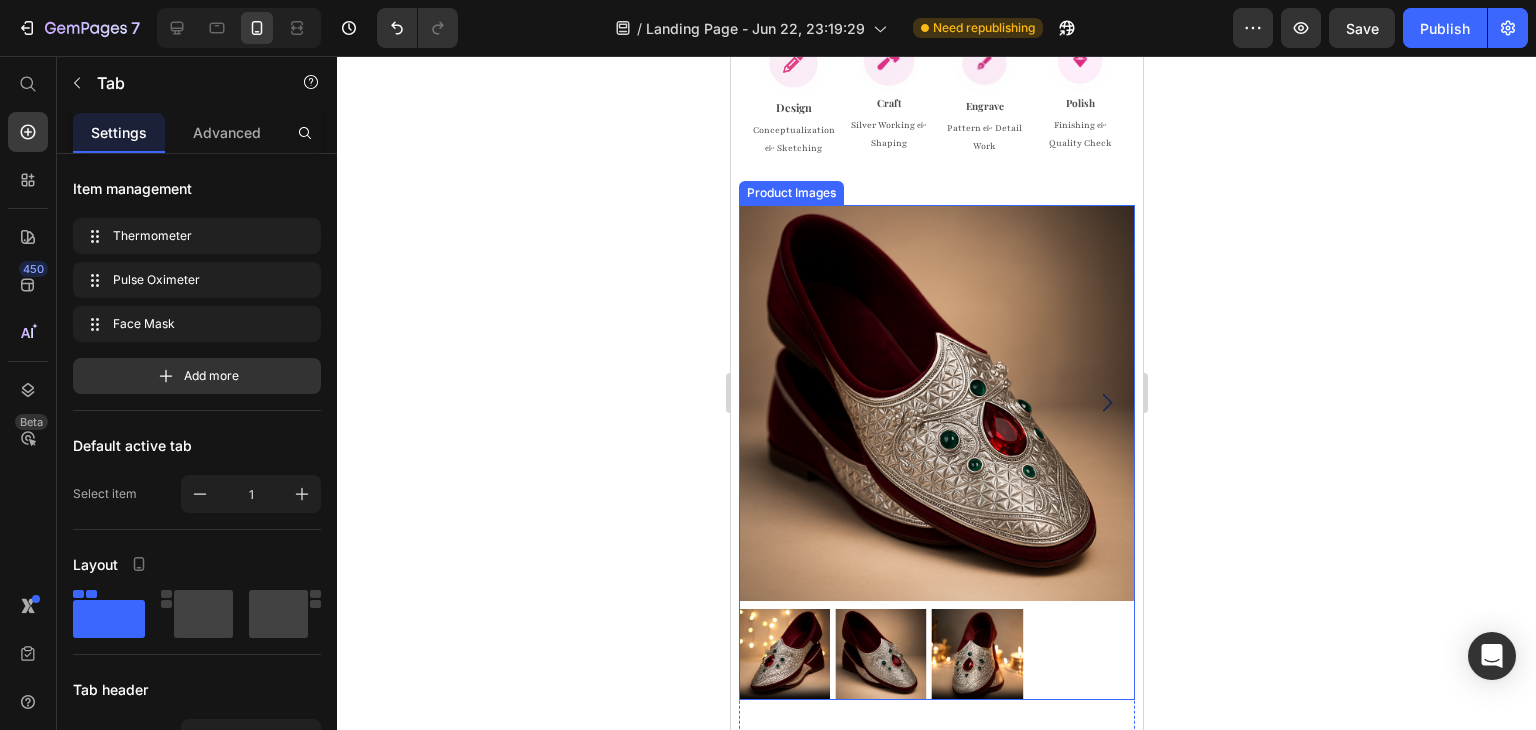 click at bounding box center [879, 654] 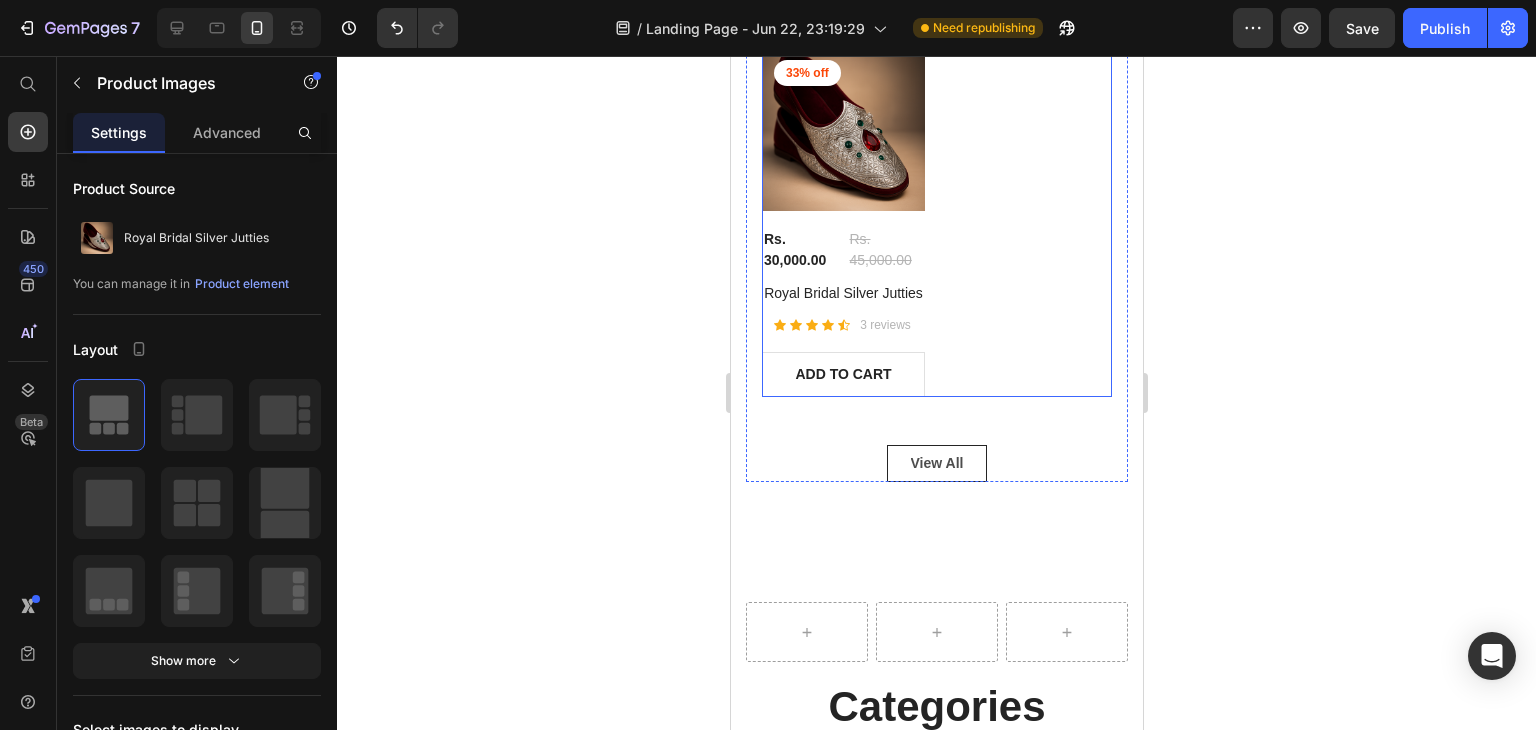 scroll, scrollTop: 5715, scrollLeft: 0, axis: vertical 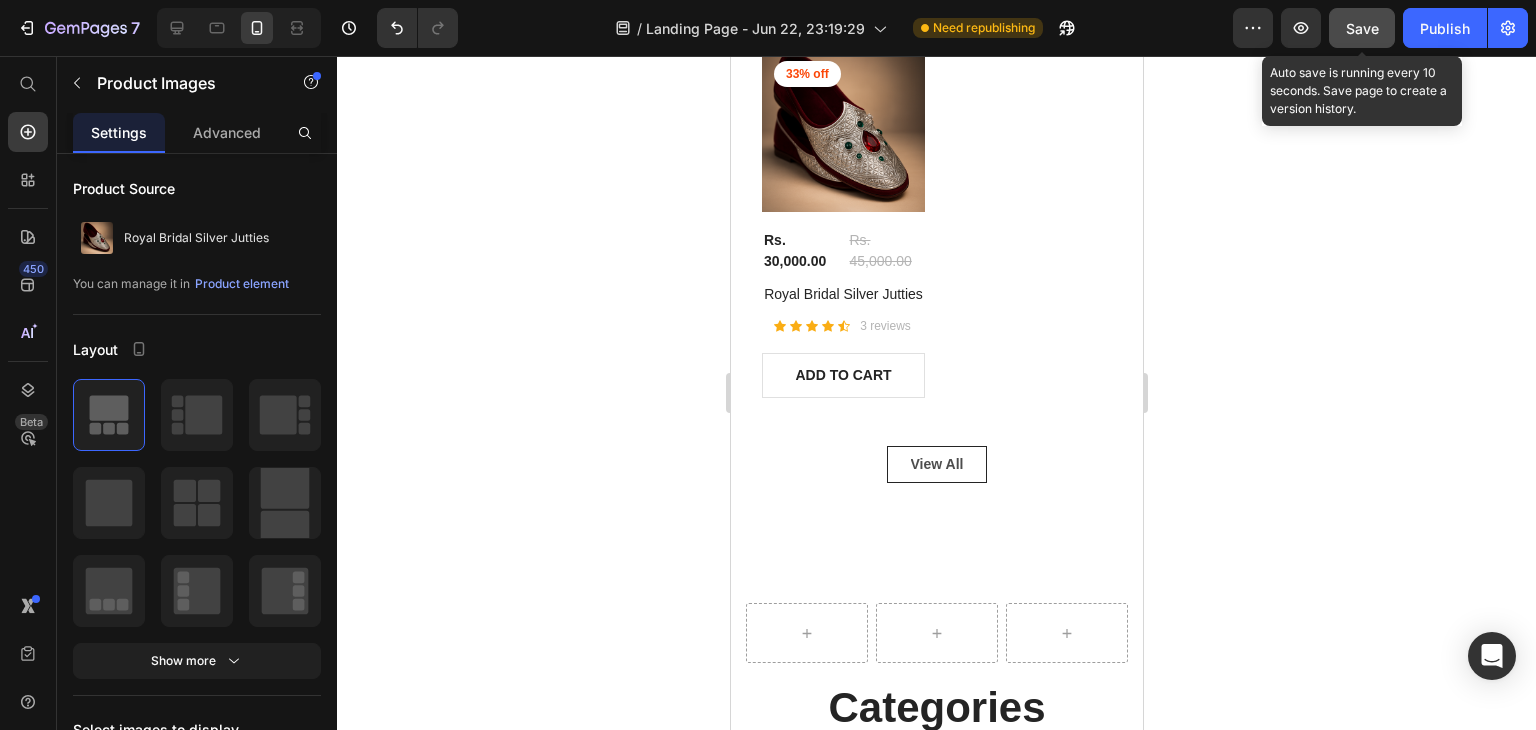click on "Save" at bounding box center [1362, 28] 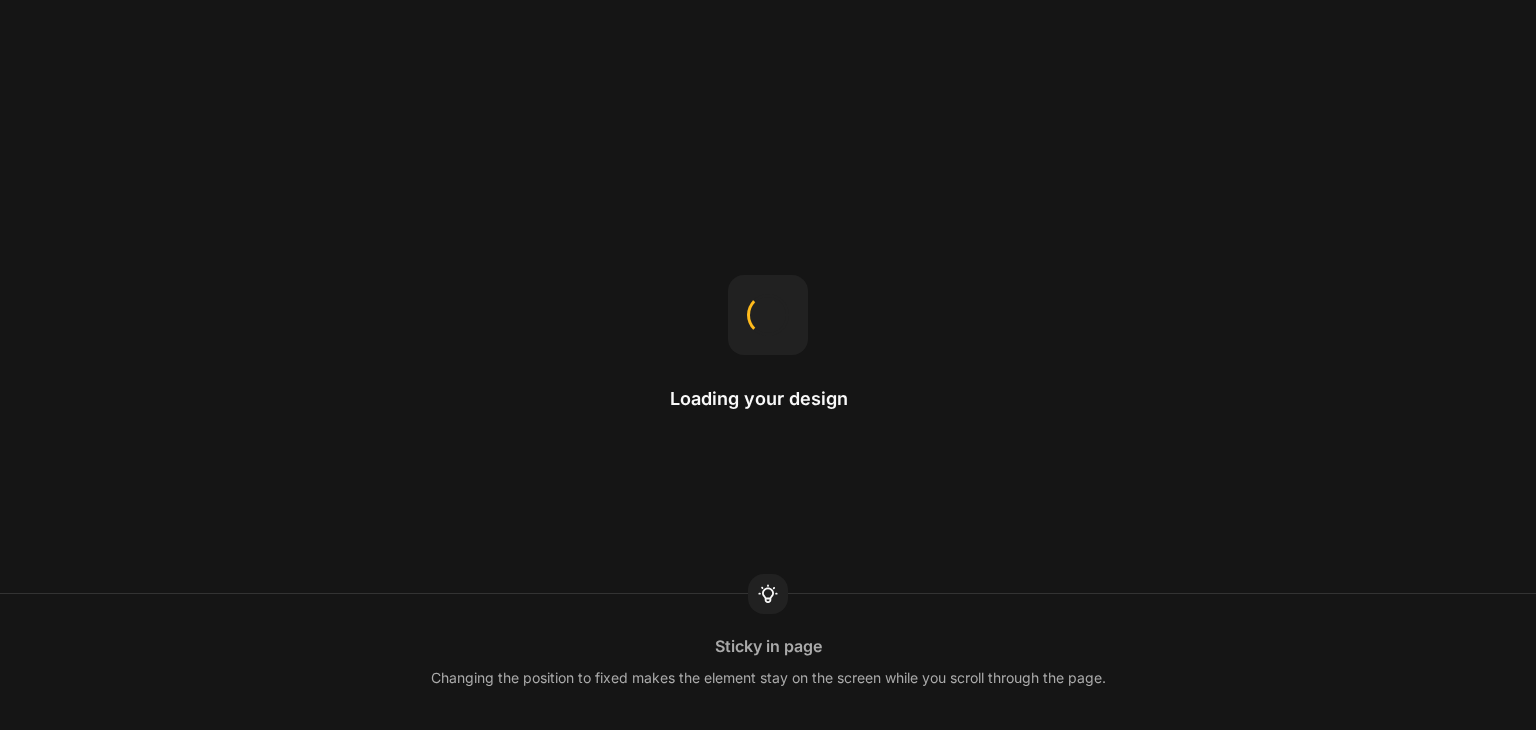 scroll, scrollTop: 0, scrollLeft: 0, axis: both 